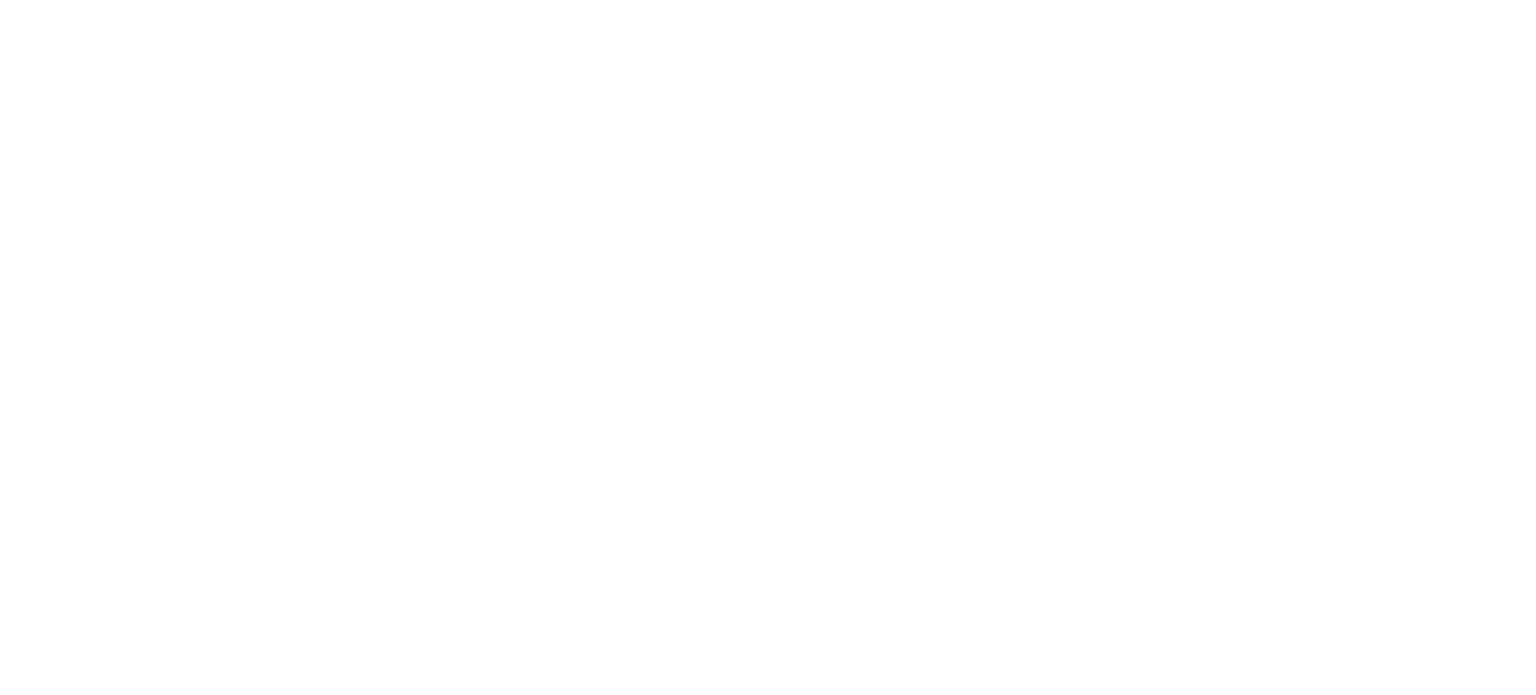 scroll, scrollTop: 0, scrollLeft: 0, axis: both 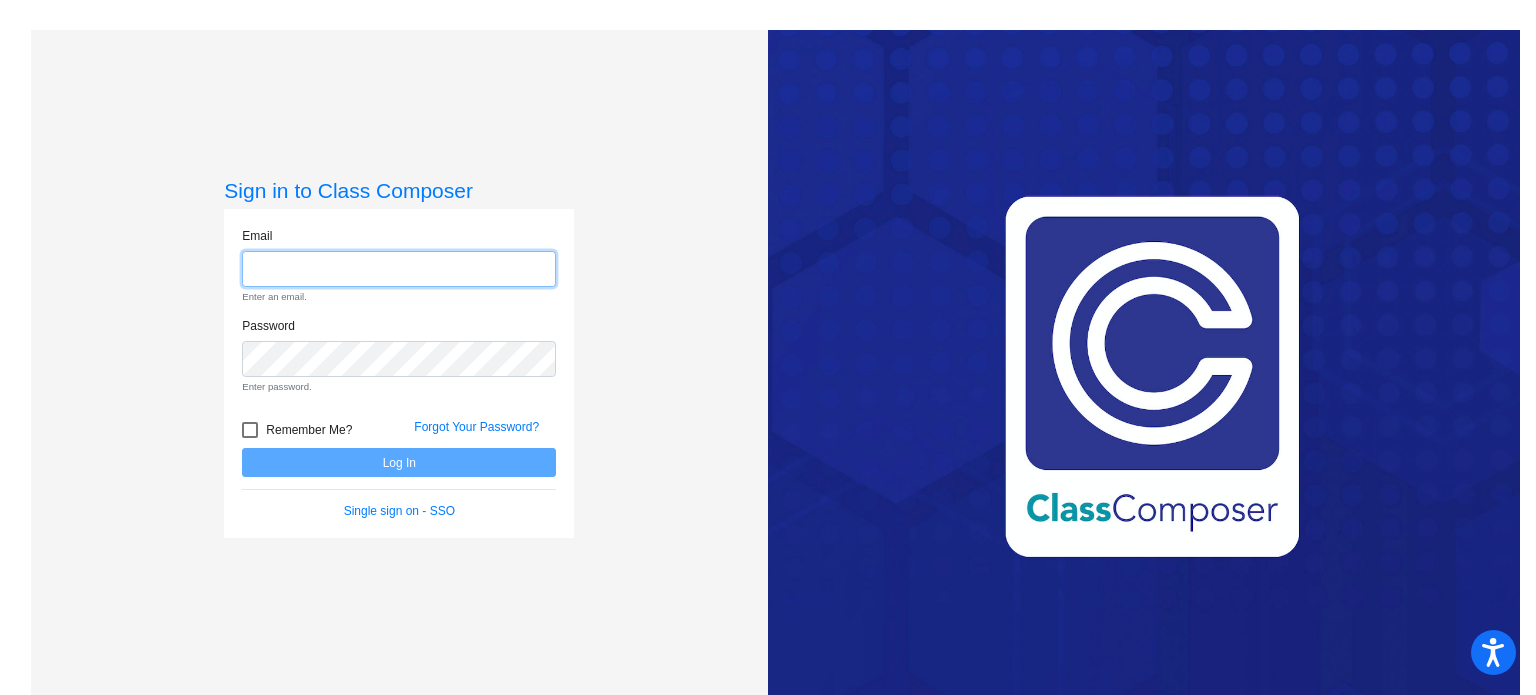 drag, startPoint x: 428, startPoint y: 5, endPoint x: 340, endPoint y: 268, distance: 277.33194 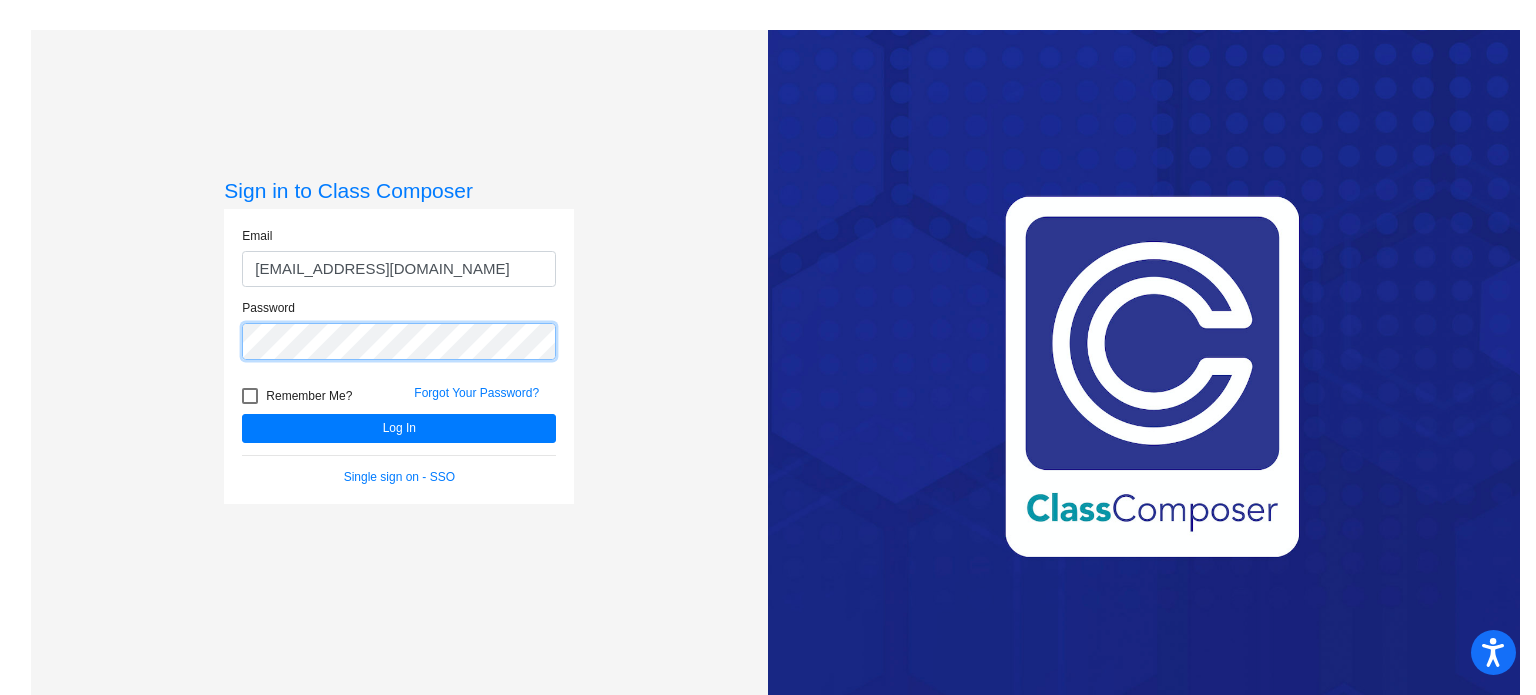 click on "Log In" 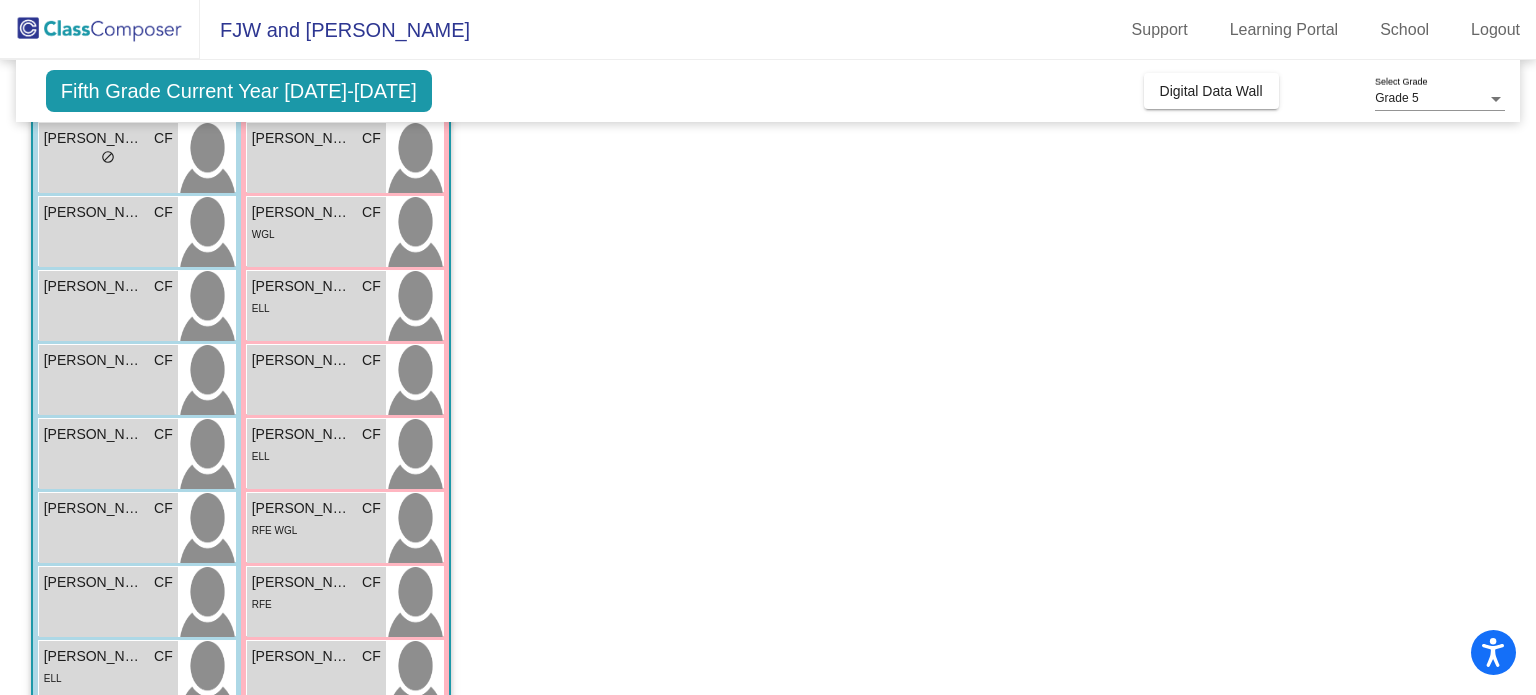 scroll, scrollTop: 192, scrollLeft: 0, axis: vertical 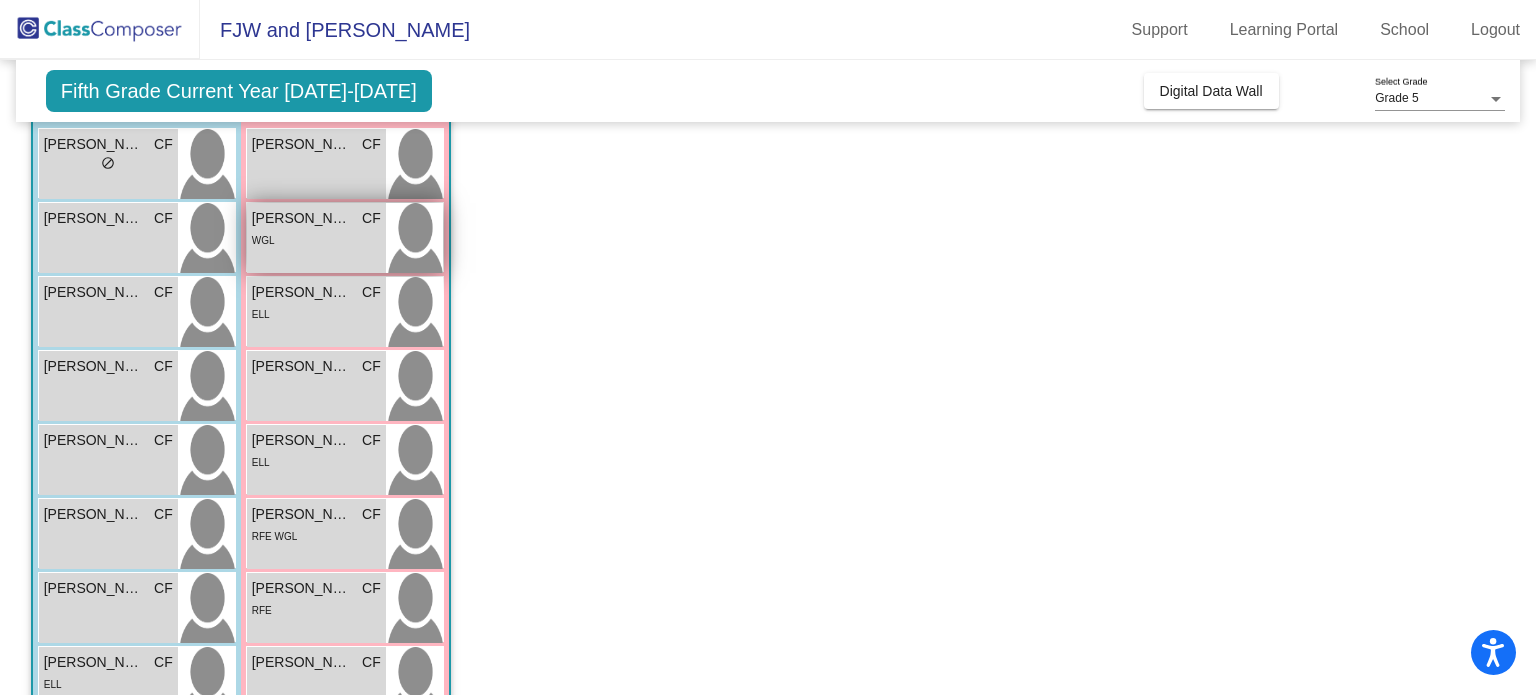 click on "[PERSON_NAME]" at bounding box center [302, 218] 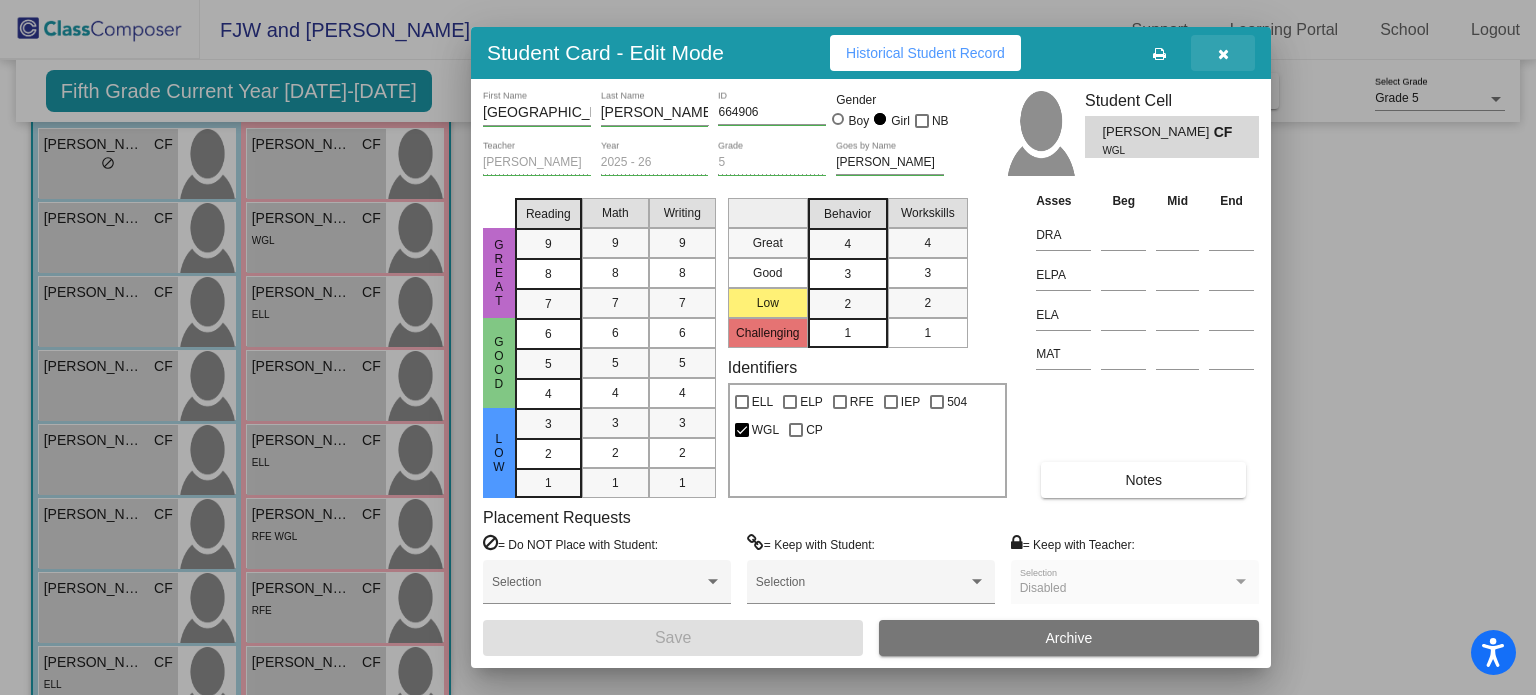 click at bounding box center [1223, 53] 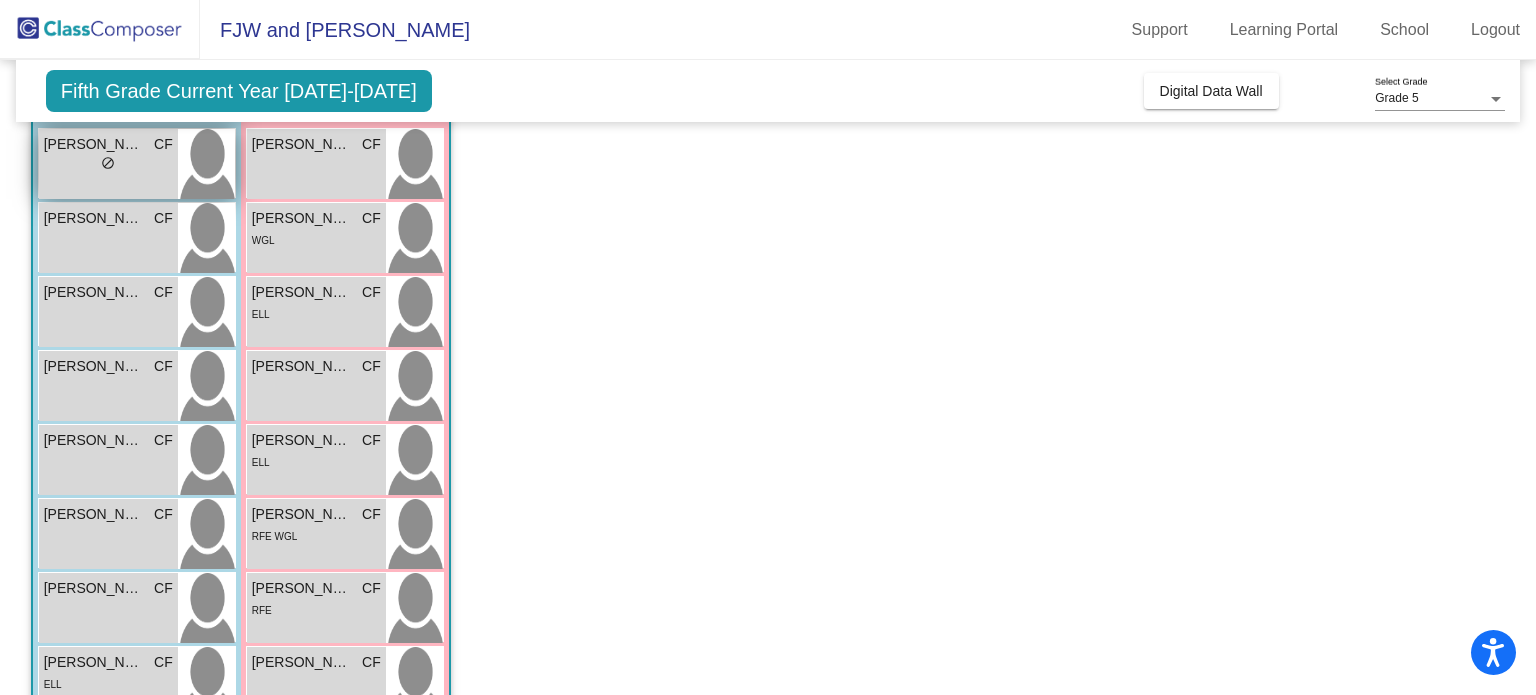 click on "do_not_disturb_alt" at bounding box center [108, 163] 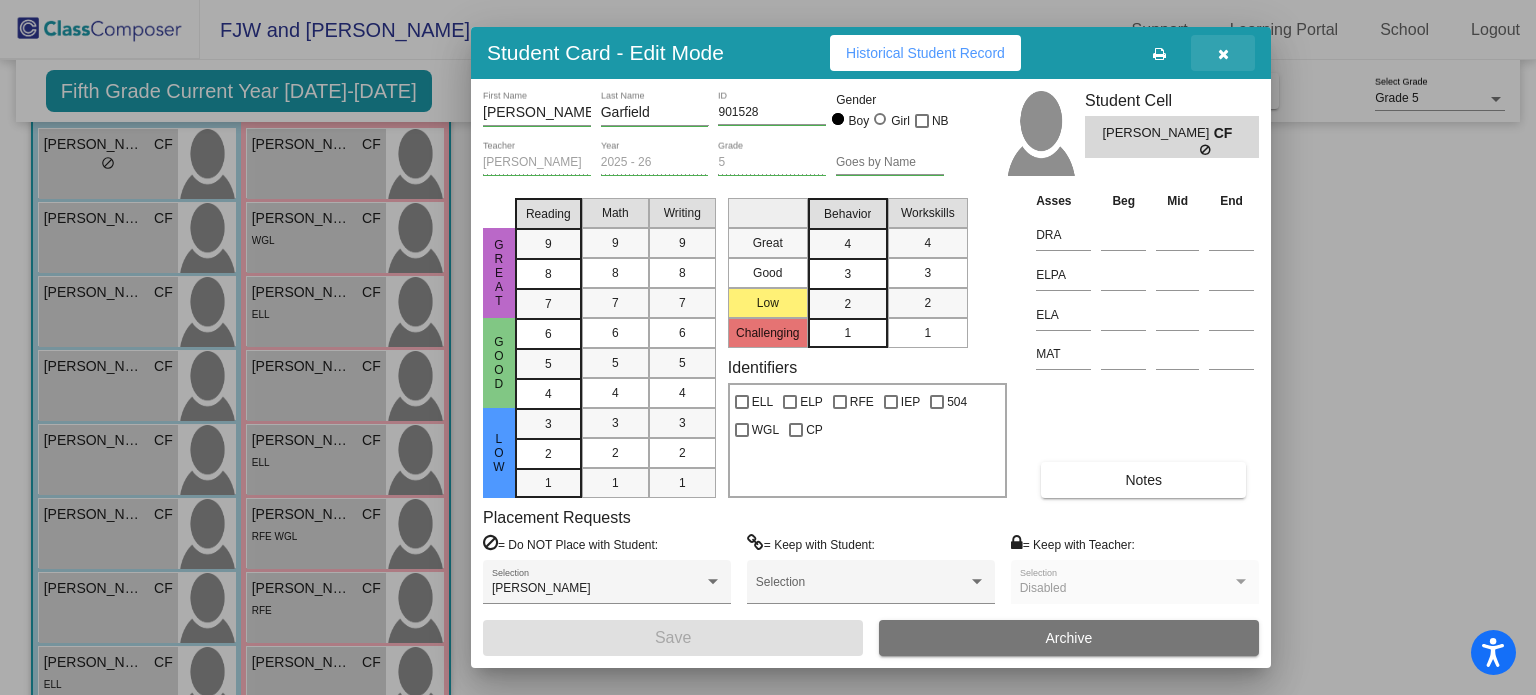 click at bounding box center (1223, 54) 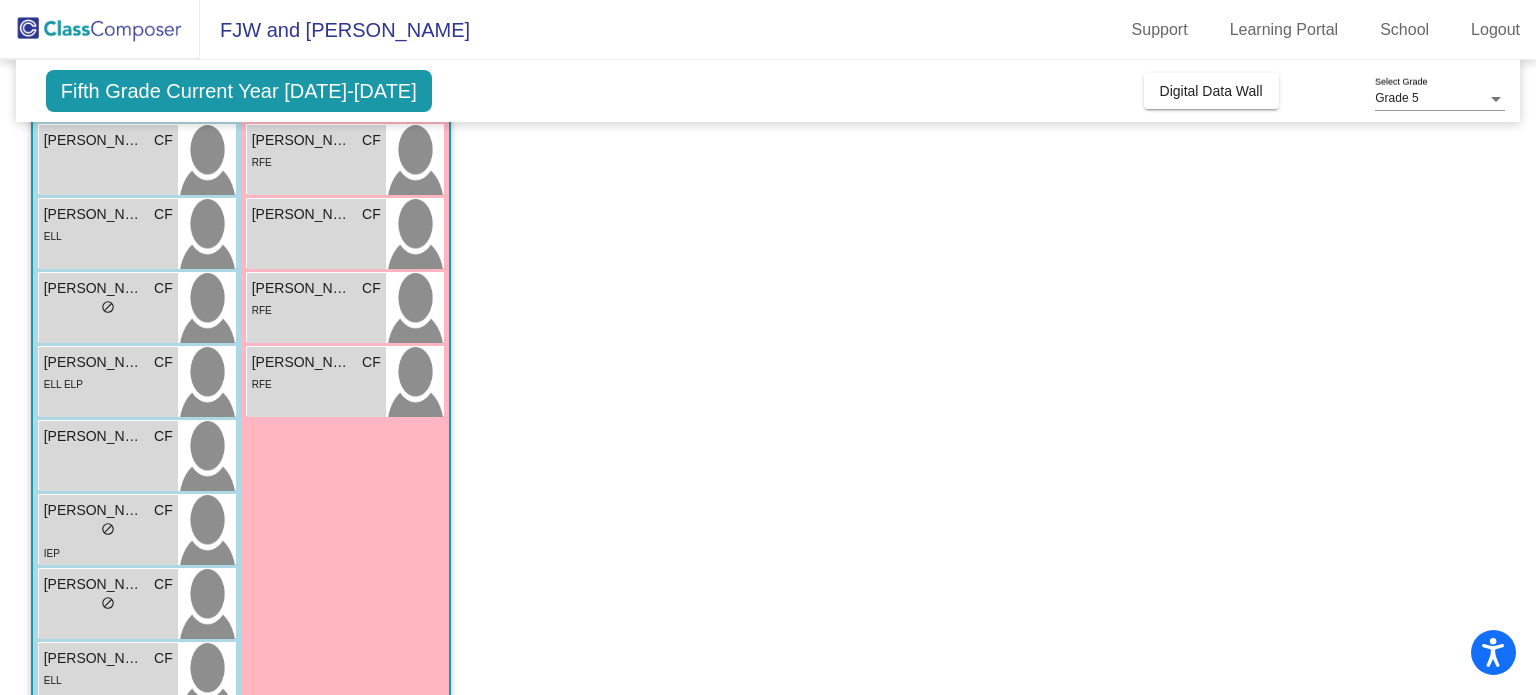 scroll, scrollTop: 692, scrollLeft: 0, axis: vertical 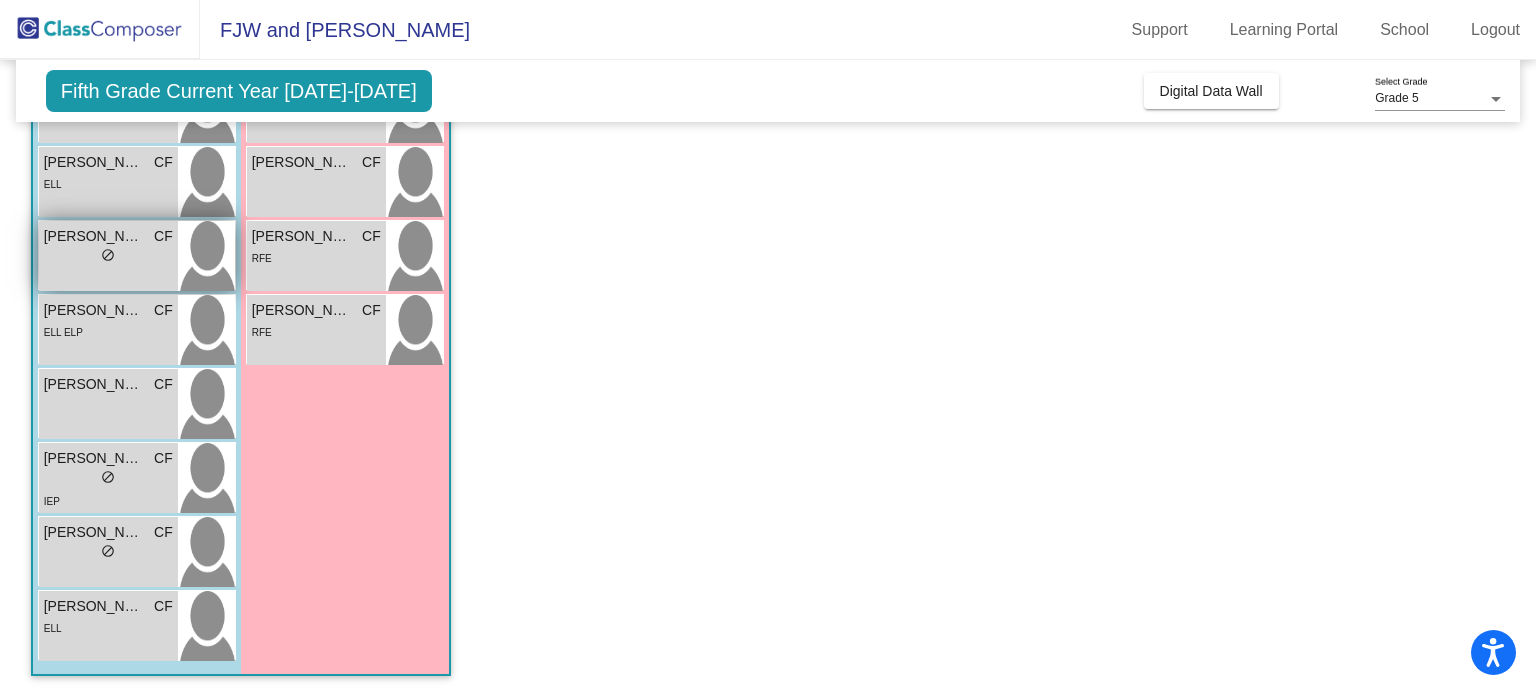 click on "lock do_not_disturb_alt" at bounding box center [108, 257] 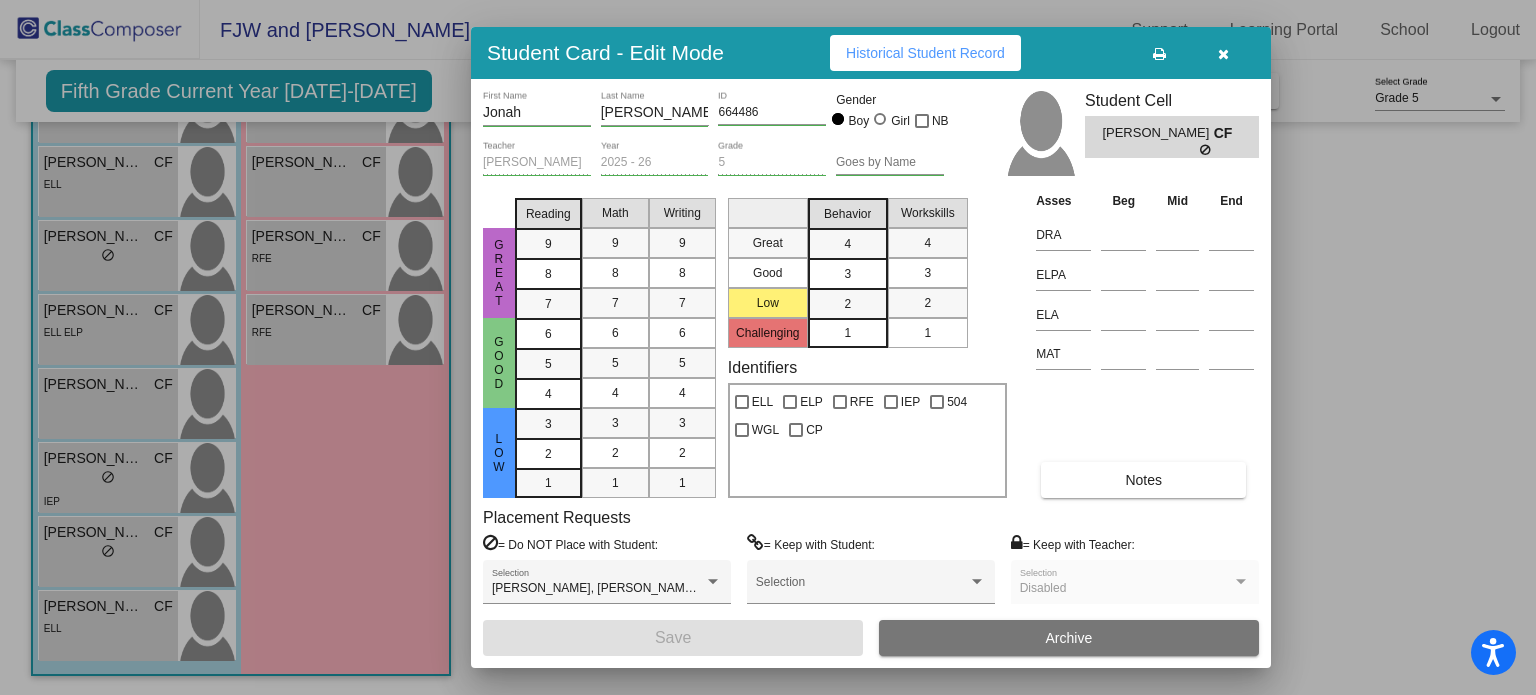 click at bounding box center [1223, 54] 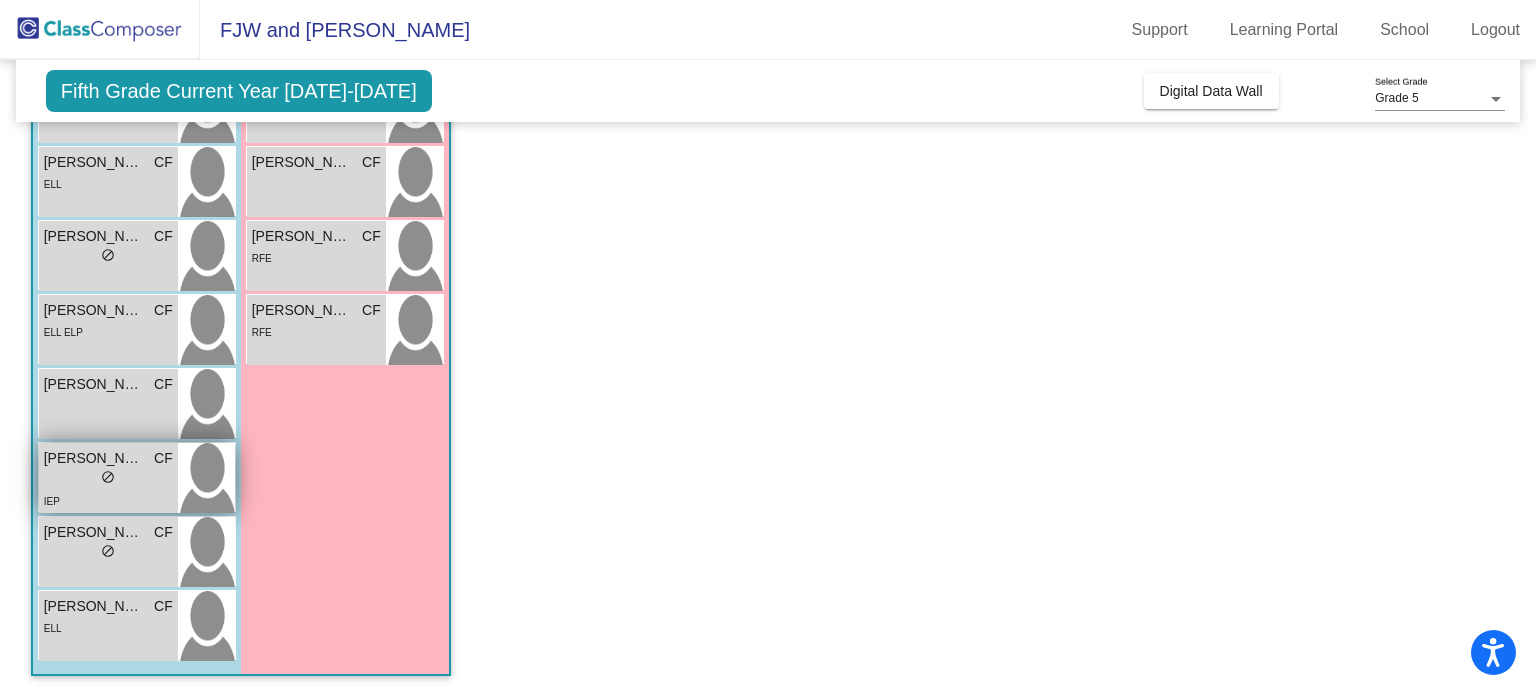 click on "[PERSON_NAME]" at bounding box center [94, 458] 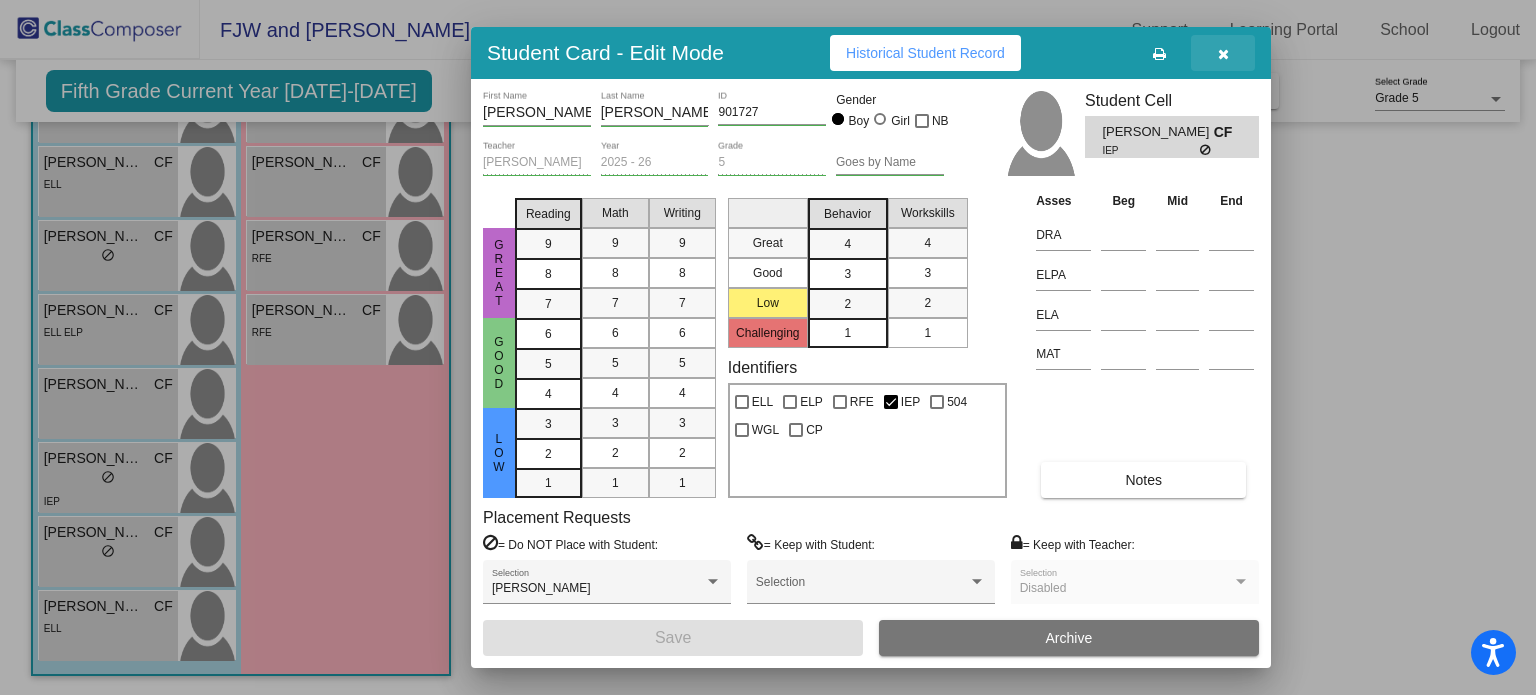 click at bounding box center [1223, 53] 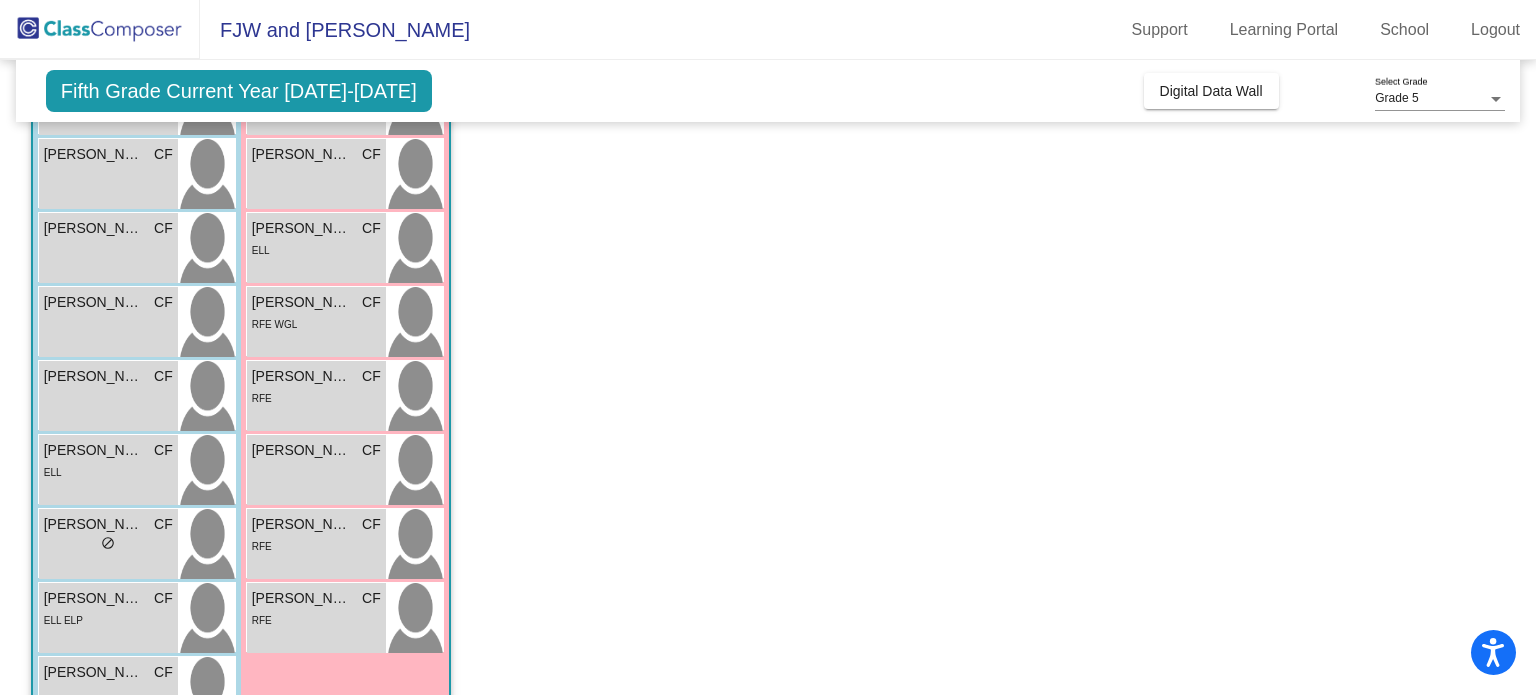 scroll, scrollTop: 0, scrollLeft: 0, axis: both 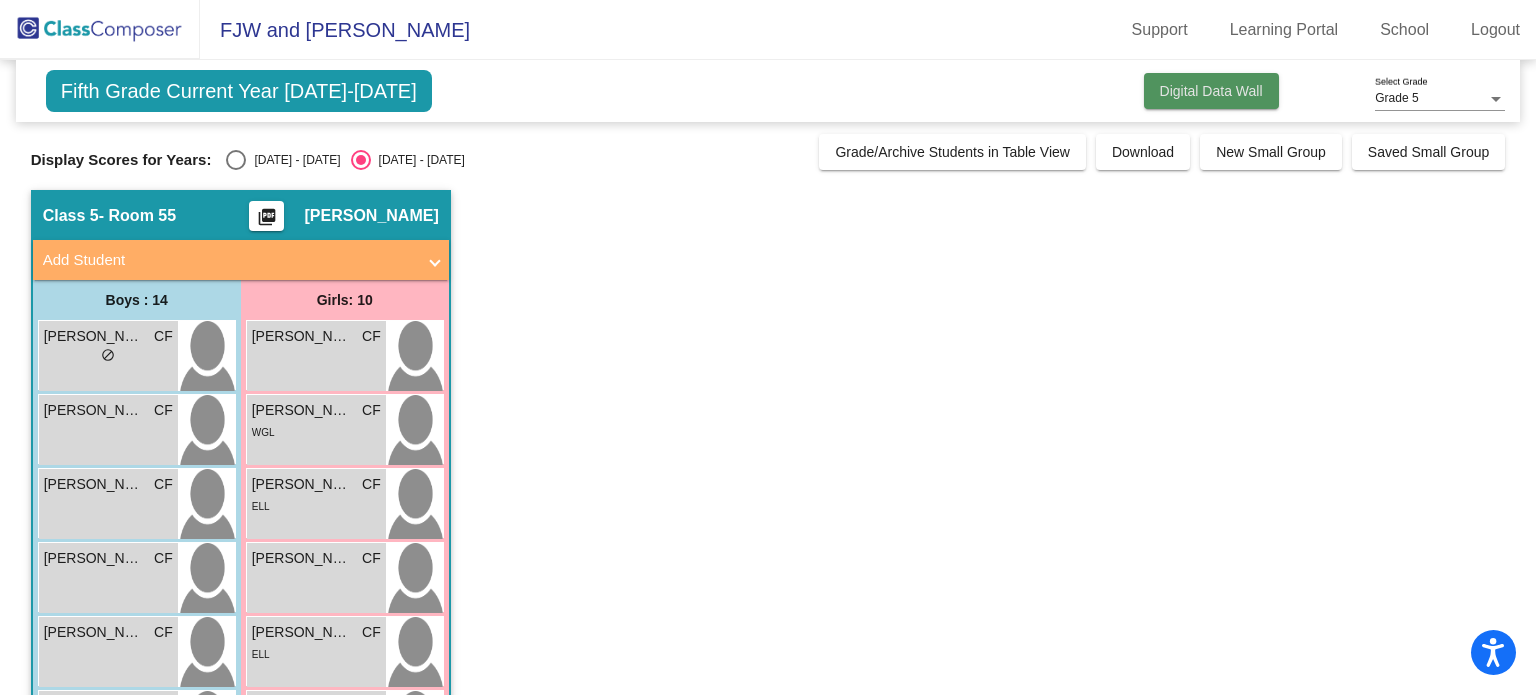 click on "Digital Data Wall" 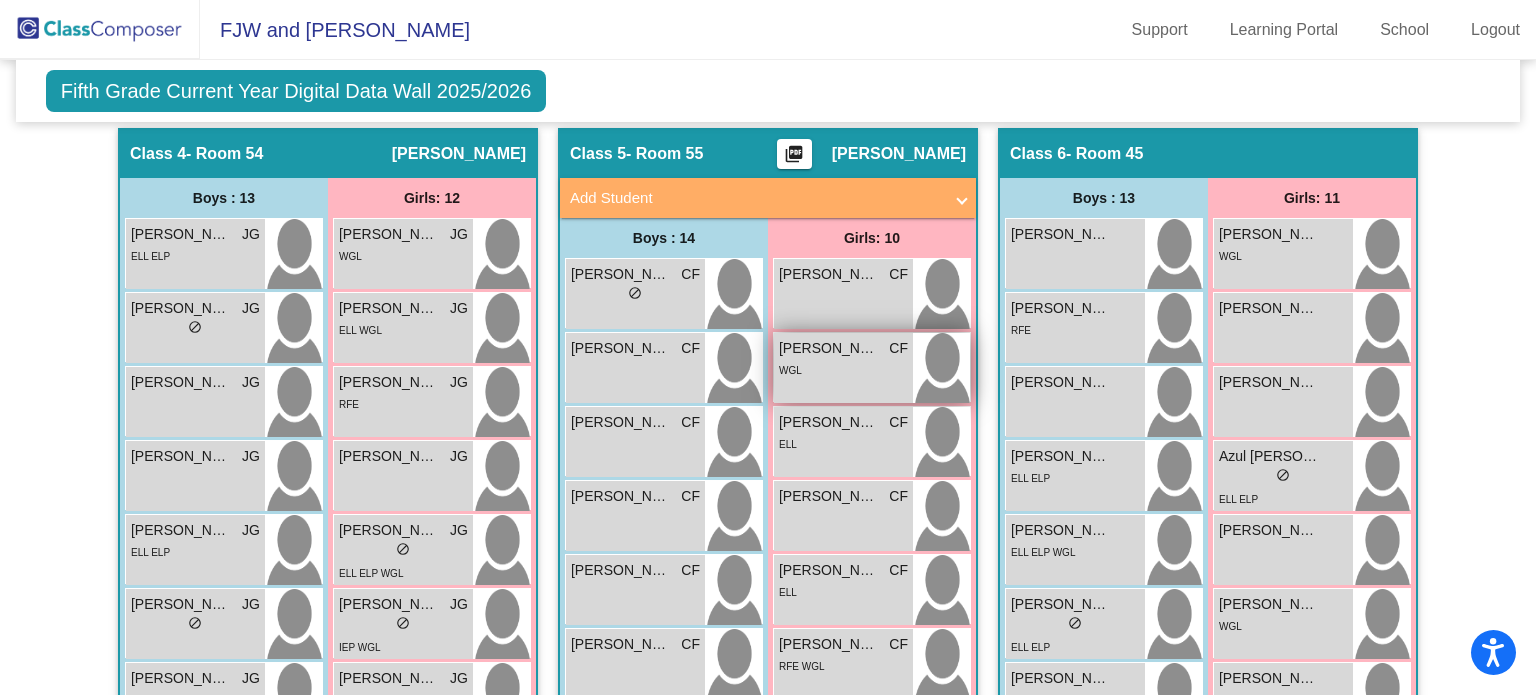 scroll, scrollTop: 1604, scrollLeft: 0, axis: vertical 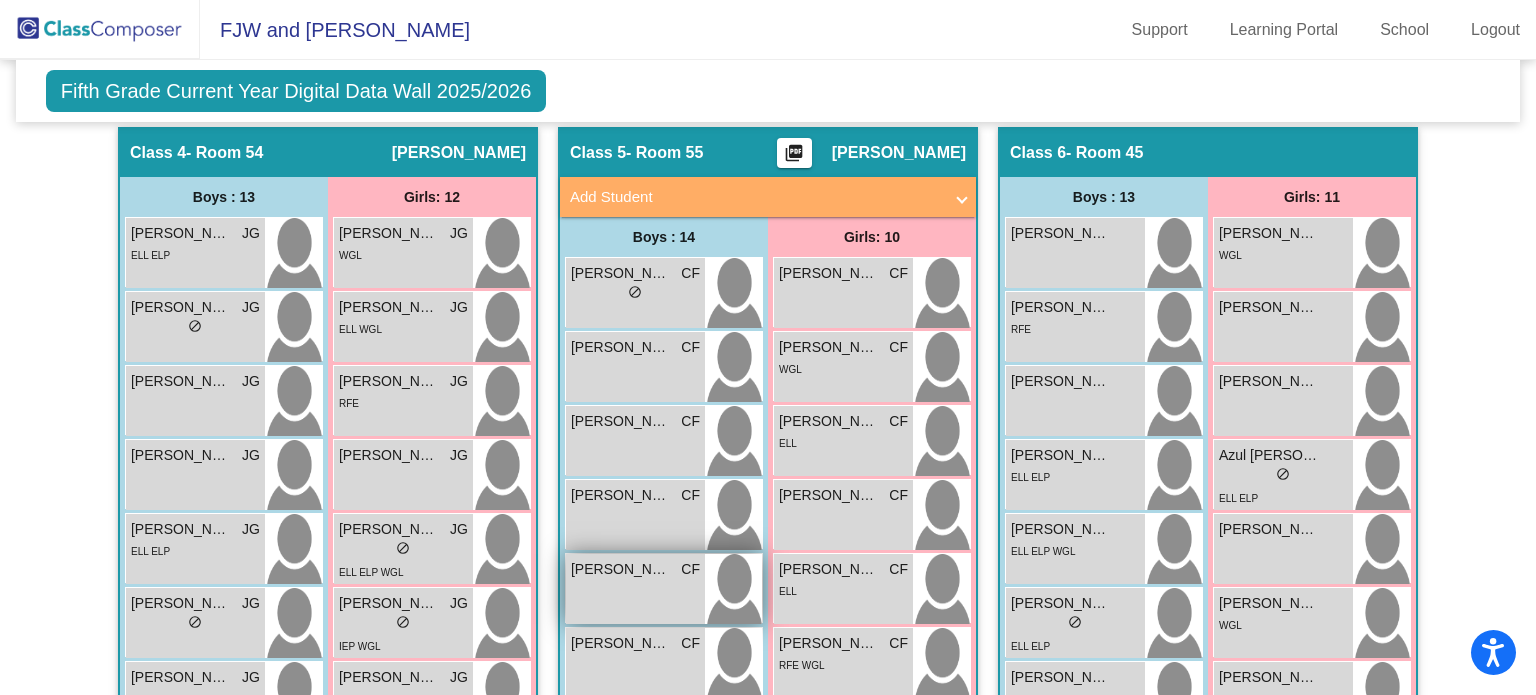click on "[PERSON_NAME]" at bounding box center [621, 569] 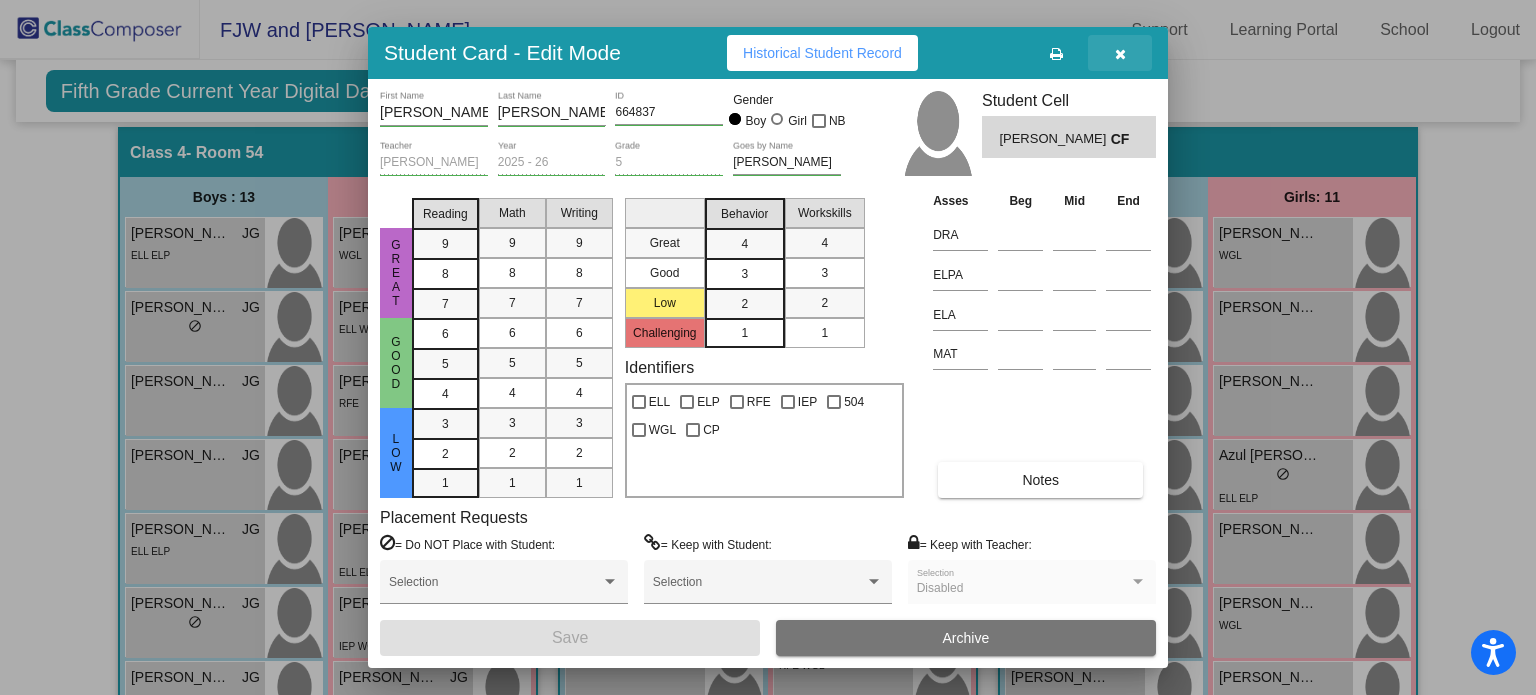 click at bounding box center [1120, 54] 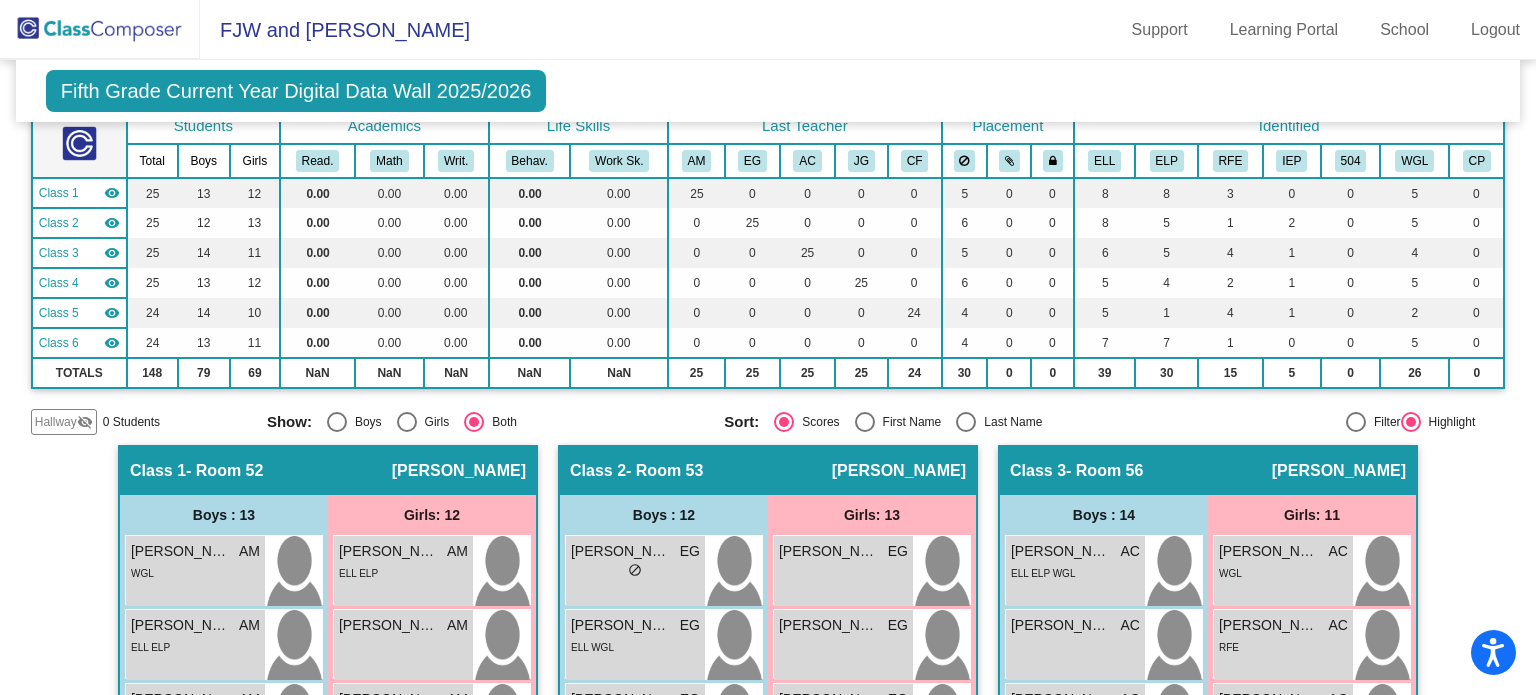 scroll, scrollTop: 0, scrollLeft: 0, axis: both 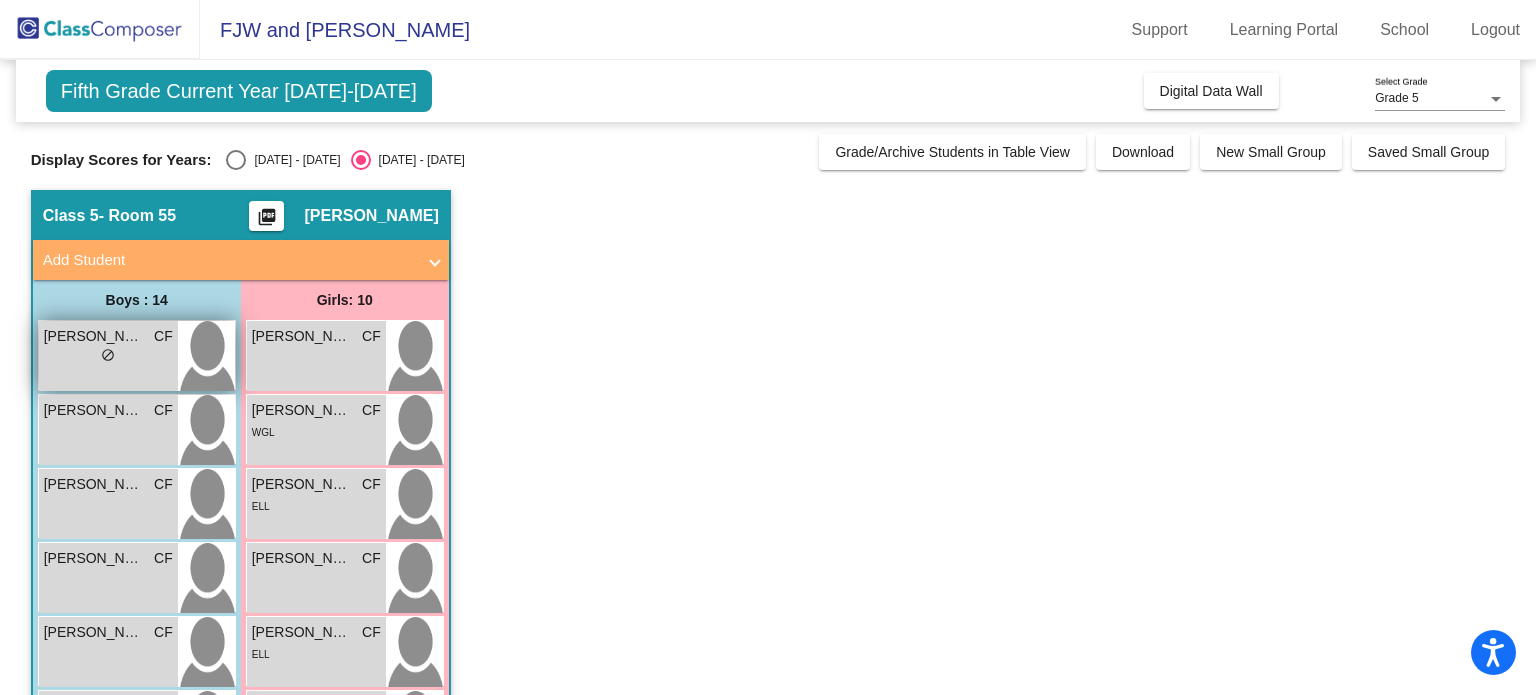 click on "[PERSON_NAME]" at bounding box center (94, 336) 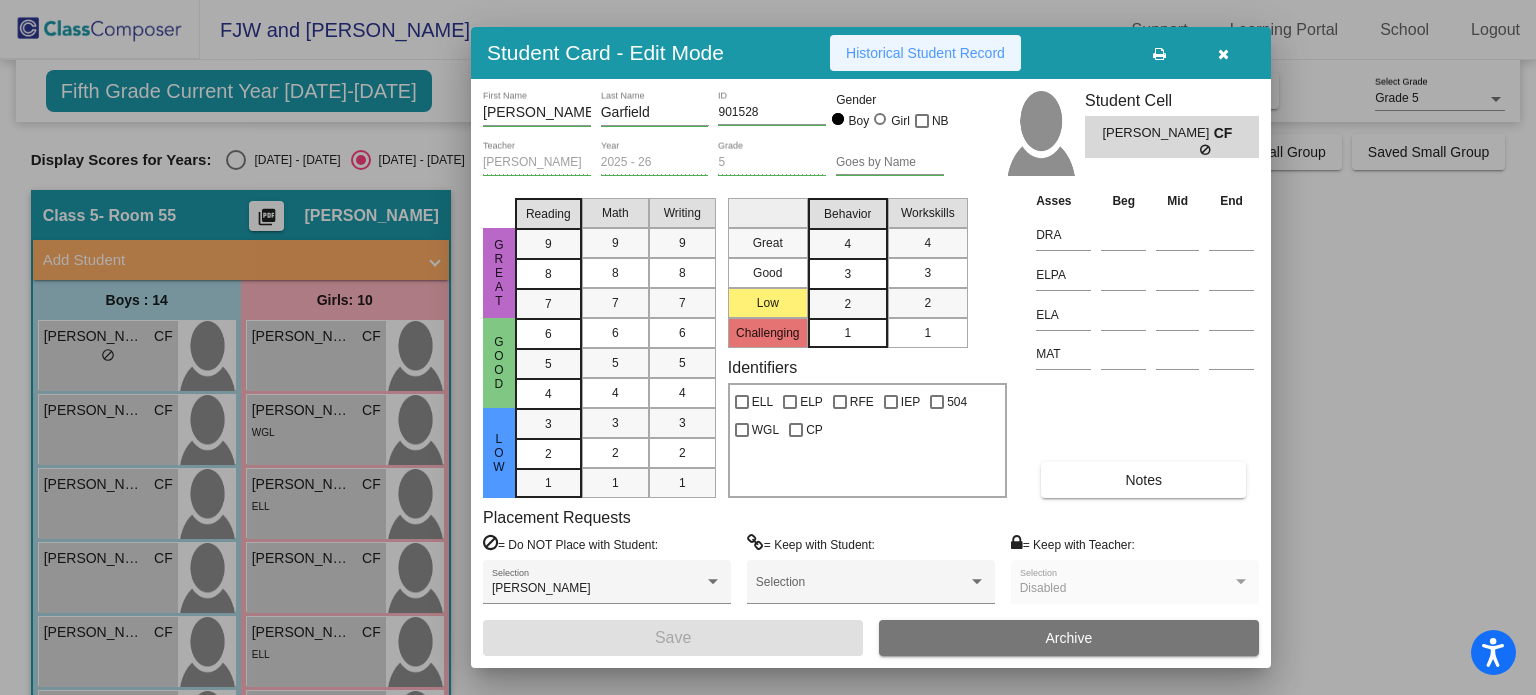 click on "Historical Student Record" at bounding box center (925, 53) 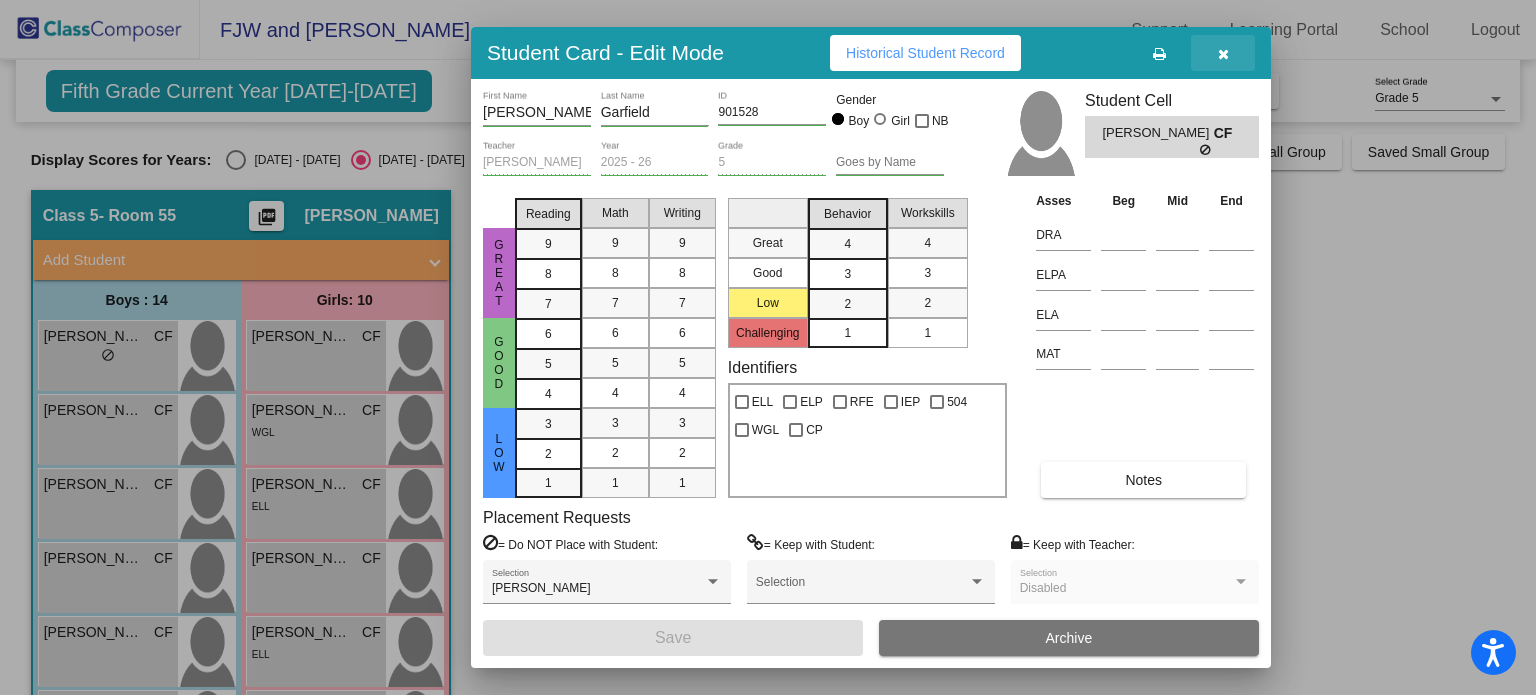 click at bounding box center (1223, 54) 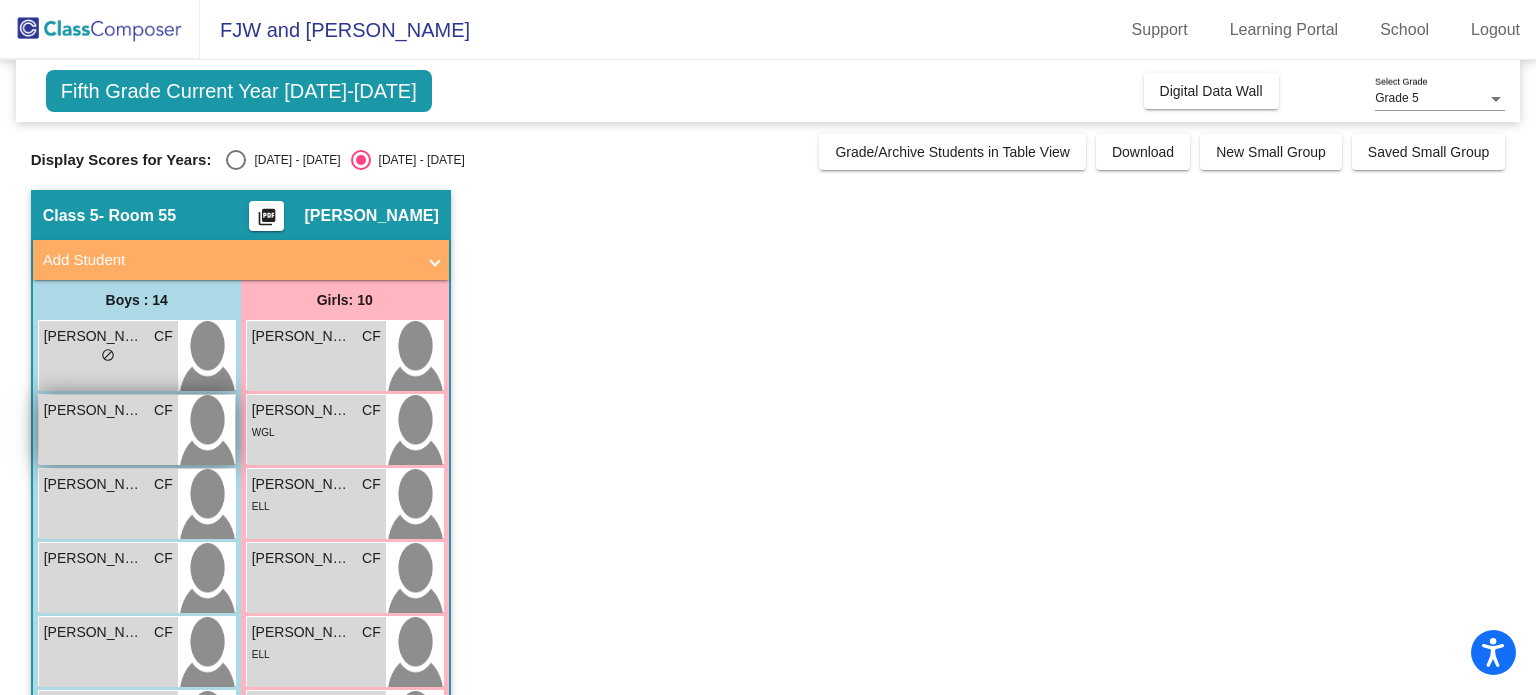 click on "[PERSON_NAME]" at bounding box center [94, 410] 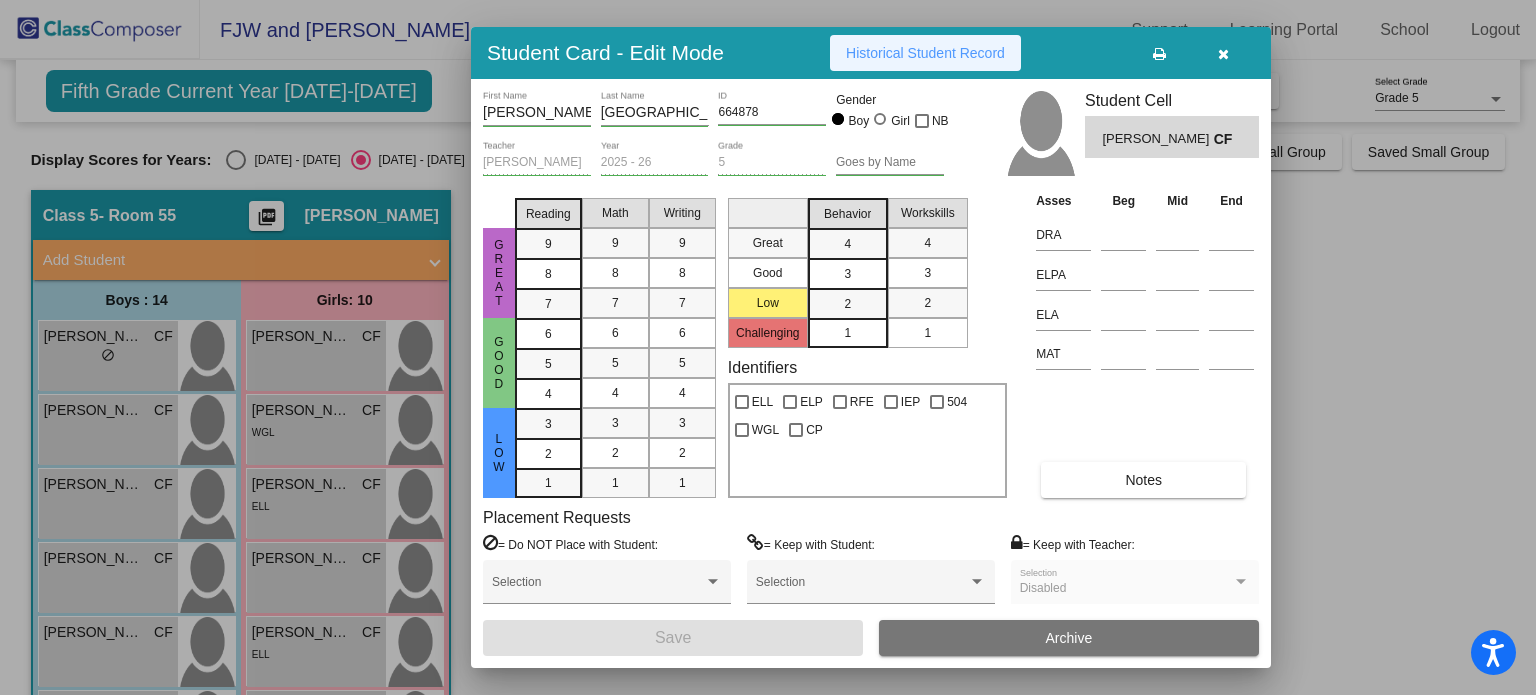 click on "Historical Student Record" at bounding box center (925, 53) 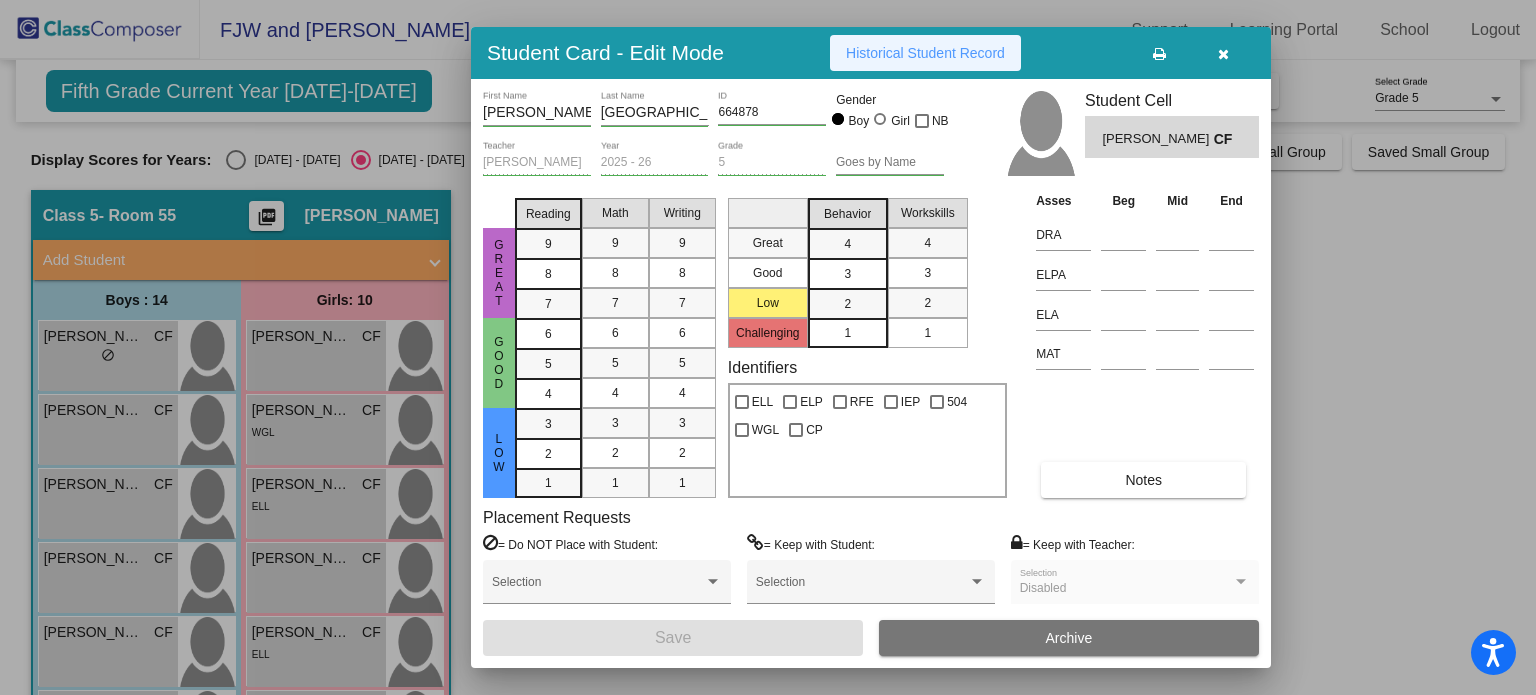 click on "Historical Student Record" at bounding box center (925, 53) 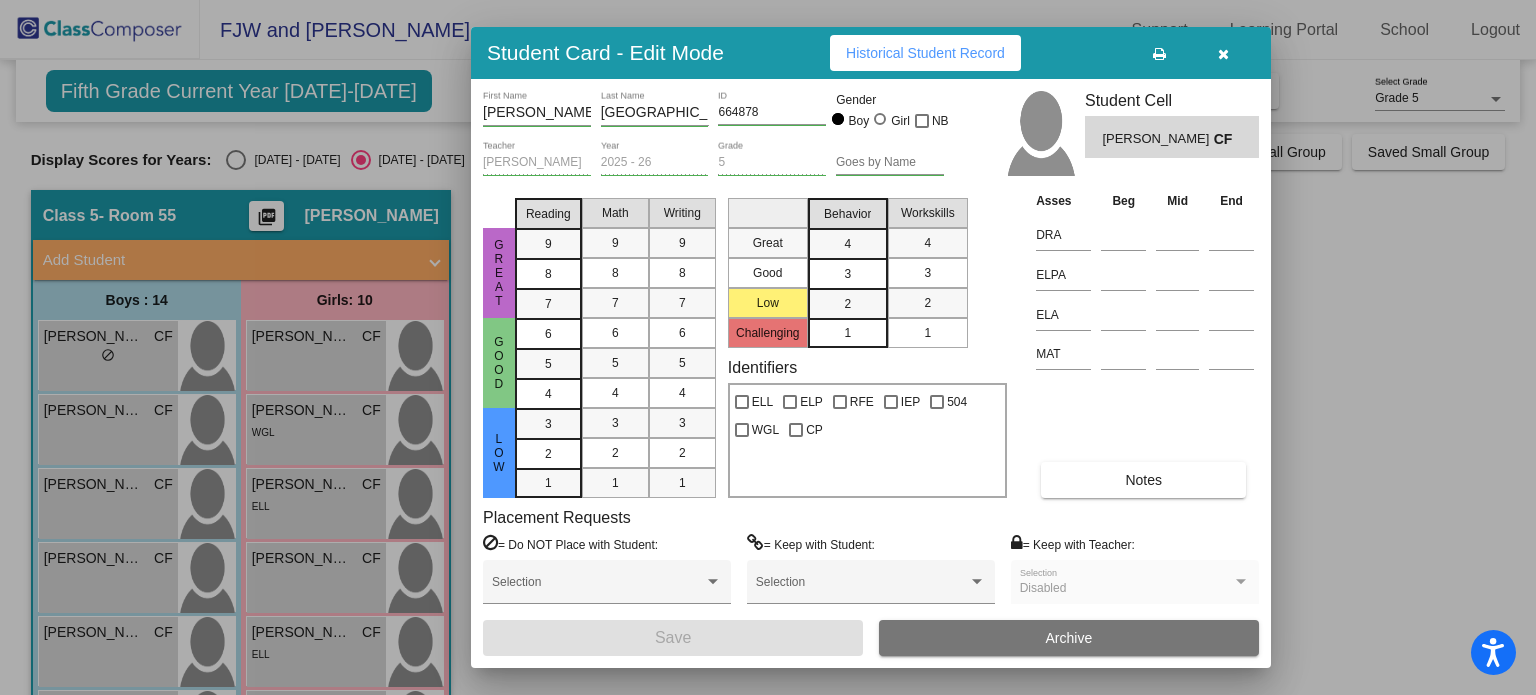 click at bounding box center (768, 347) 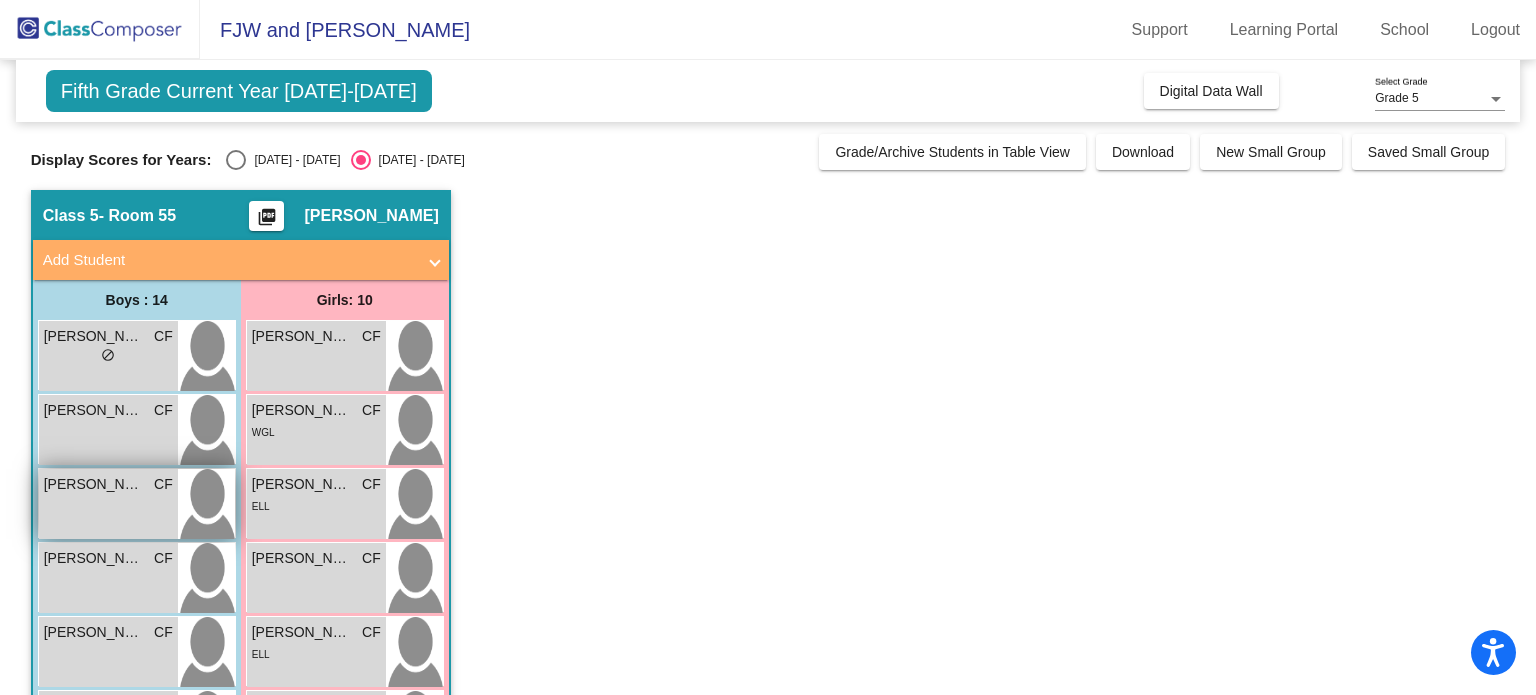 click on "[PERSON_NAME] CF lock do_not_disturb_alt" at bounding box center (108, 504) 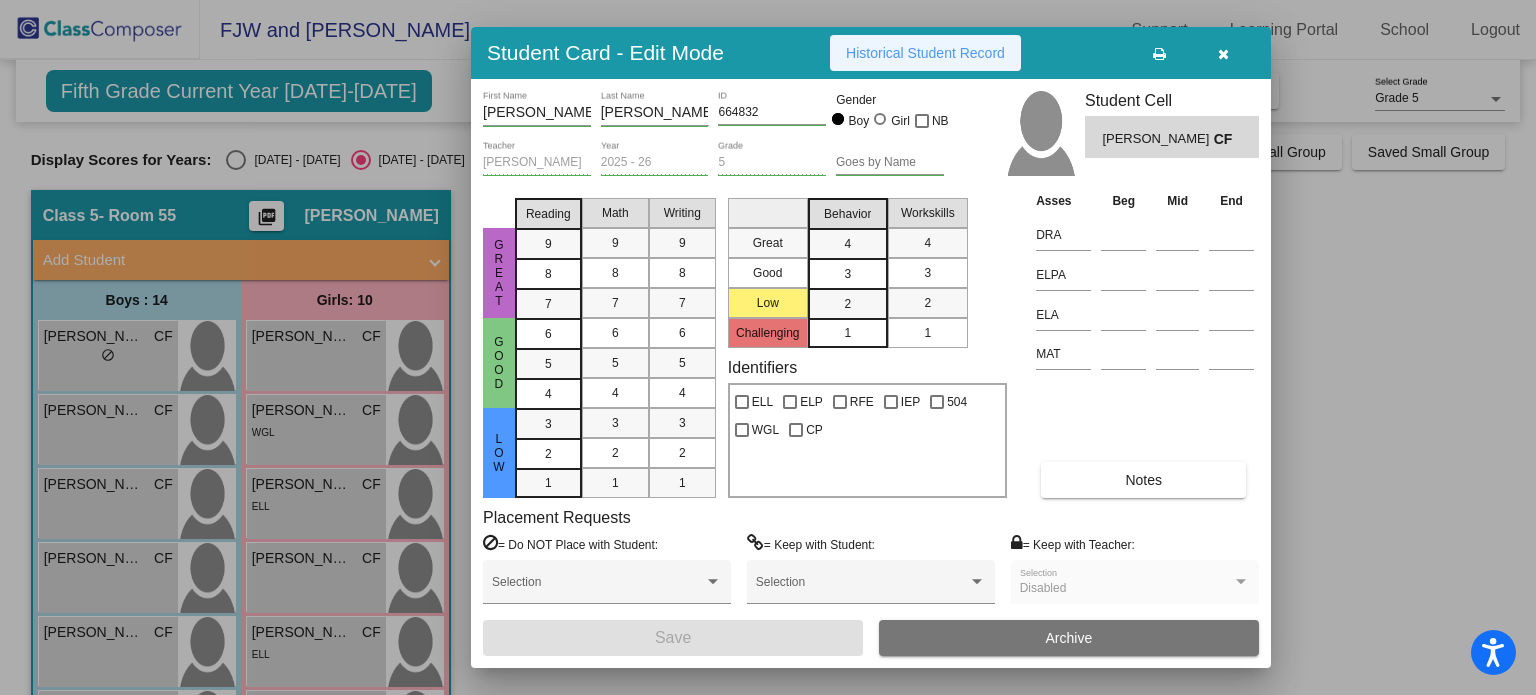 click on "Historical Student Record" at bounding box center [925, 53] 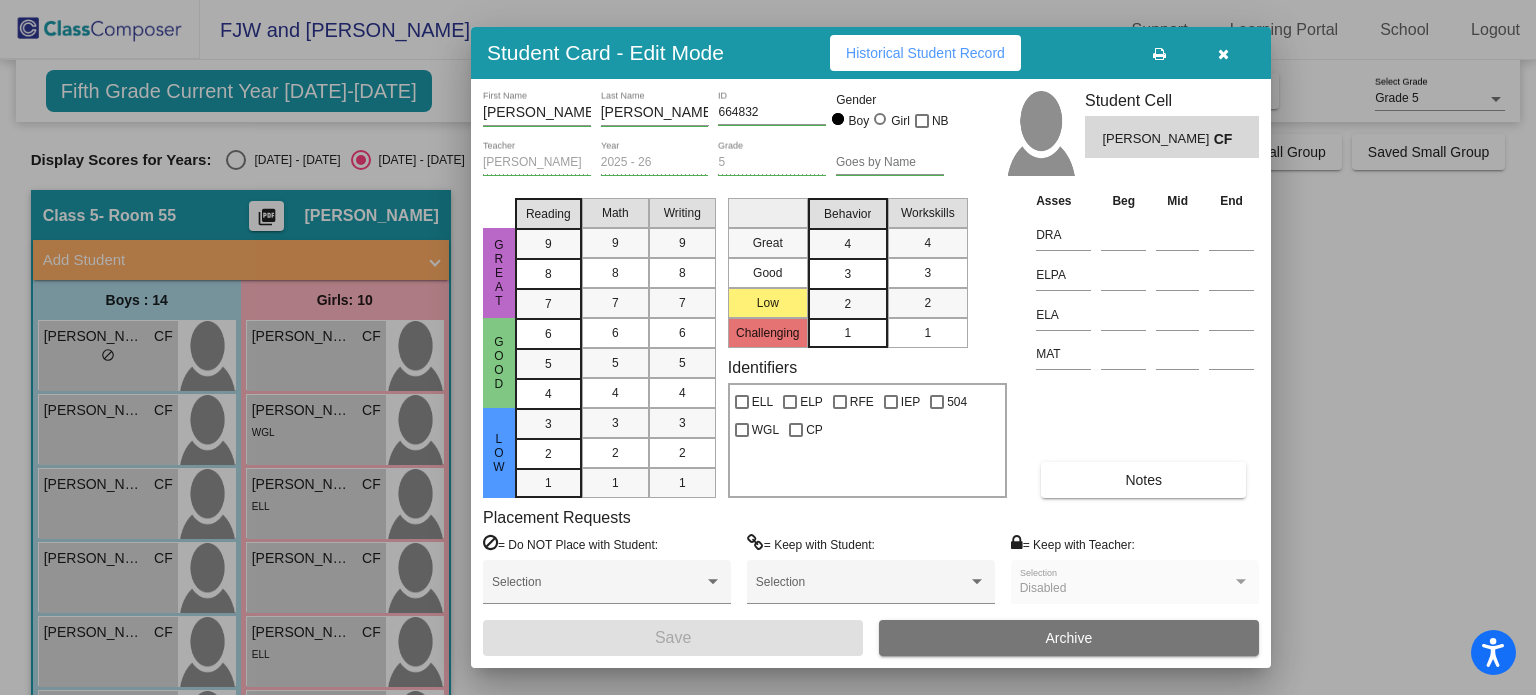 click at bounding box center (768, 347) 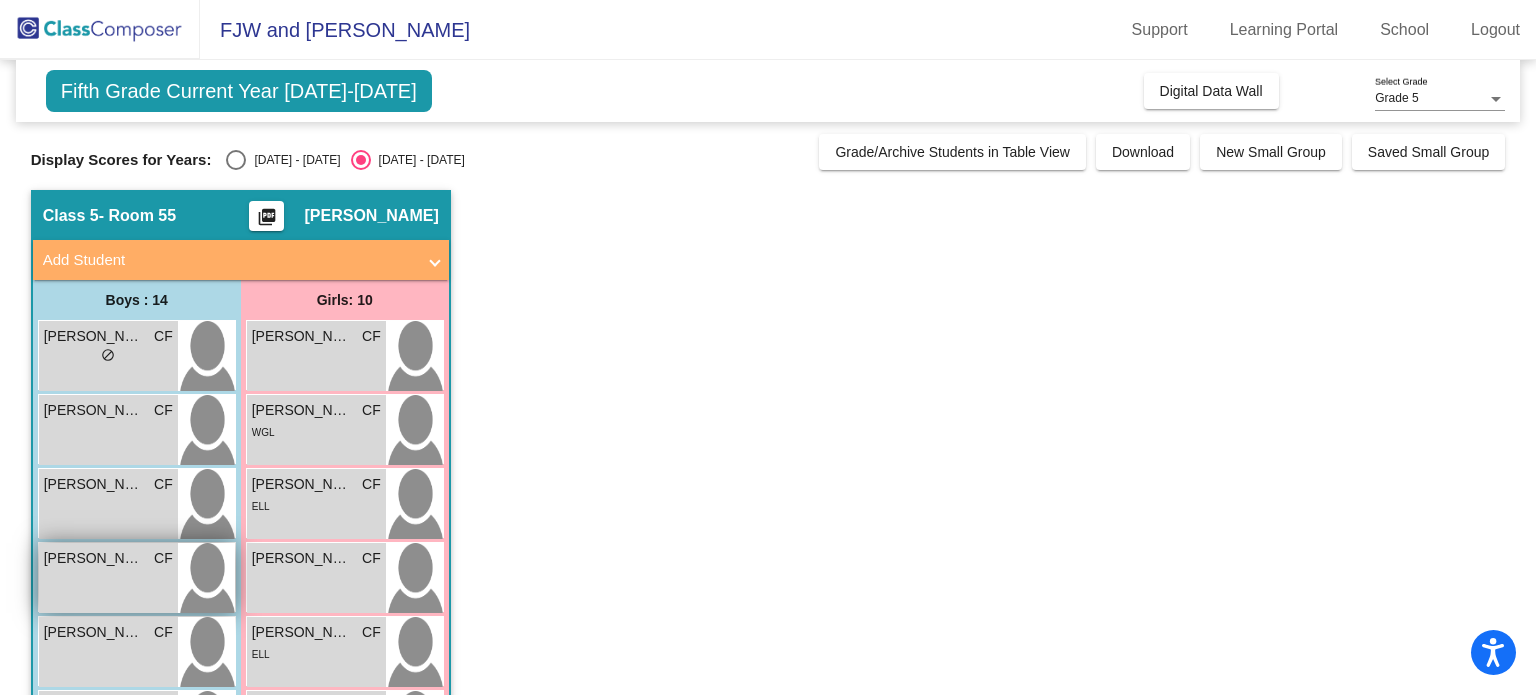 click on "[PERSON_NAME]" at bounding box center (94, 558) 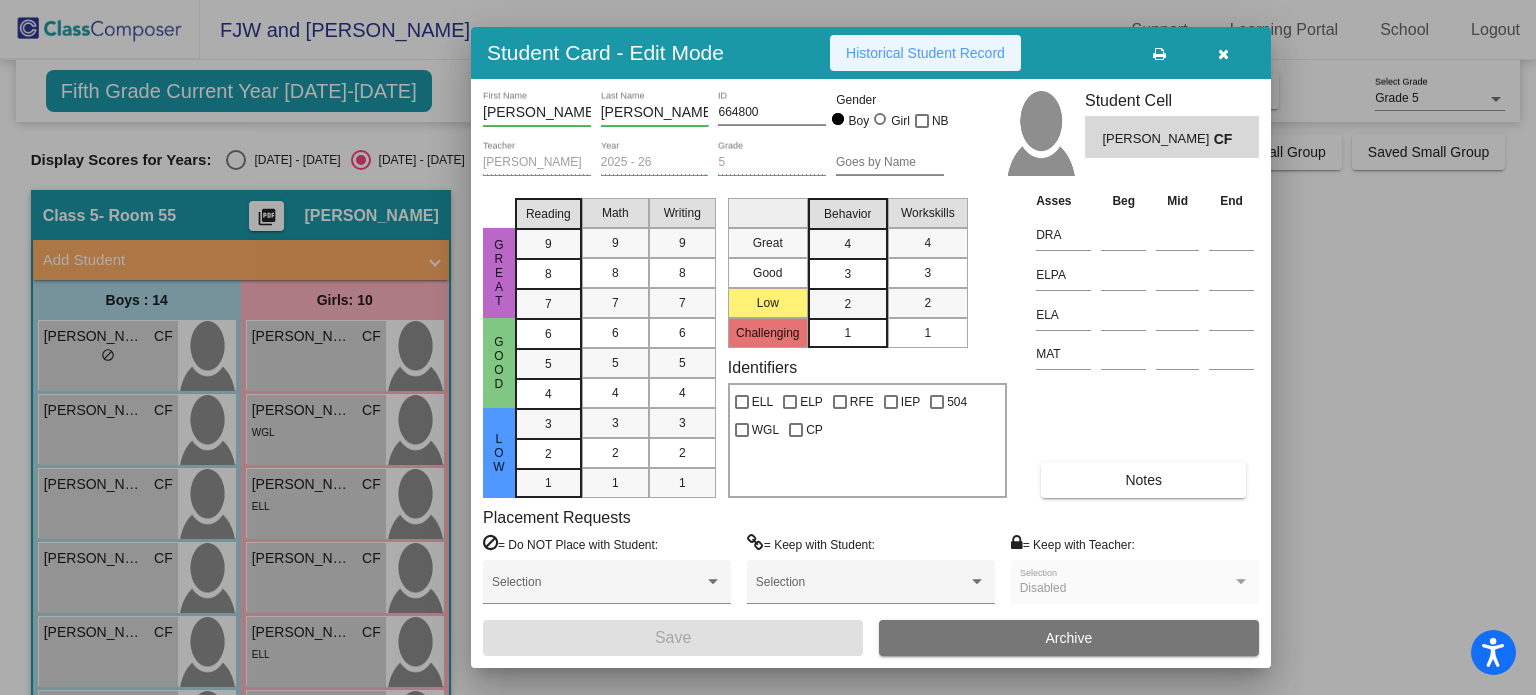 click on "Historical Student Record" at bounding box center [925, 53] 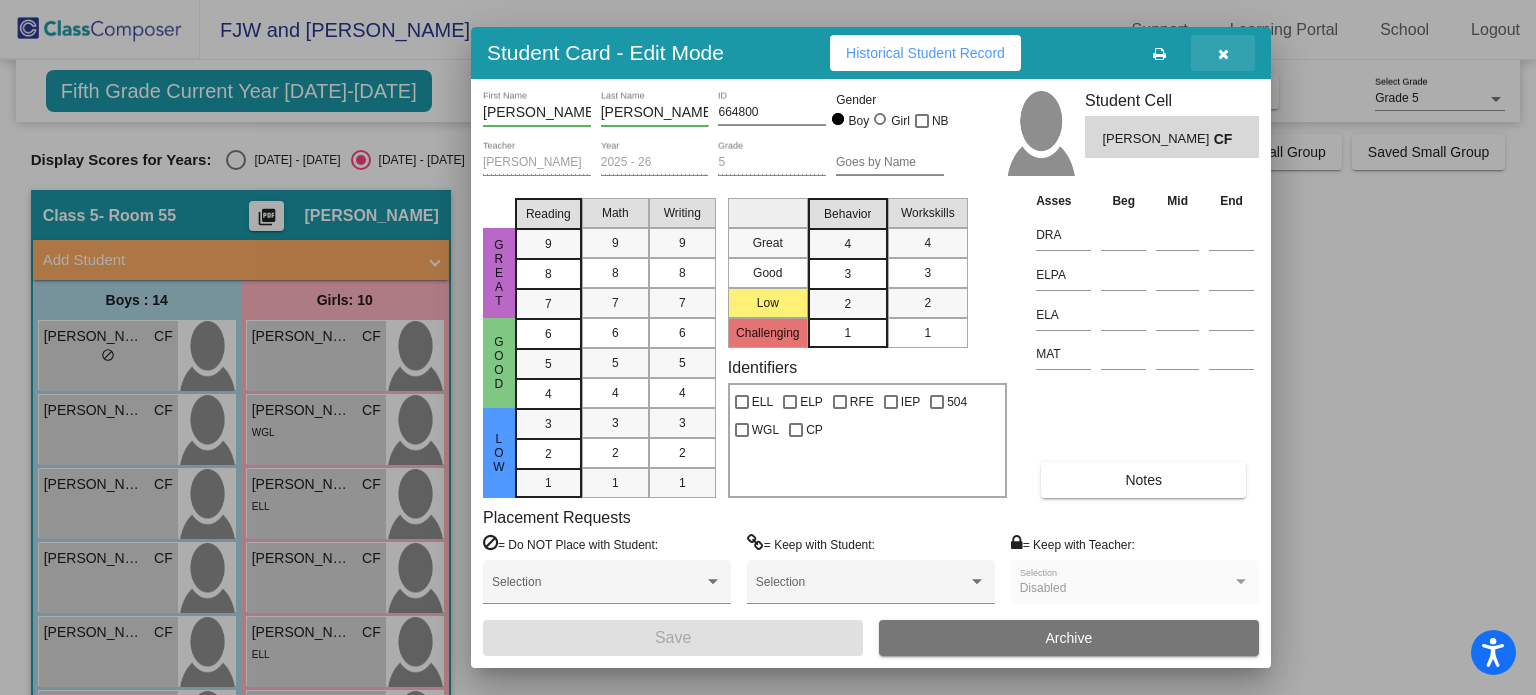 click at bounding box center (1223, 53) 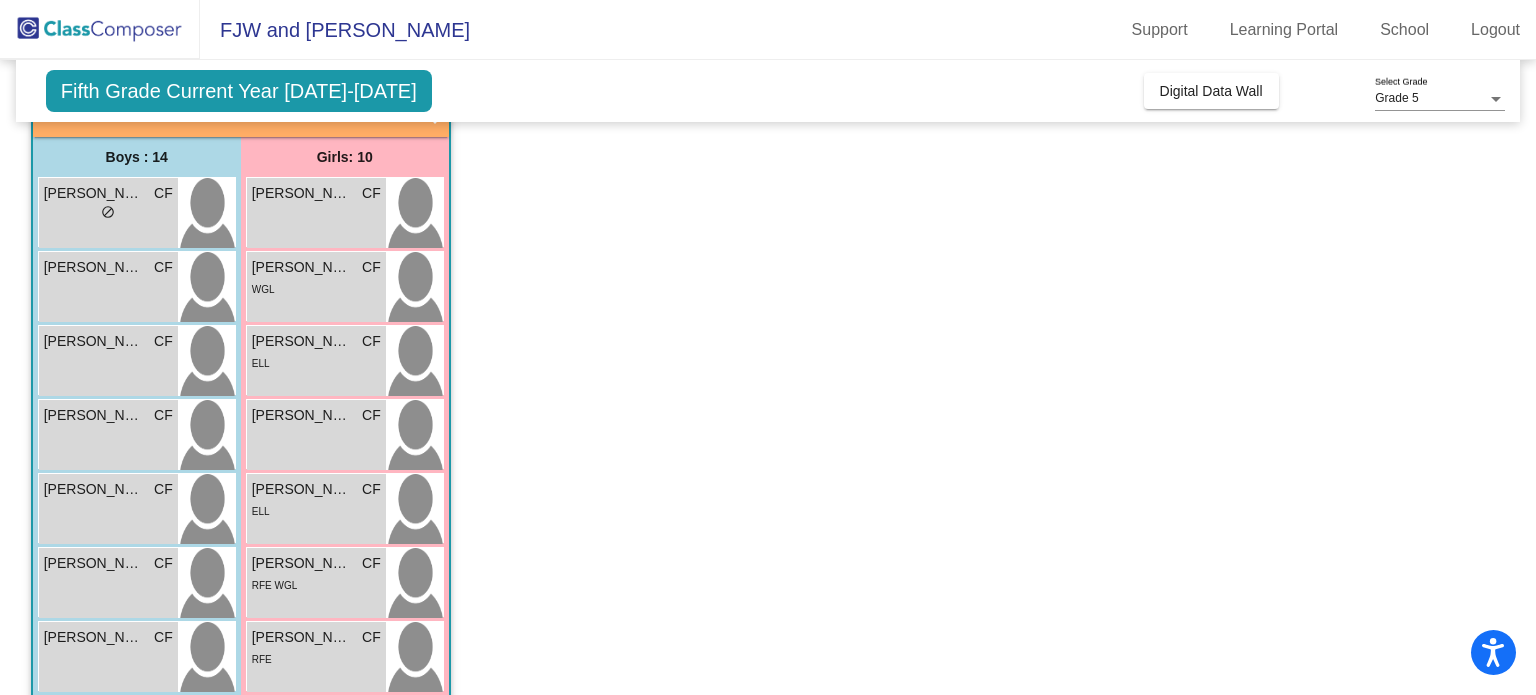scroll, scrollTop: 144, scrollLeft: 0, axis: vertical 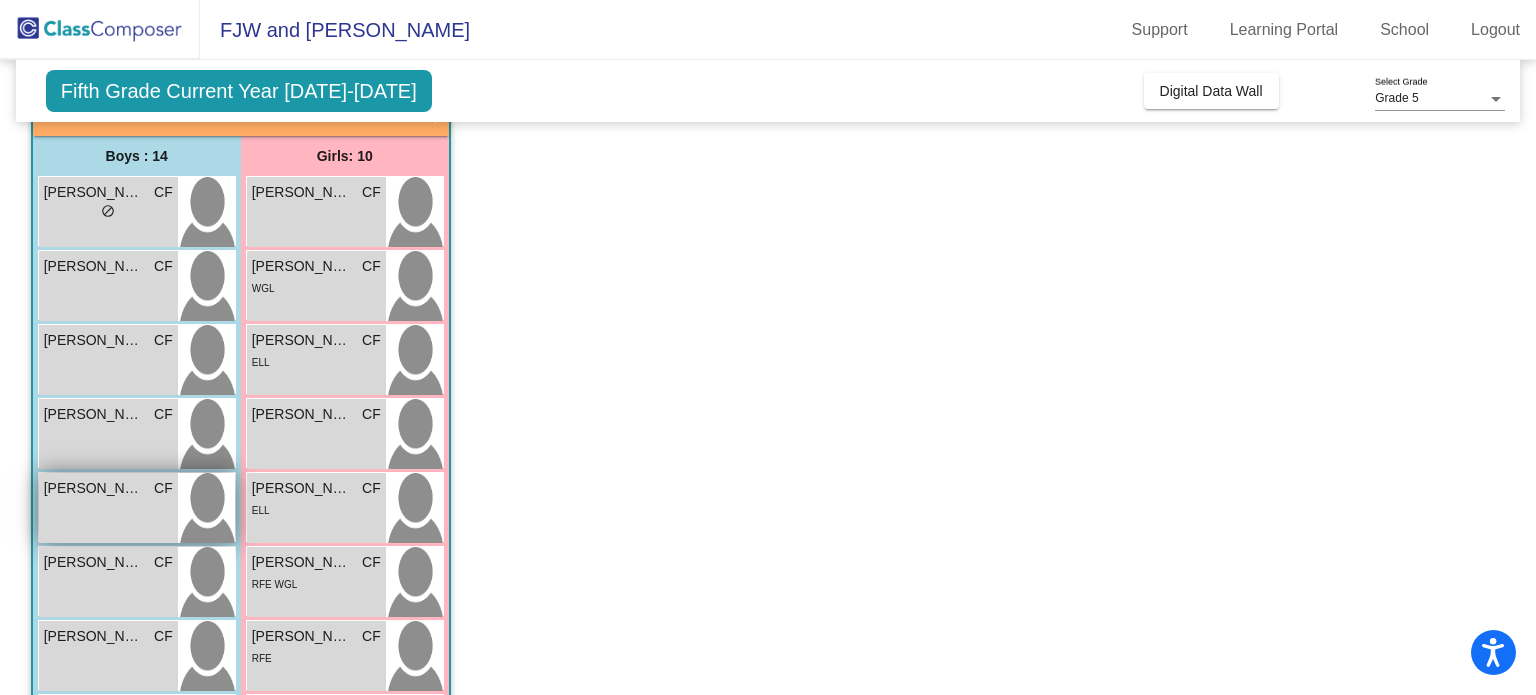 click on "[PERSON_NAME]" at bounding box center (94, 488) 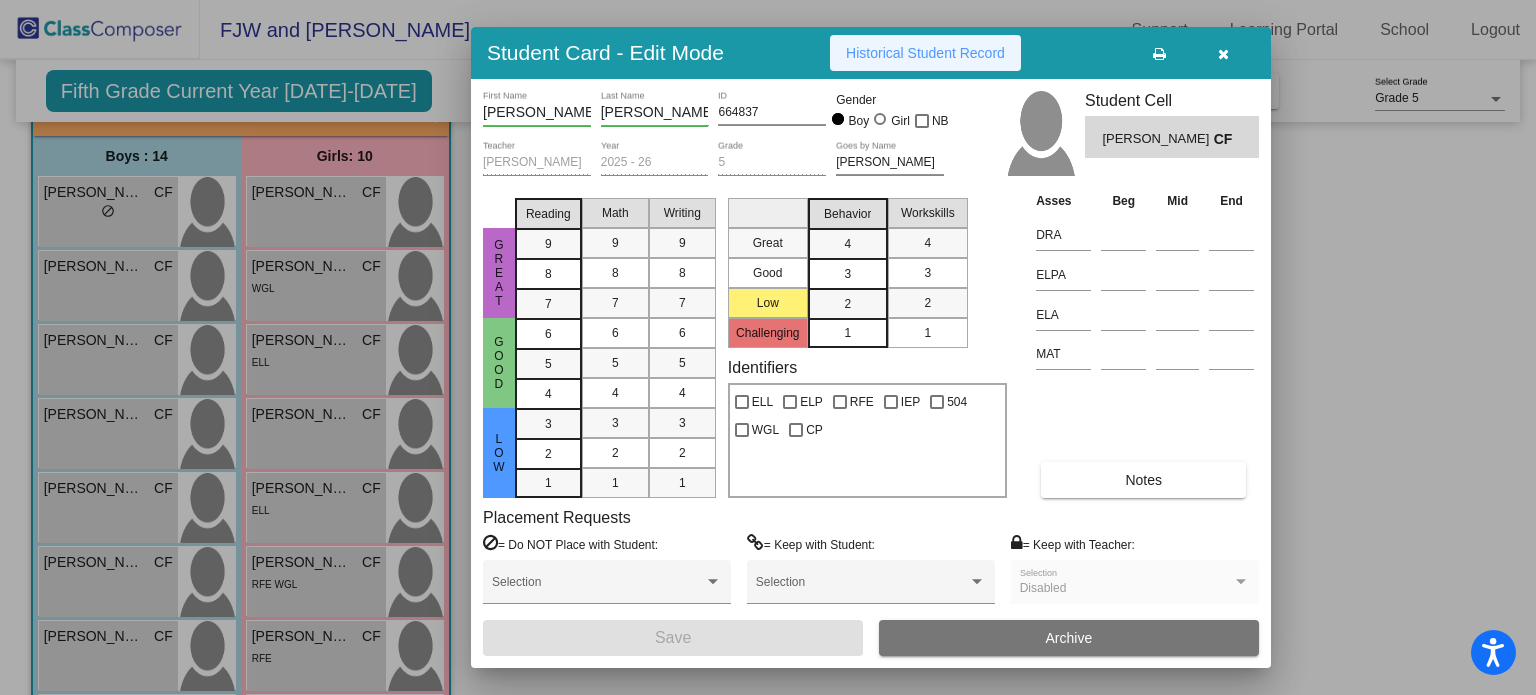 click on "Historical Student Record" at bounding box center (925, 53) 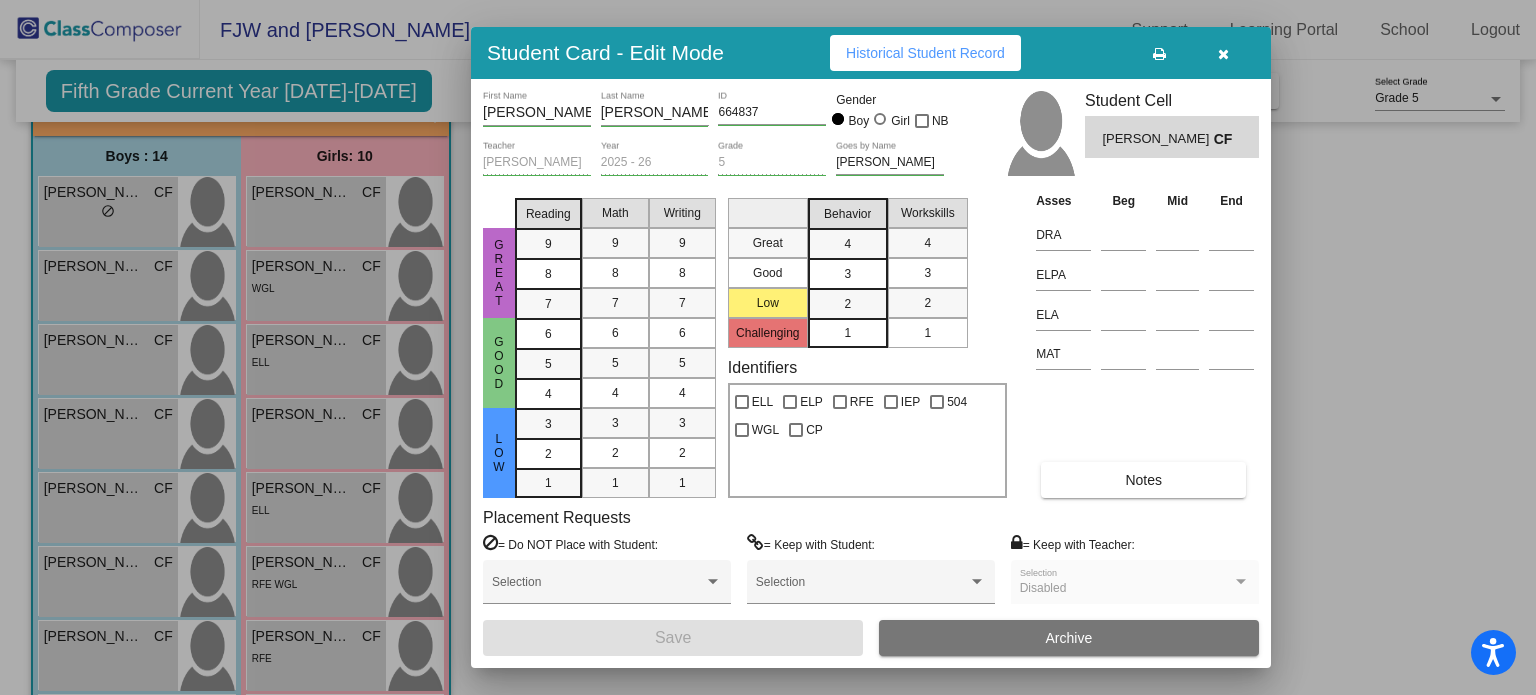 click at bounding box center [768, 347] 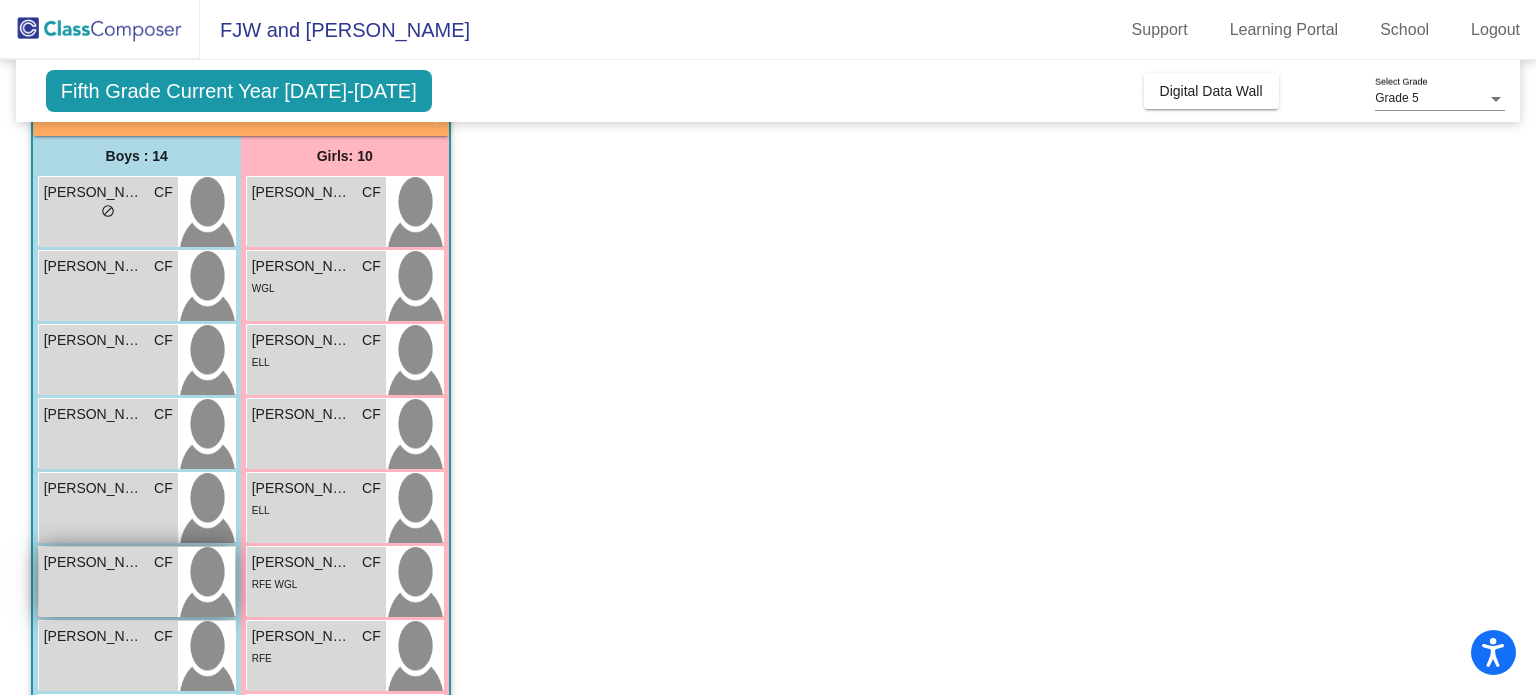 click on "[PERSON_NAME] CF lock do_not_disturb_alt" at bounding box center (108, 582) 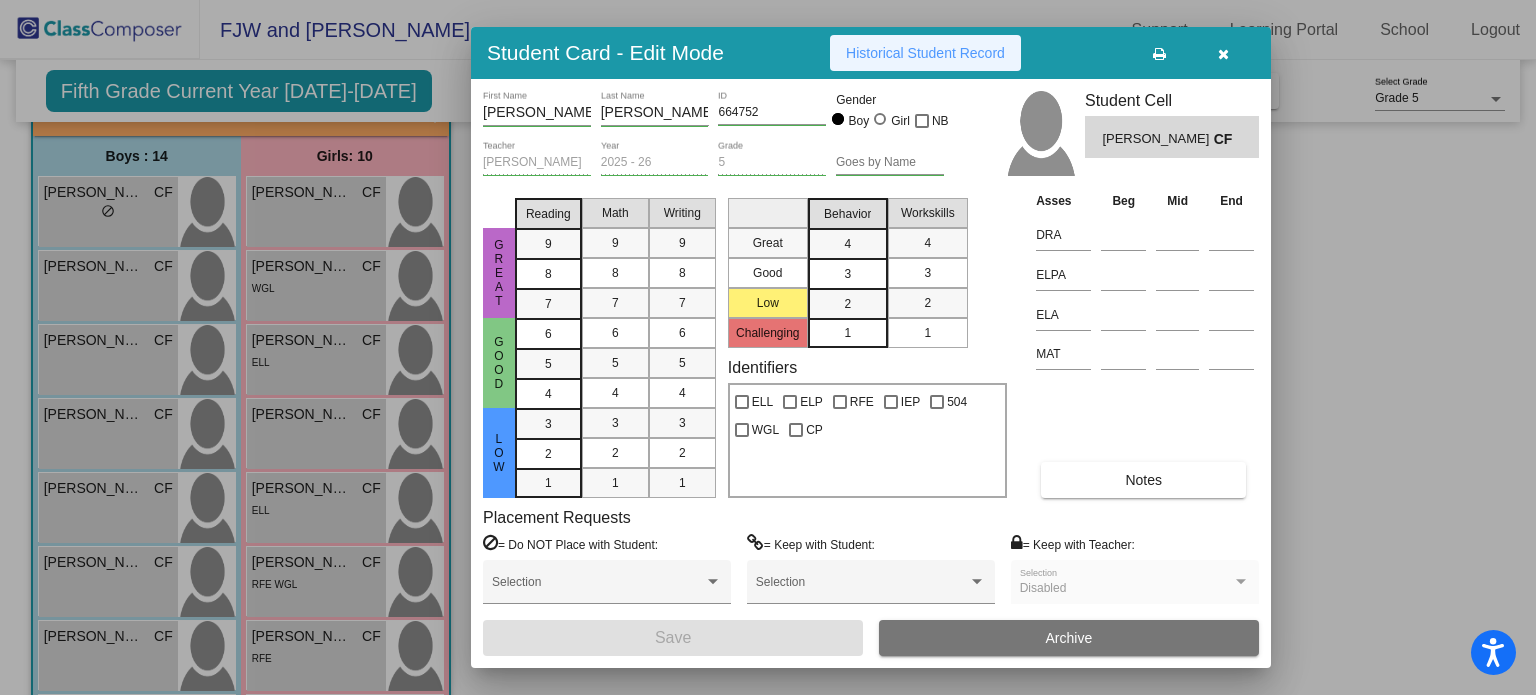 click on "Historical Student Record" at bounding box center [925, 53] 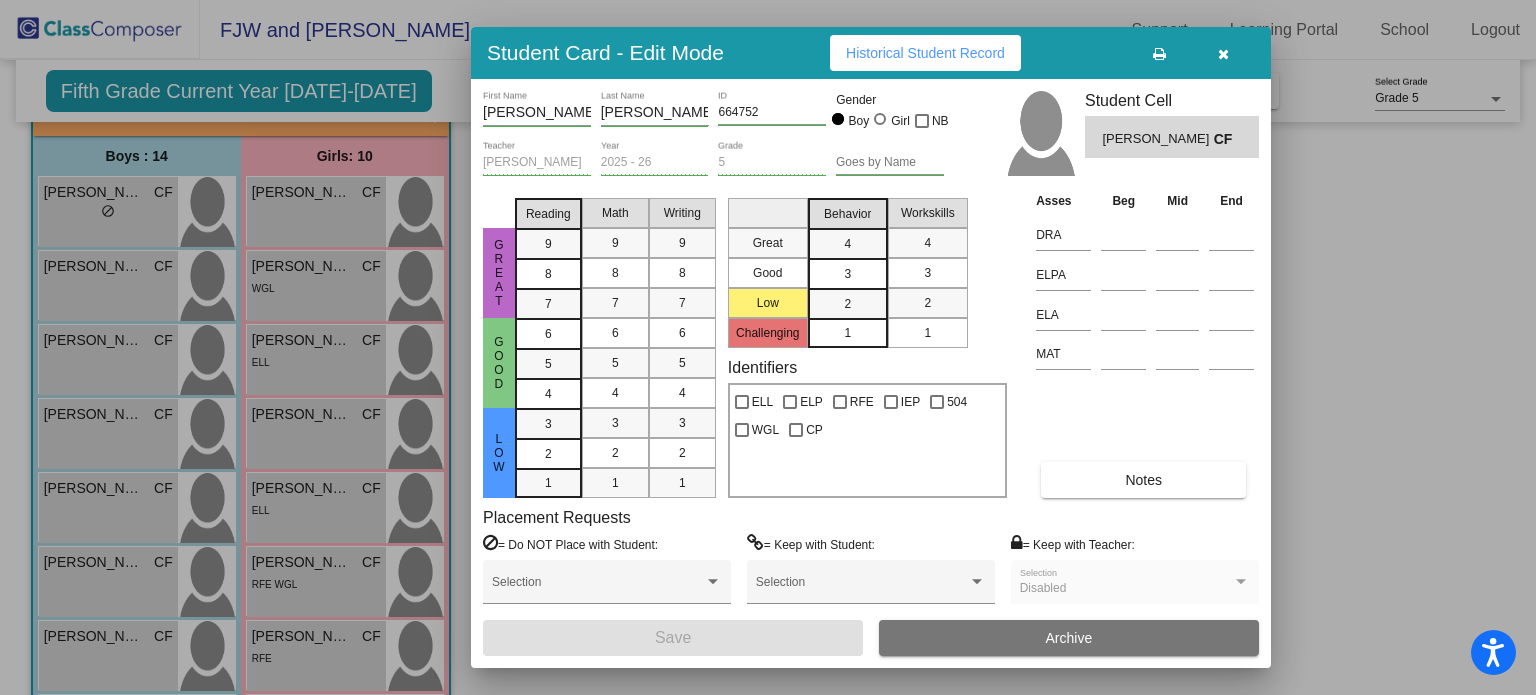 click at bounding box center [768, 347] 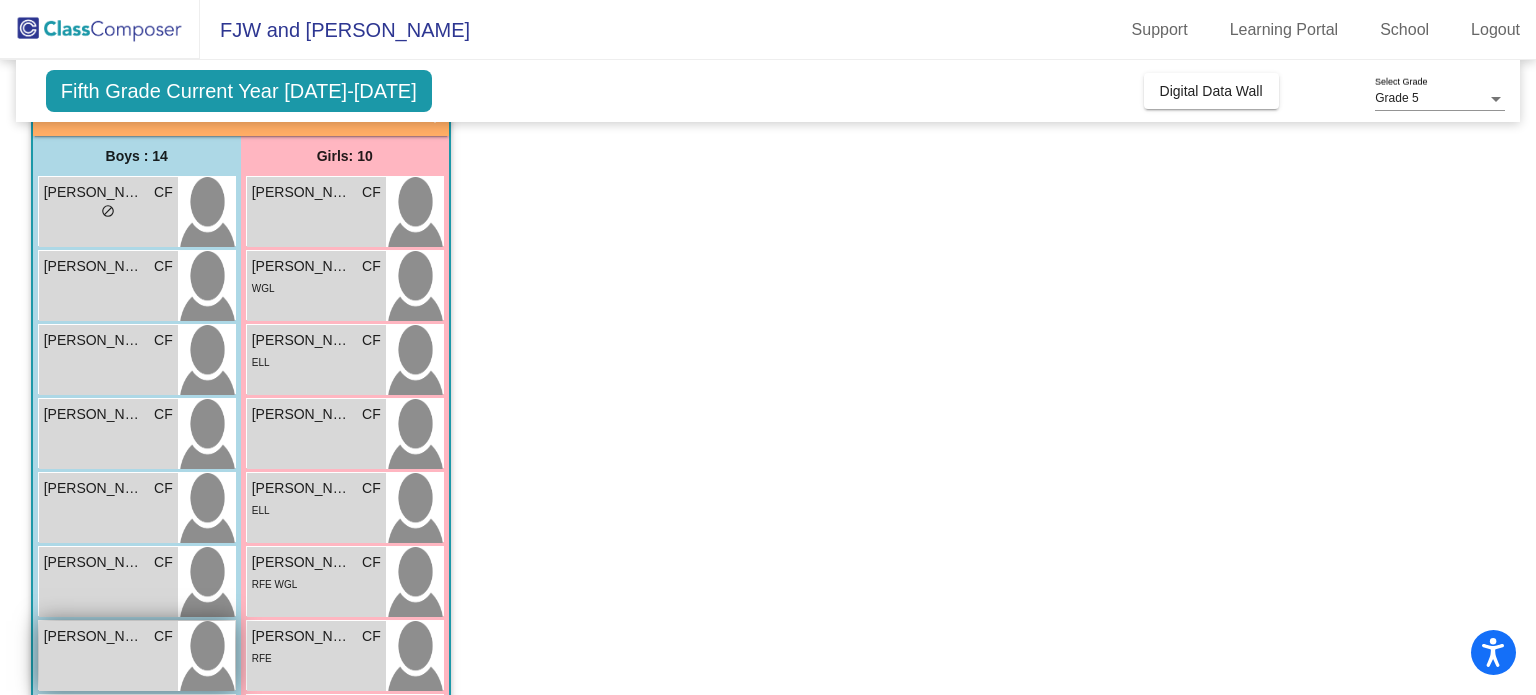 click on "[PERSON_NAME] CF lock do_not_disturb_alt" at bounding box center (108, 656) 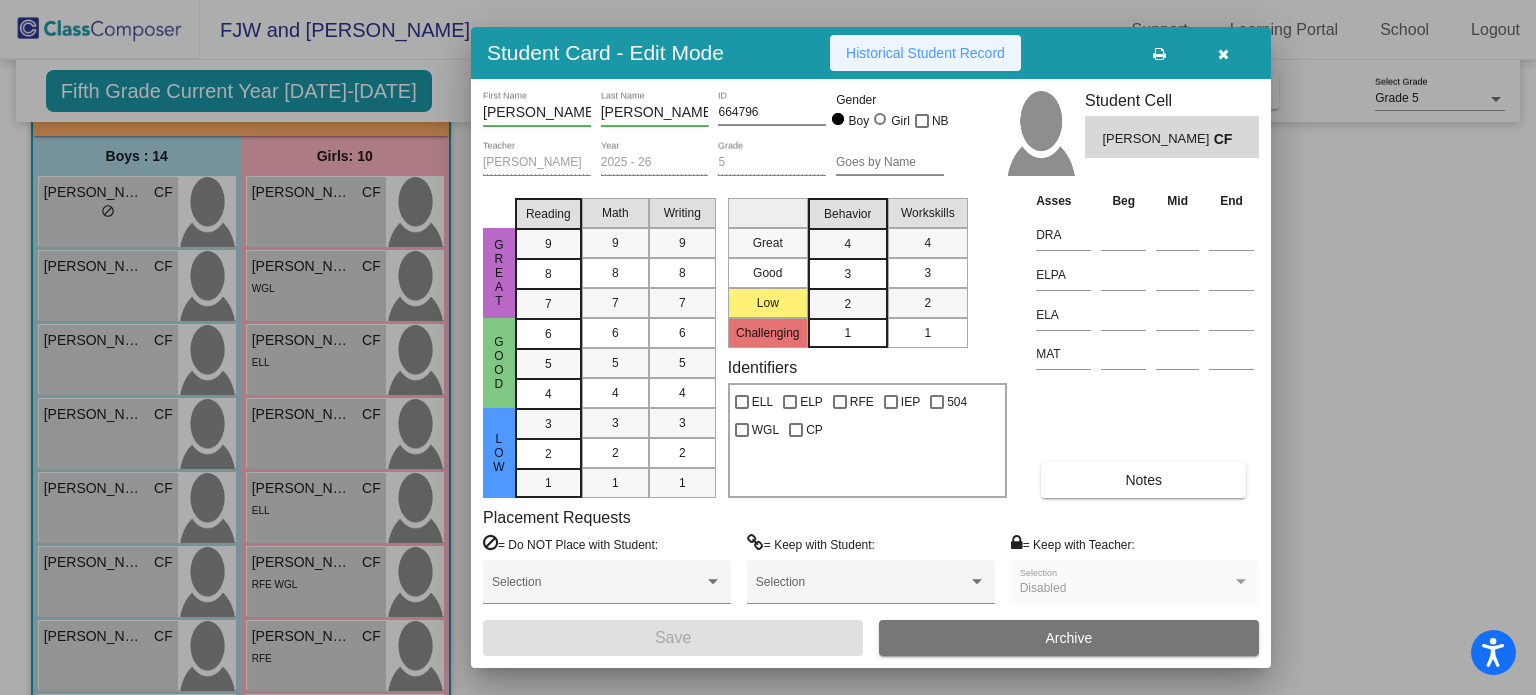 click on "Historical Student Record" at bounding box center [925, 53] 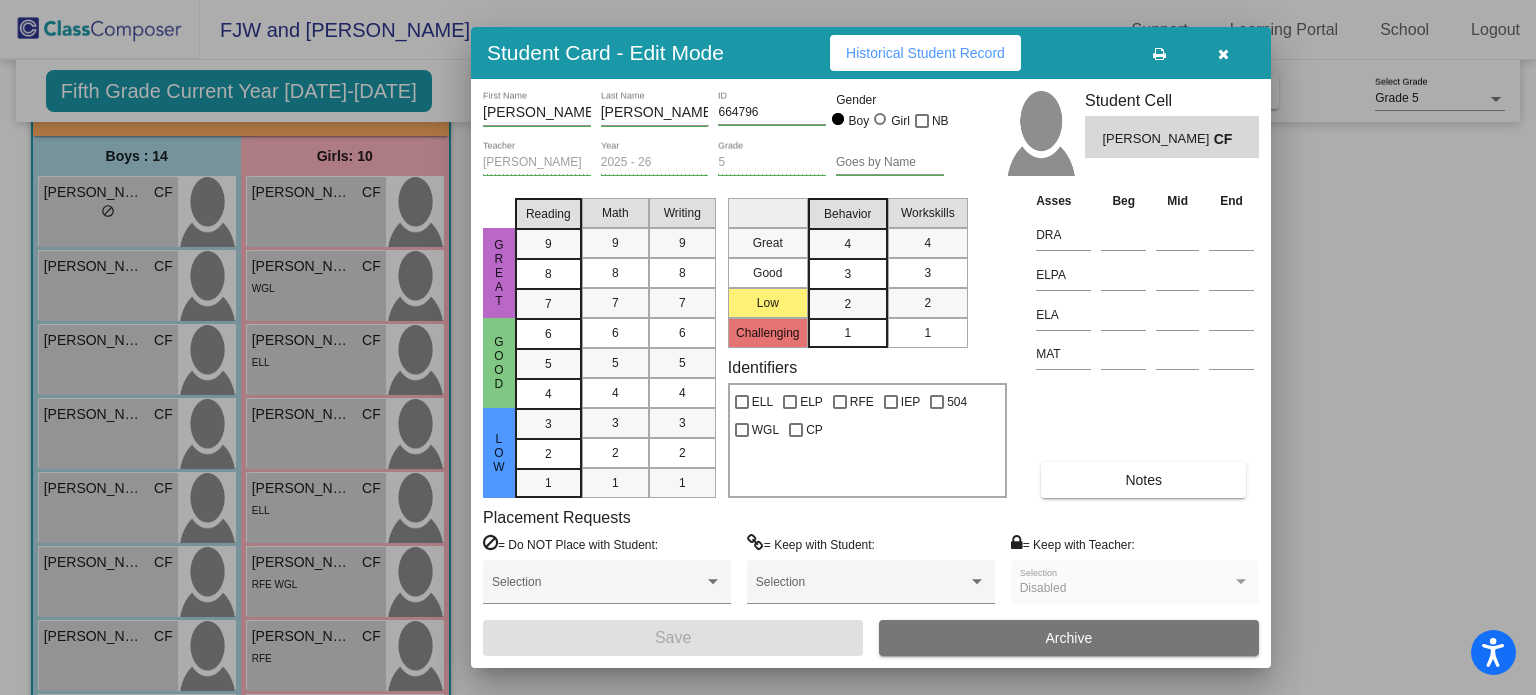 click at bounding box center [768, 347] 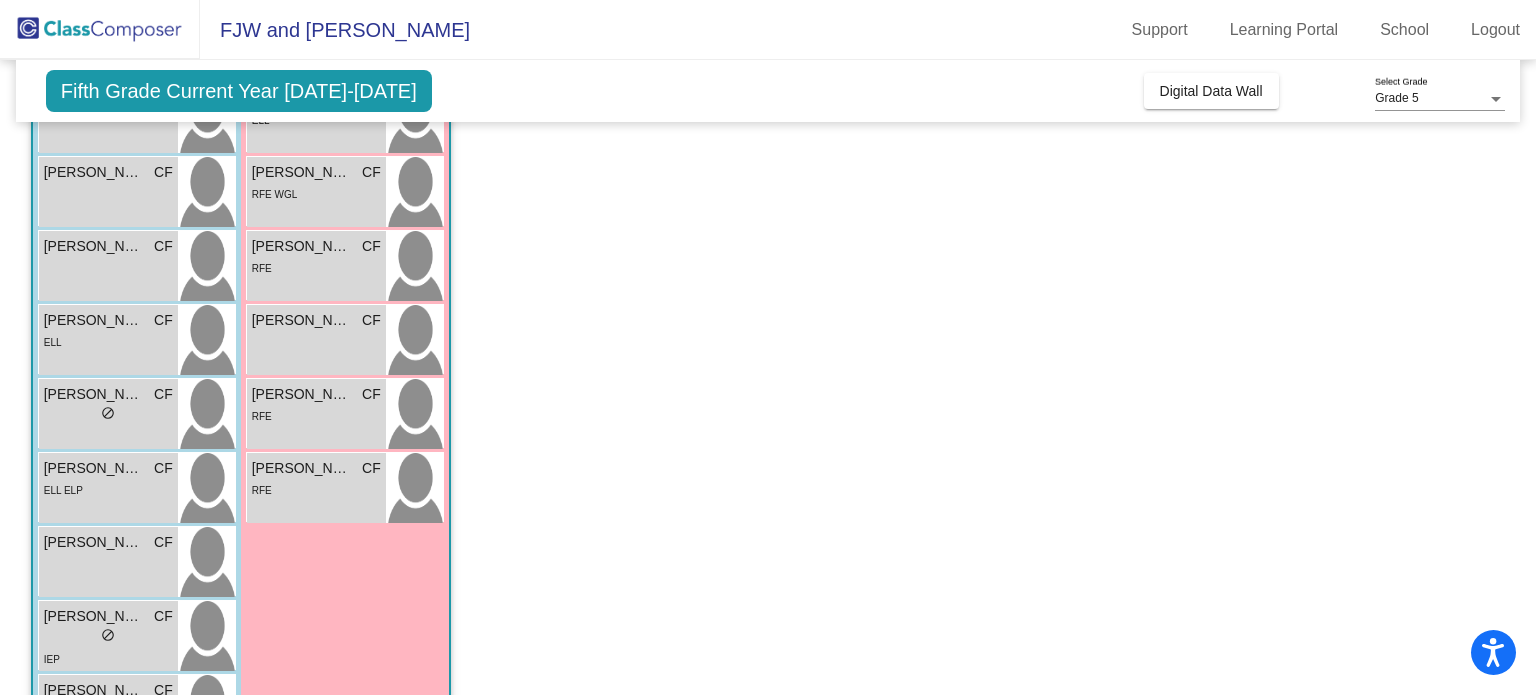 scroll, scrollTop: 535, scrollLeft: 0, axis: vertical 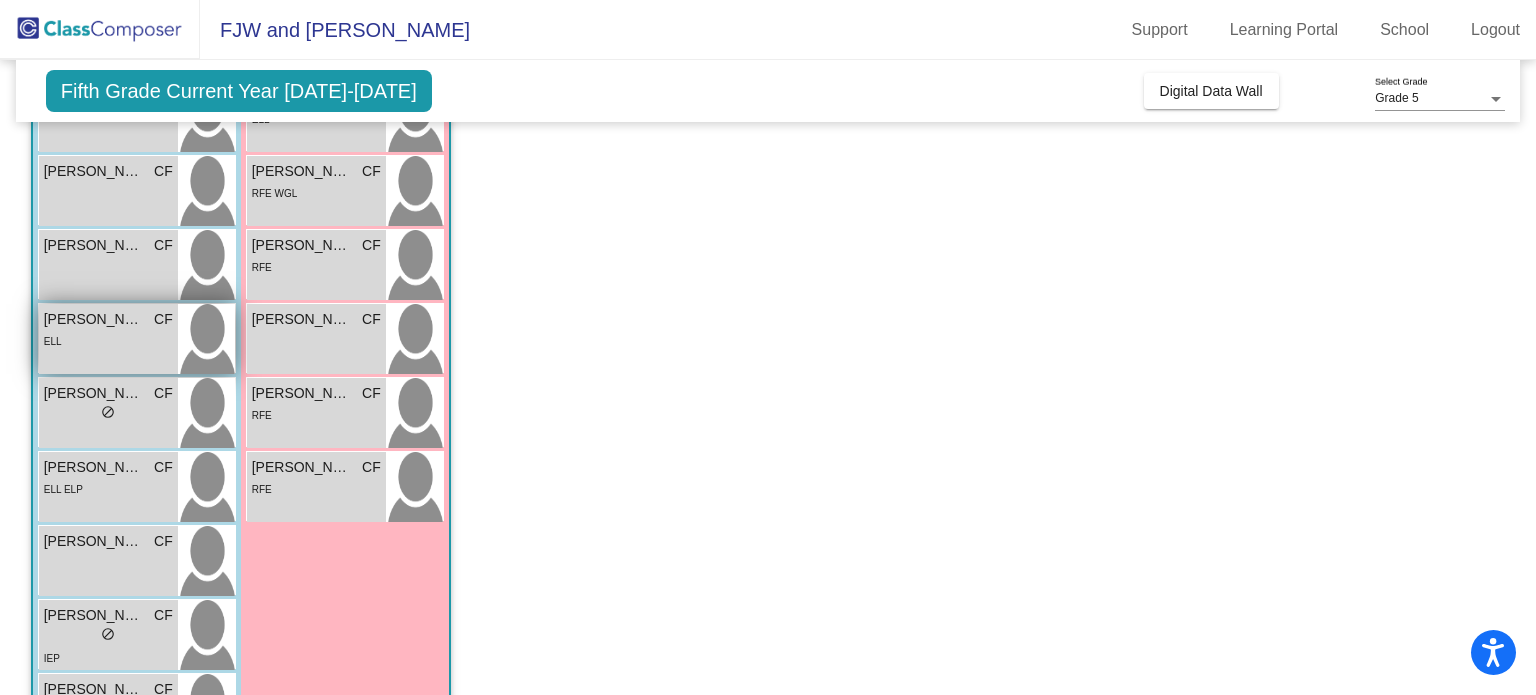 click on "ELL" at bounding box center [108, 340] 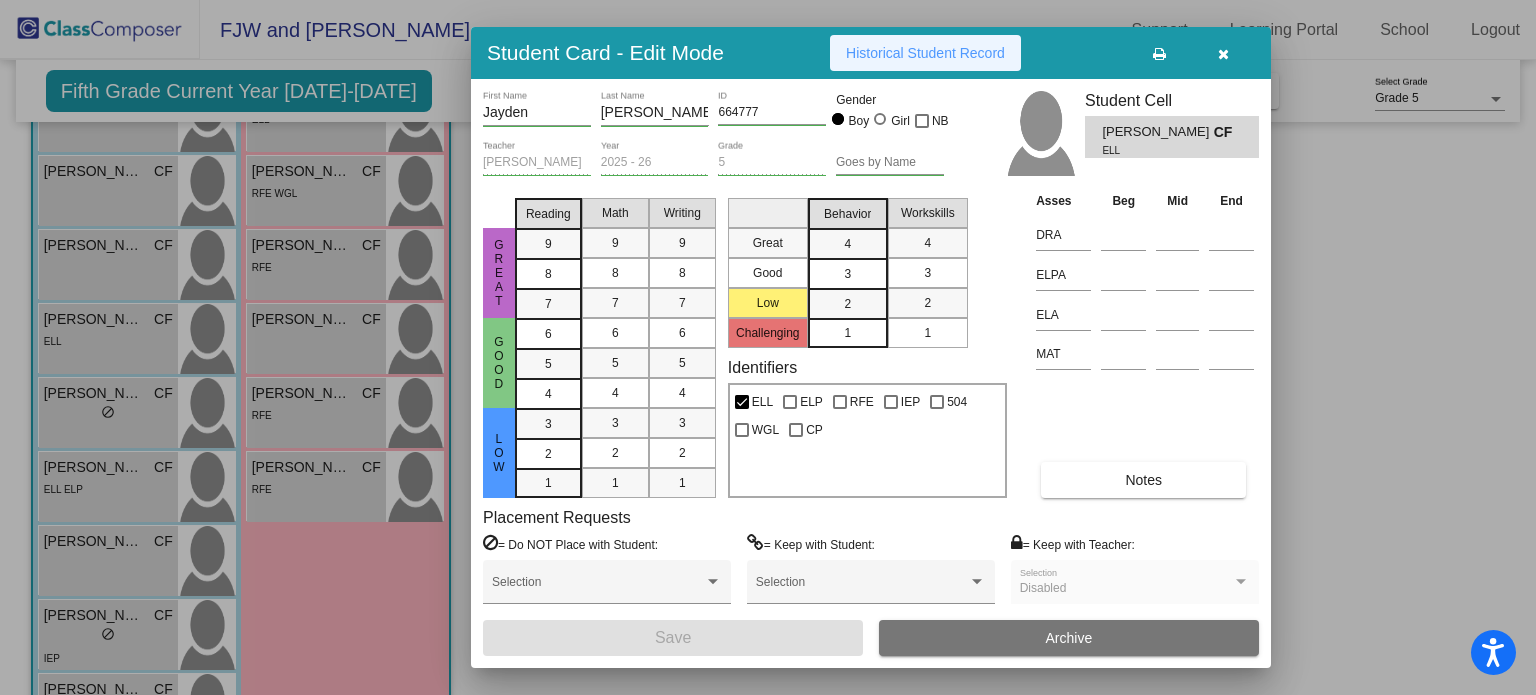 click on "Historical Student Record" at bounding box center (925, 53) 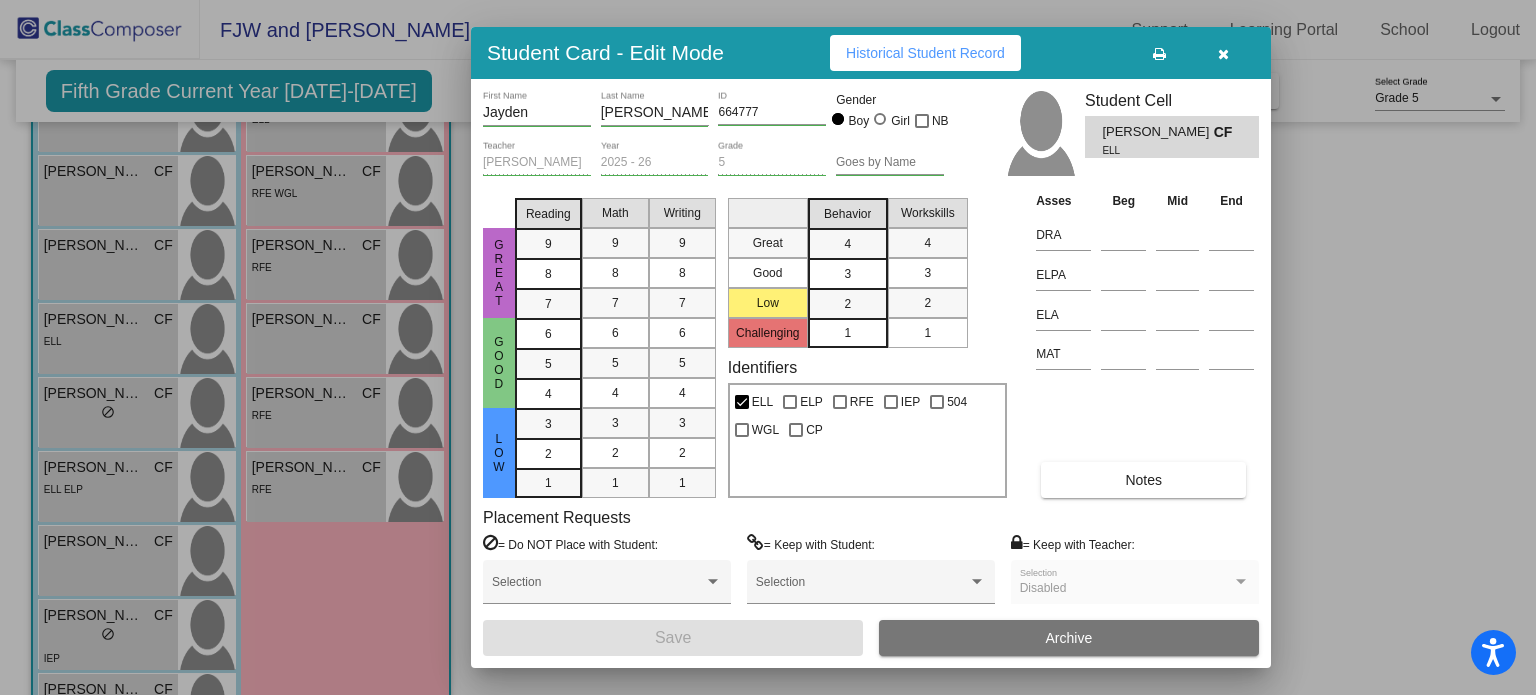 click at bounding box center [768, 347] 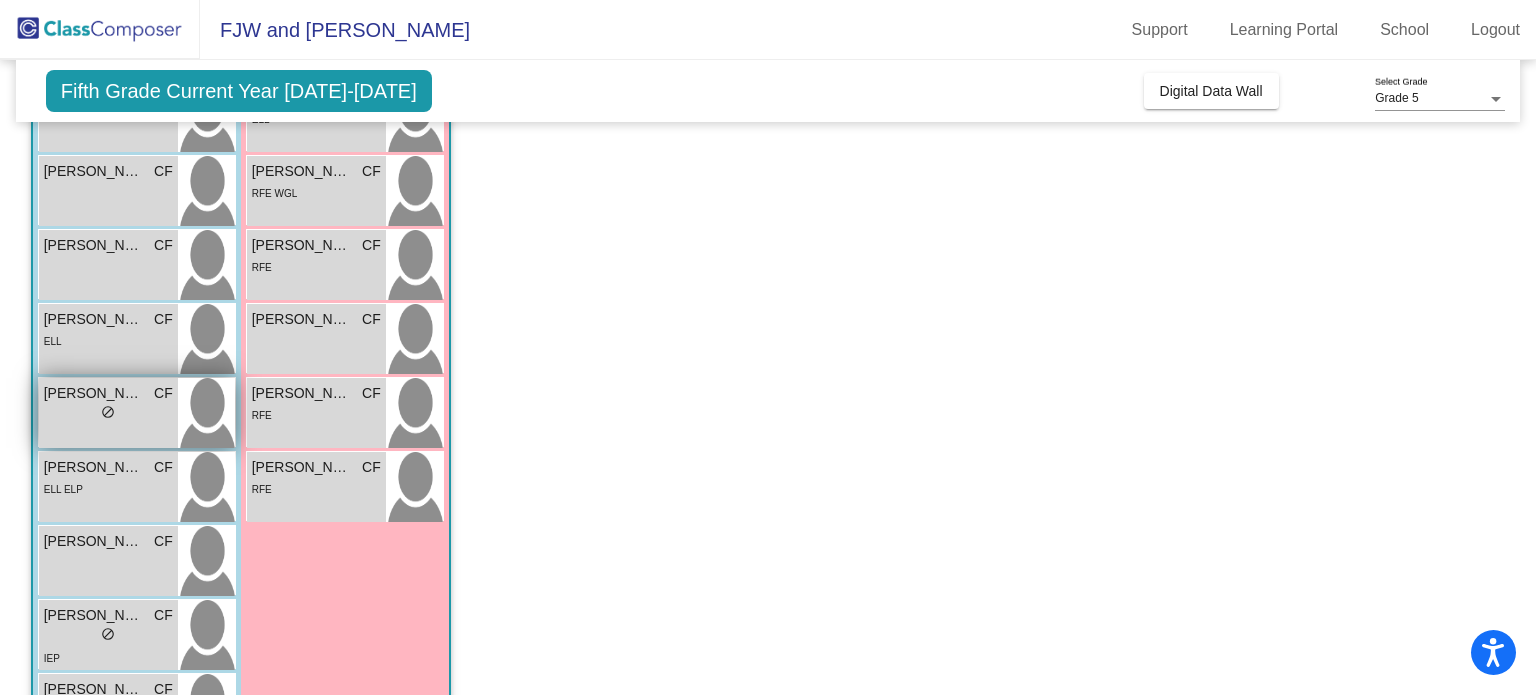 click on "lock do_not_disturb_alt" at bounding box center (108, 414) 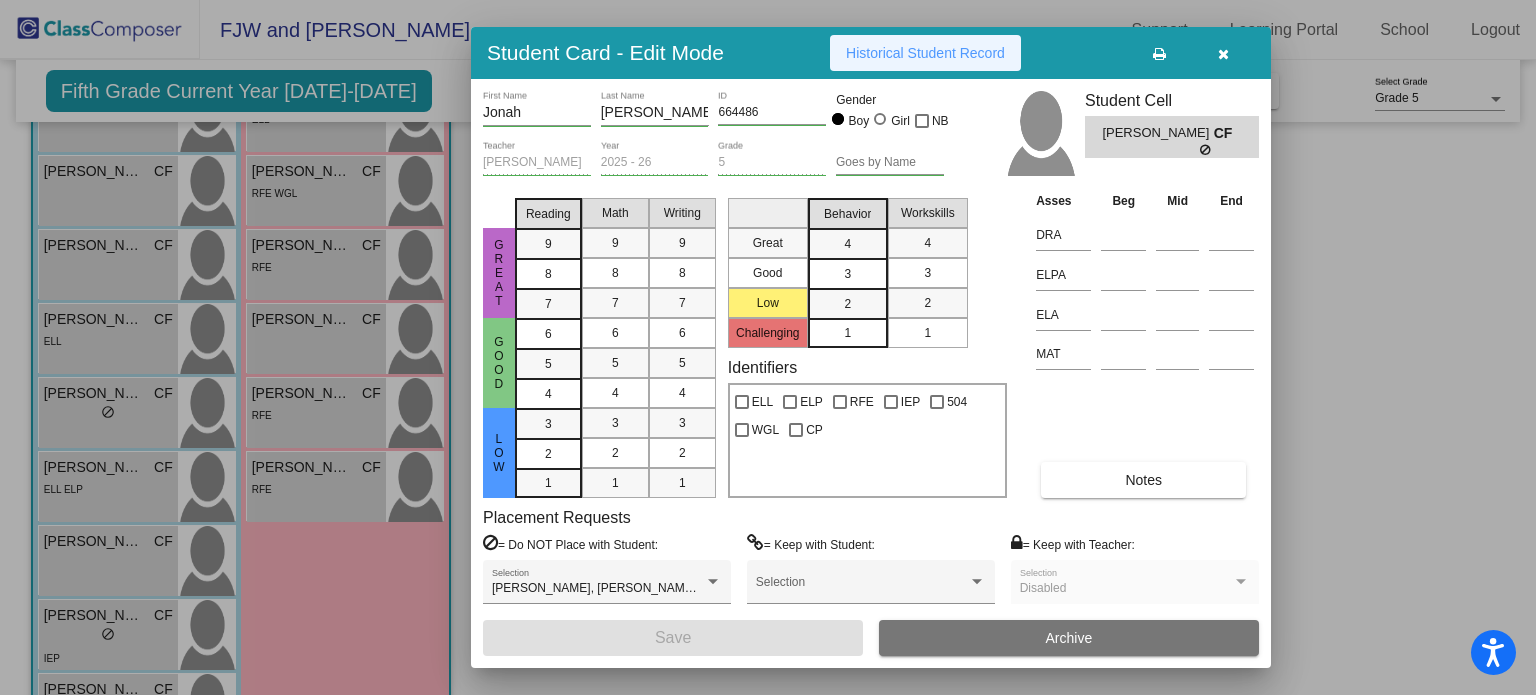 click on "Historical Student Record" at bounding box center [925, 53] 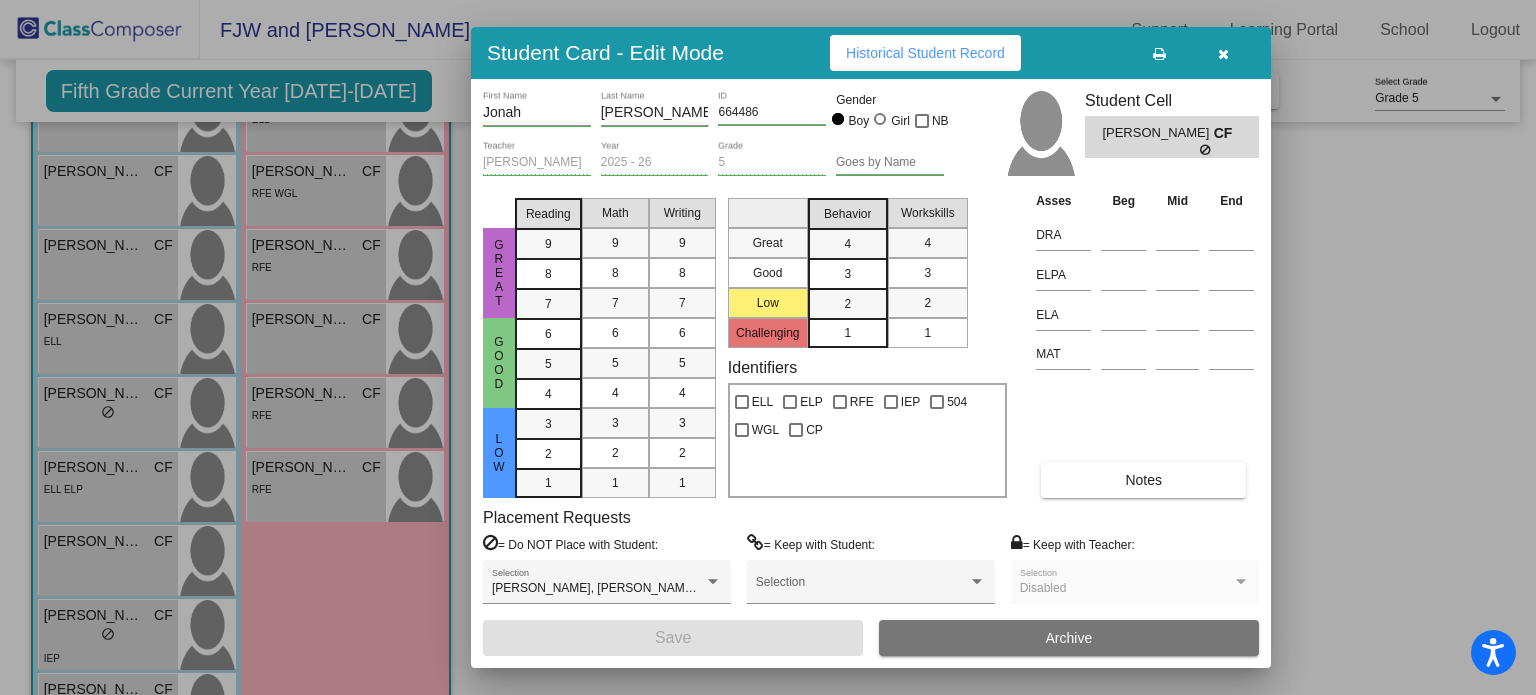 click at bounding box center [768, 347] 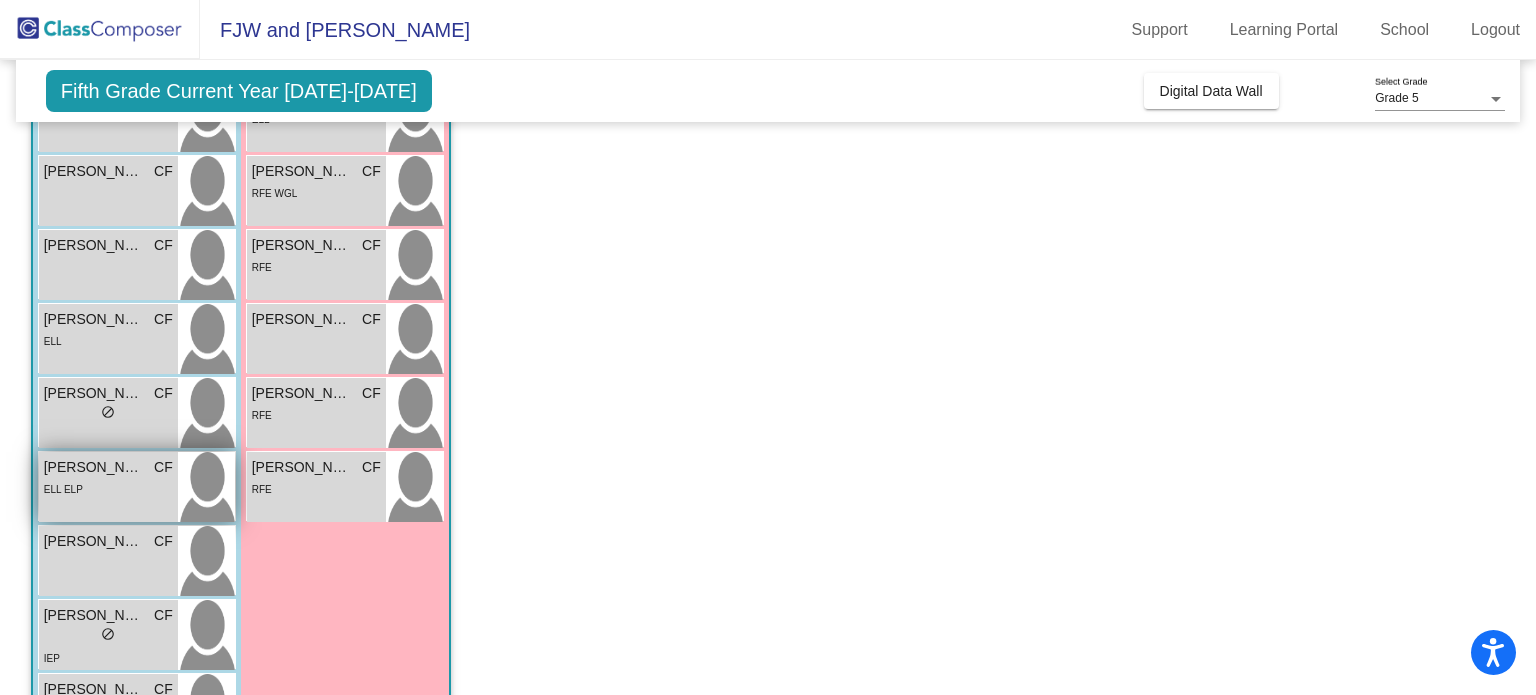 click on "ELL ELP" at bounding box center [108, 488] 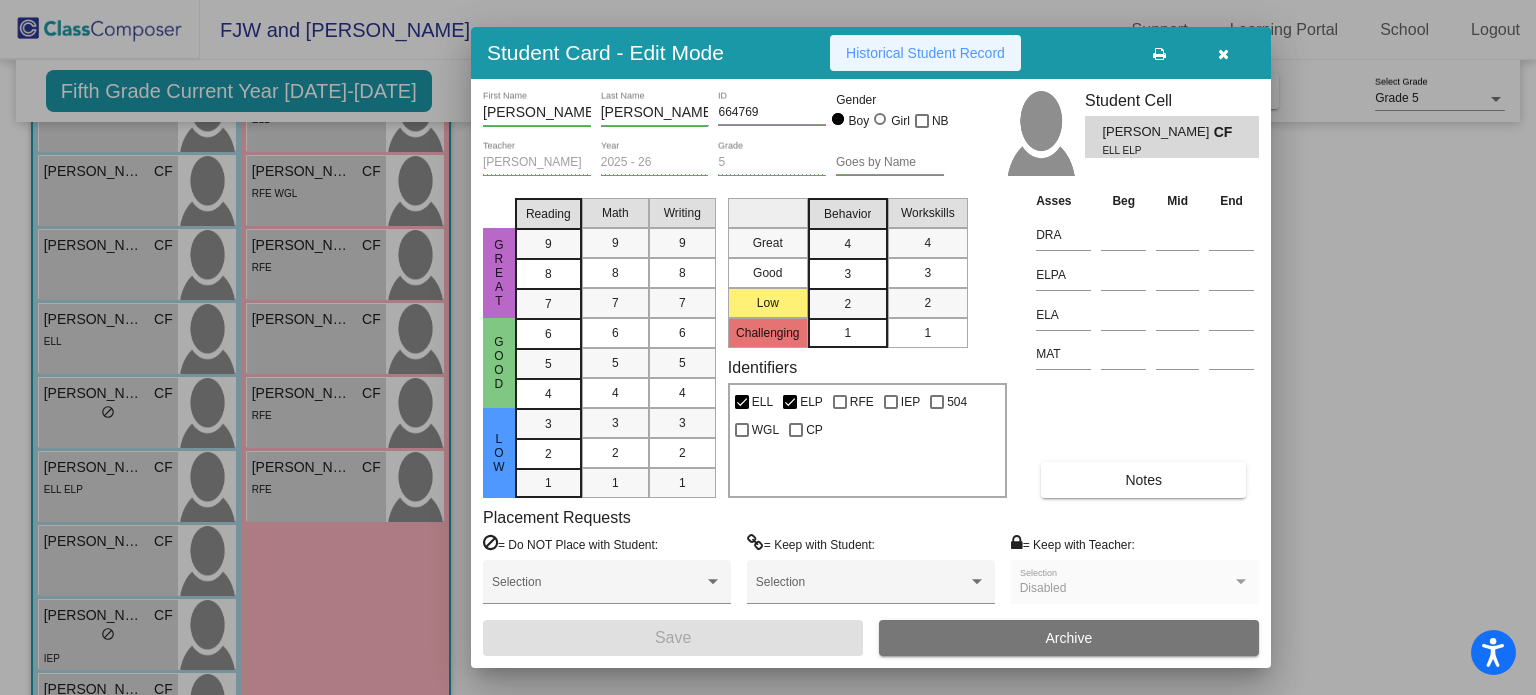 click on "Historical Student Record" at bounding box center [925, 53] 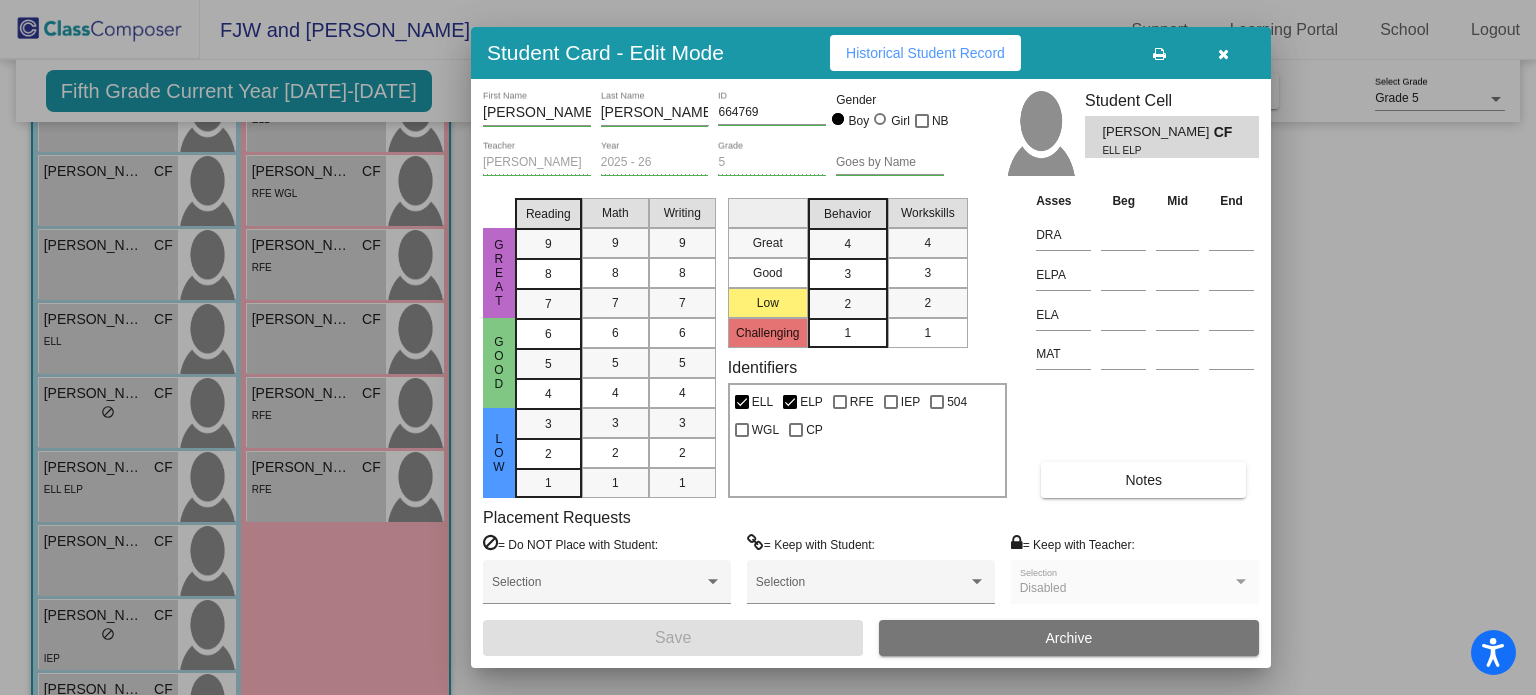 click at bounding box center [768, 347] 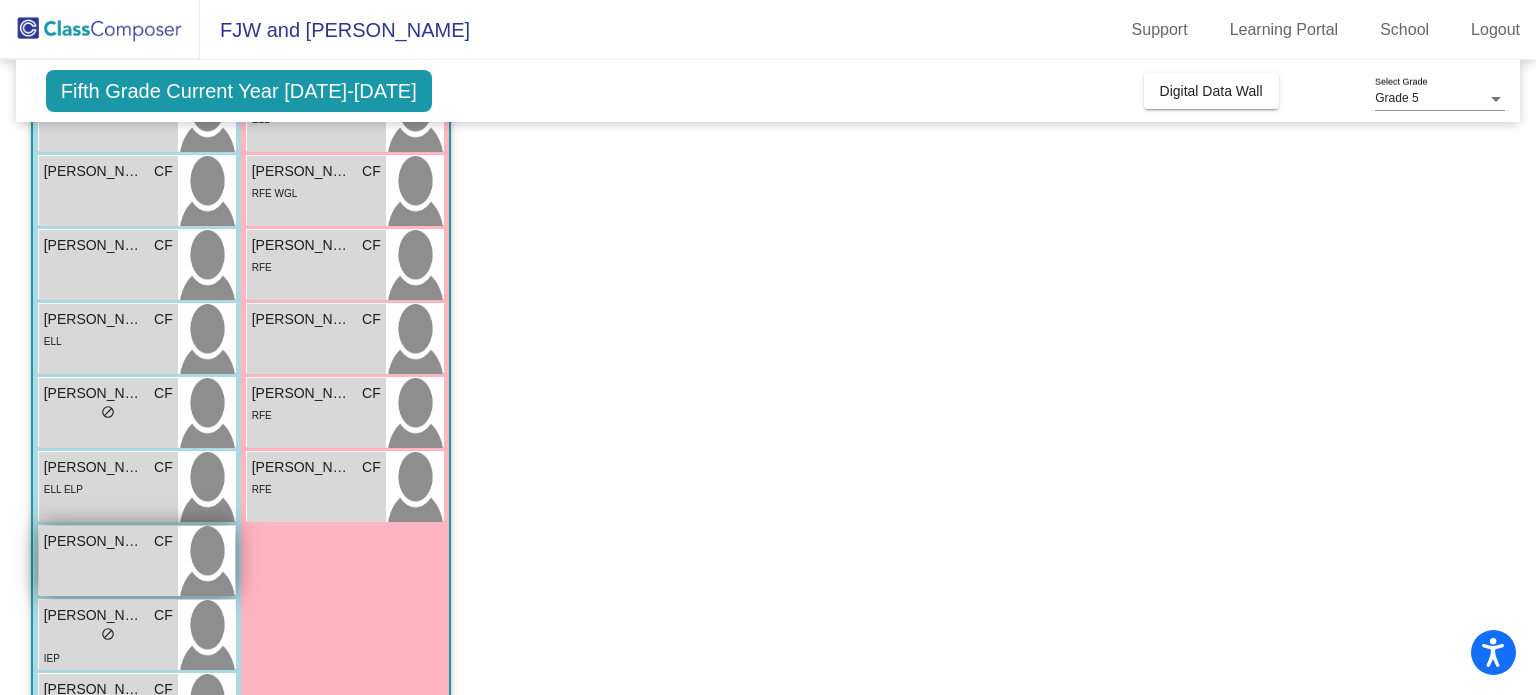 click on "Matix [PERSON_NAME] lock do_not_disturb_alt" at bounding box center [108, 561] 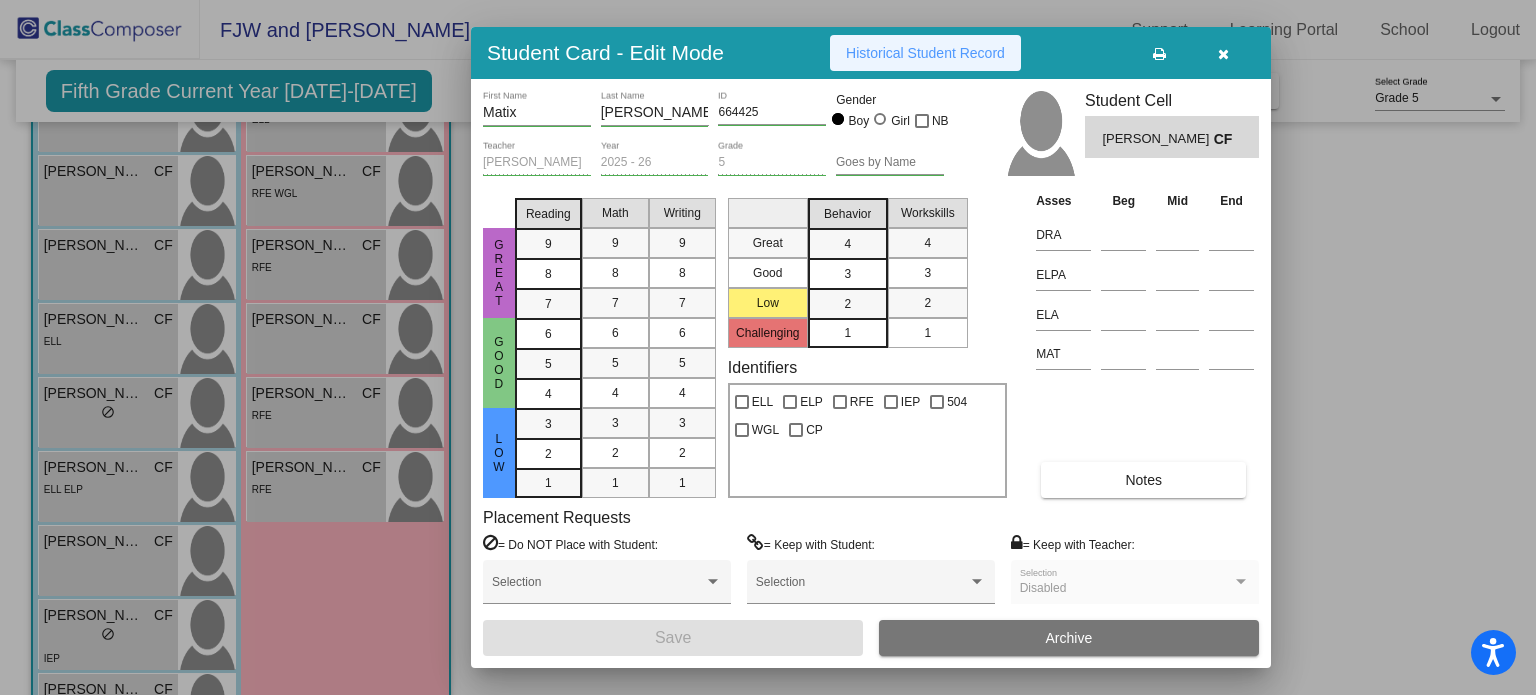 click on "Historical Student Record" at bounding box center (925, 53) 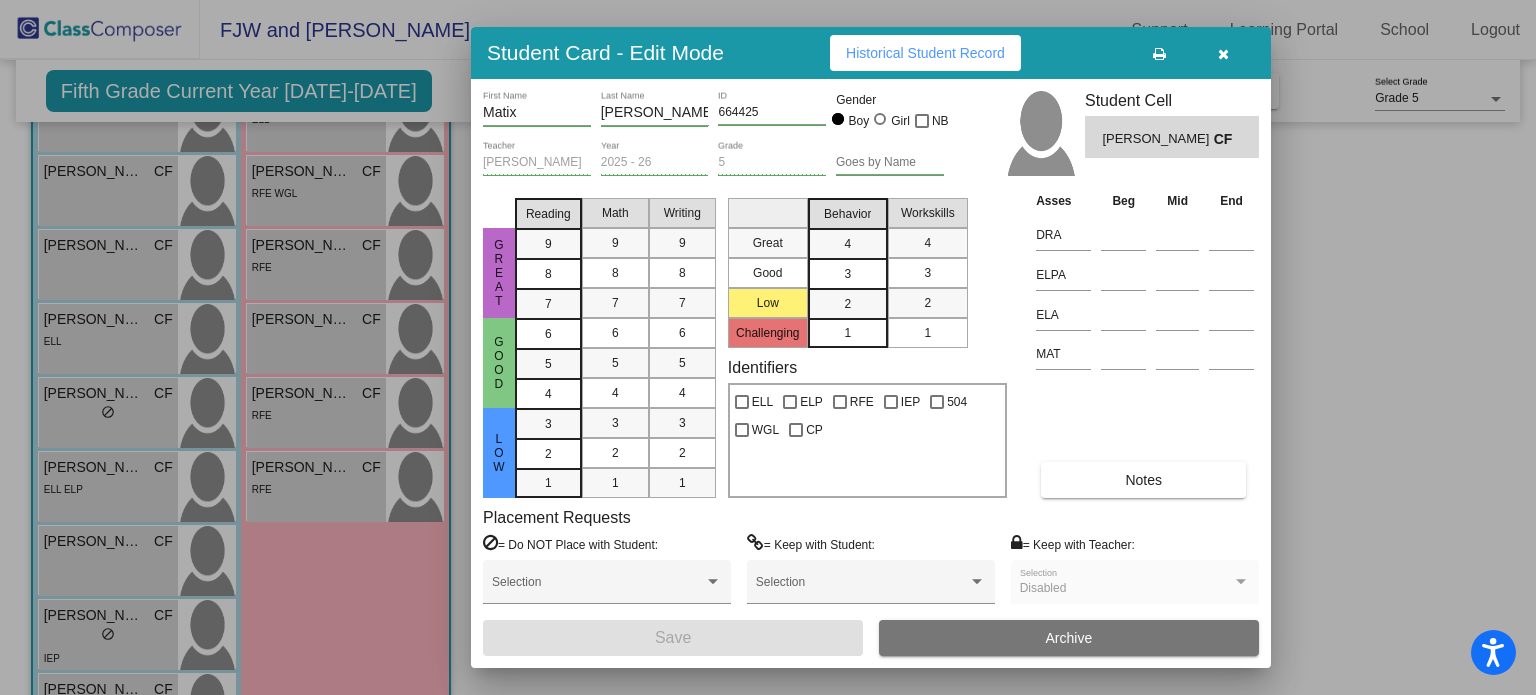 click at bounding box center (768, 347) 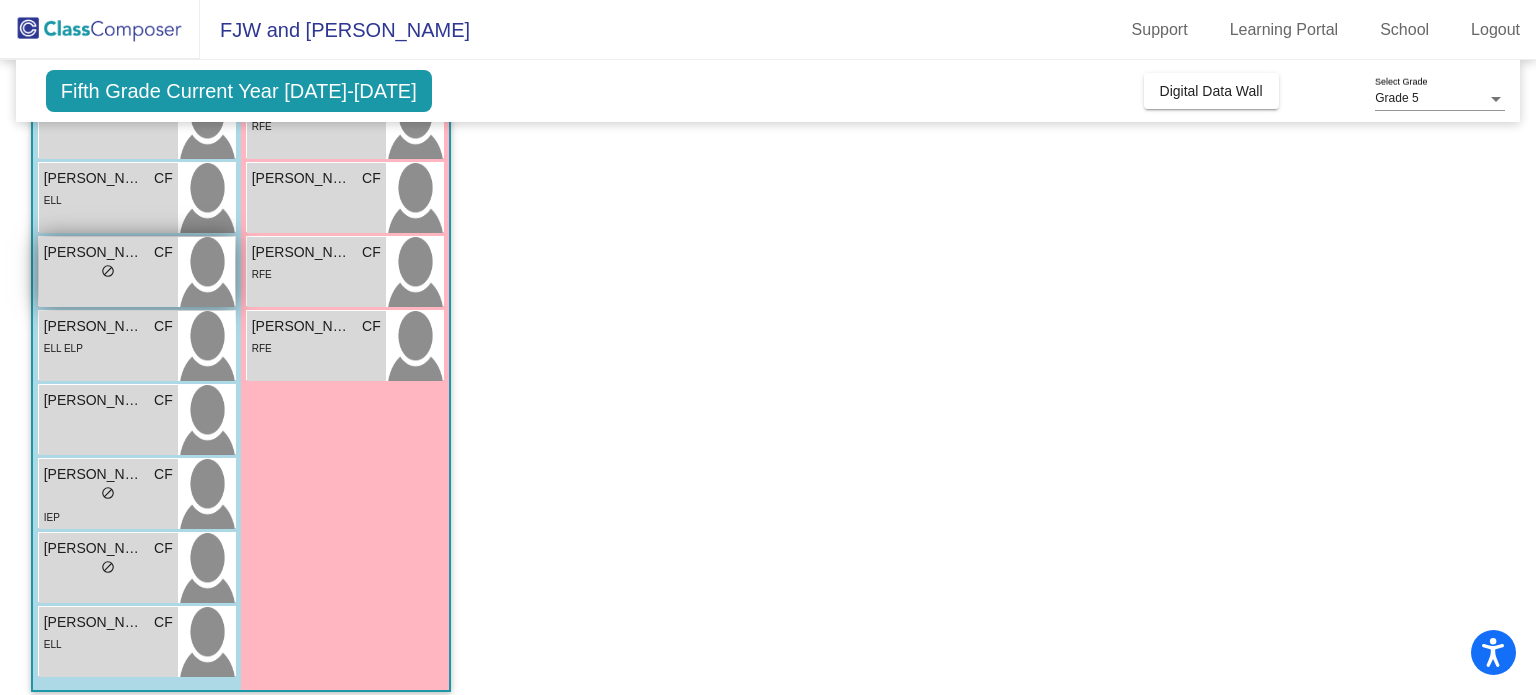 scroll, scrollTop: 692, scrollLeft: 0, axis: vertical 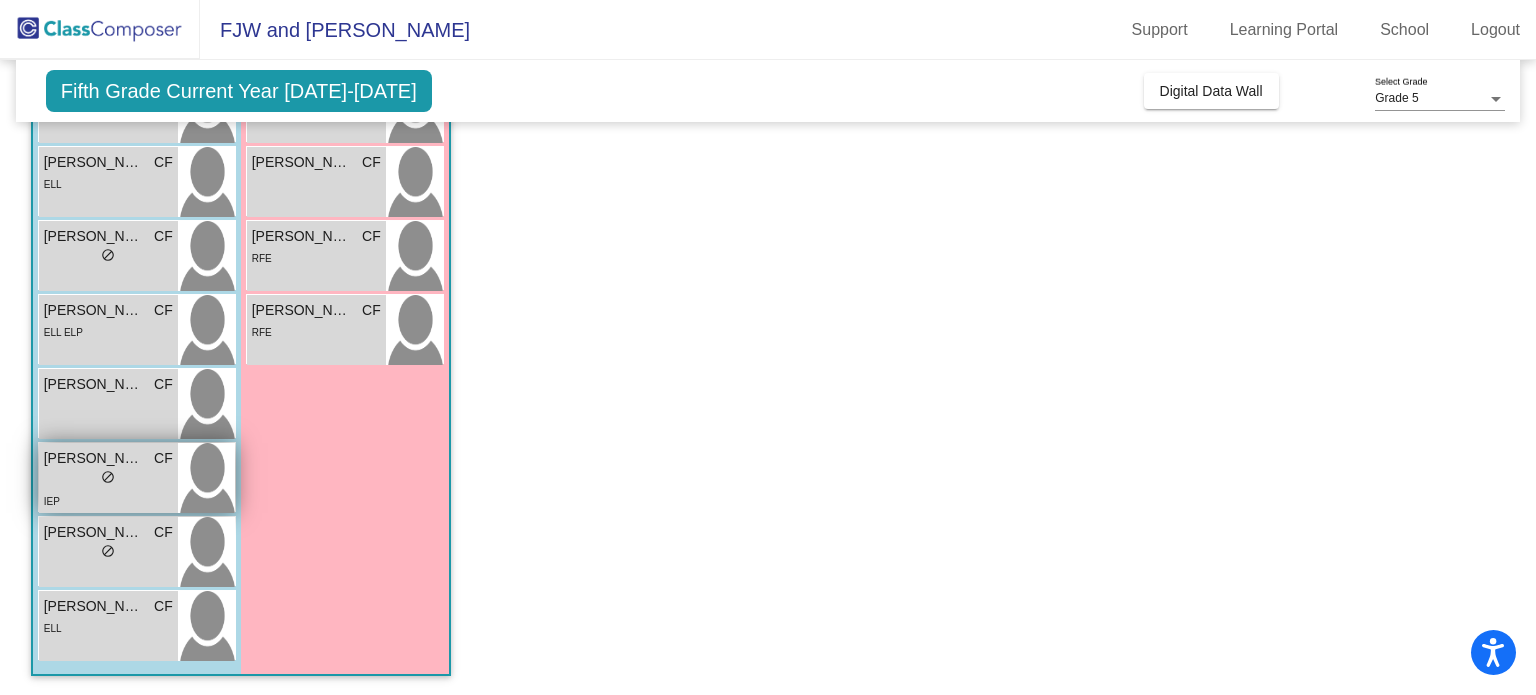 click on "lock do_not_disturb_alt" at bounding box center (108, 479) 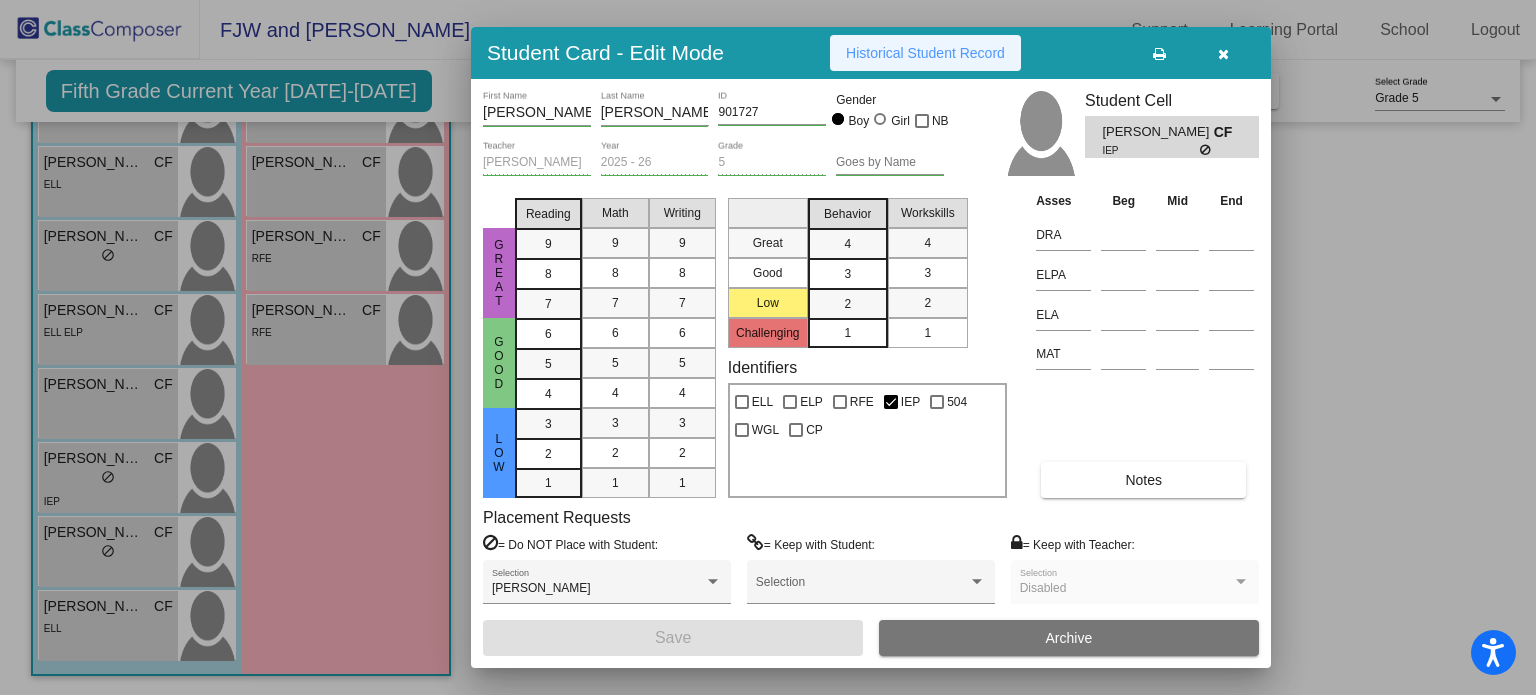 click on "Historical Student Record" at bounding box center (925, 53) 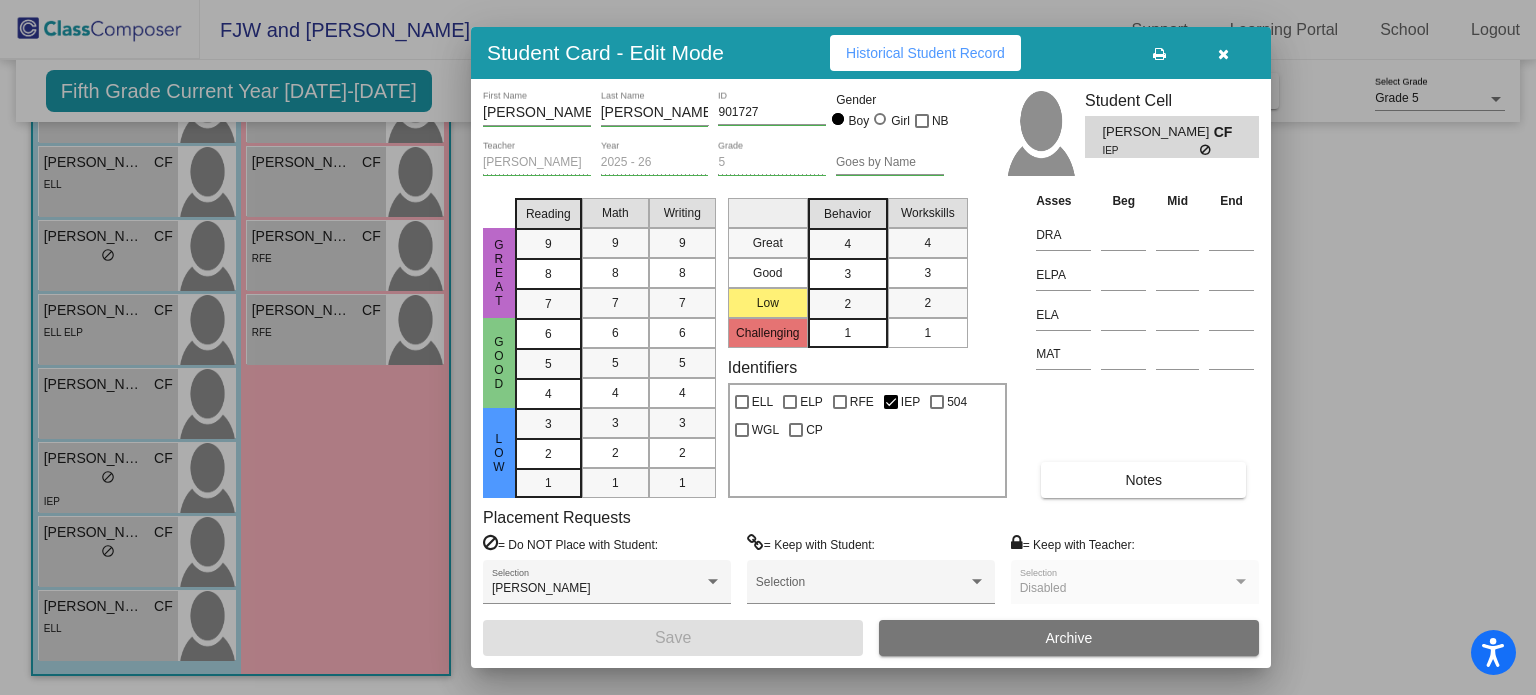 click at bounding box center (768, 347) 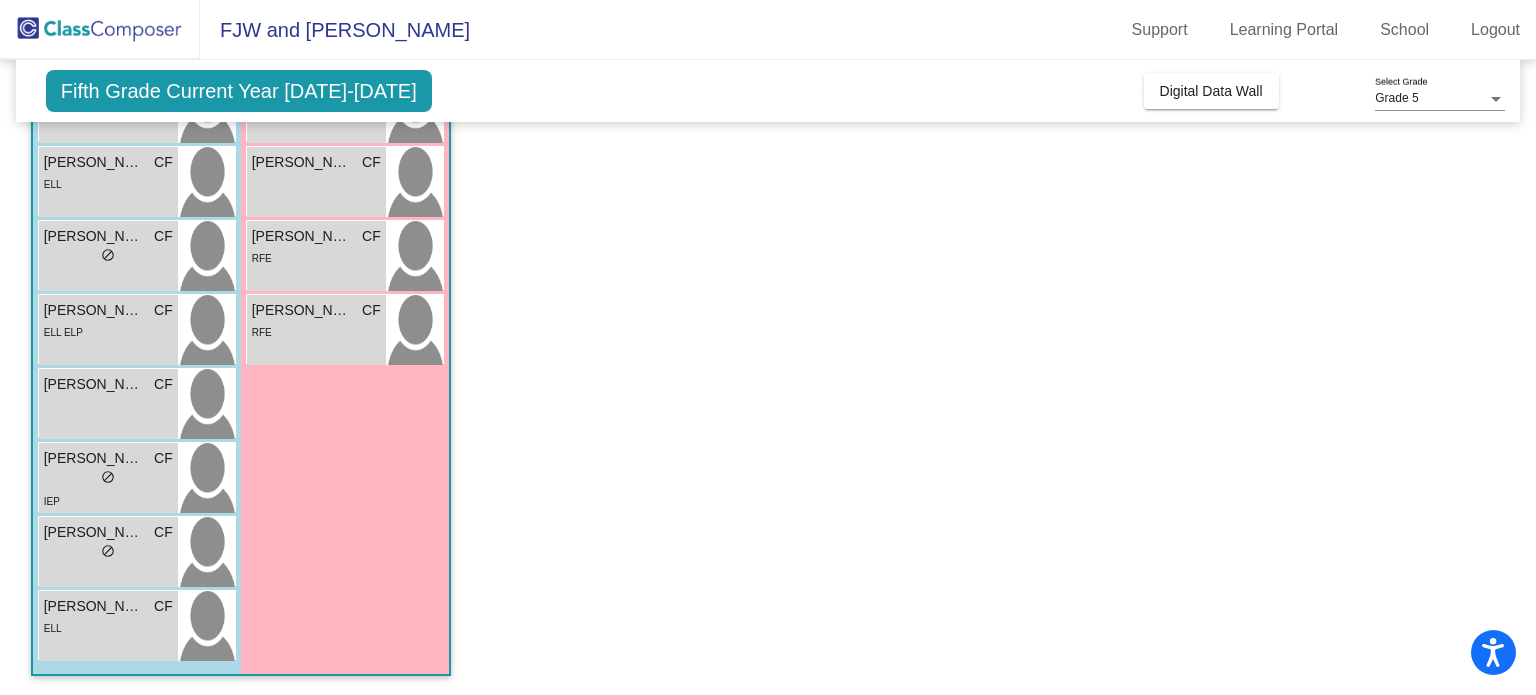 click on "[PERSON_NAME]" at bounding box center (94, 532) 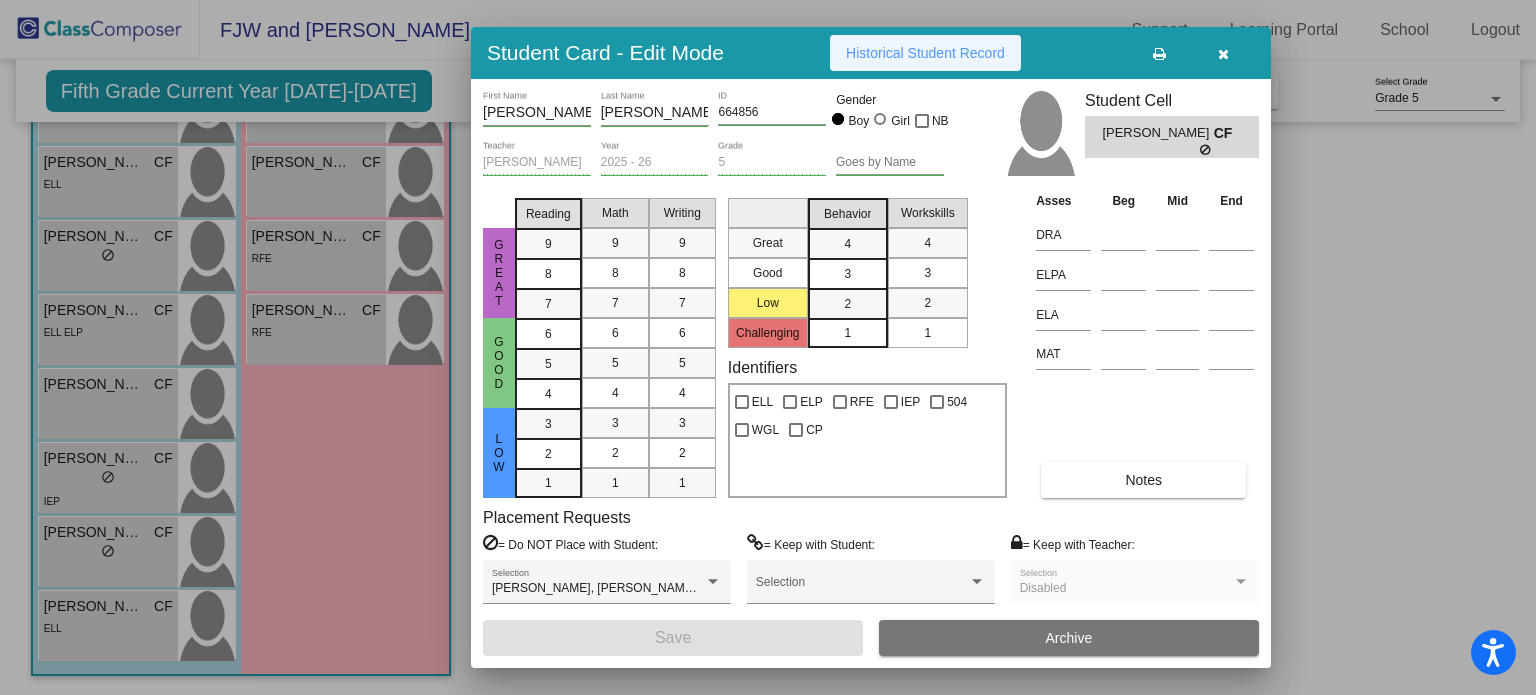 click on "Historical Student Record" at bounding box center (925, 53) 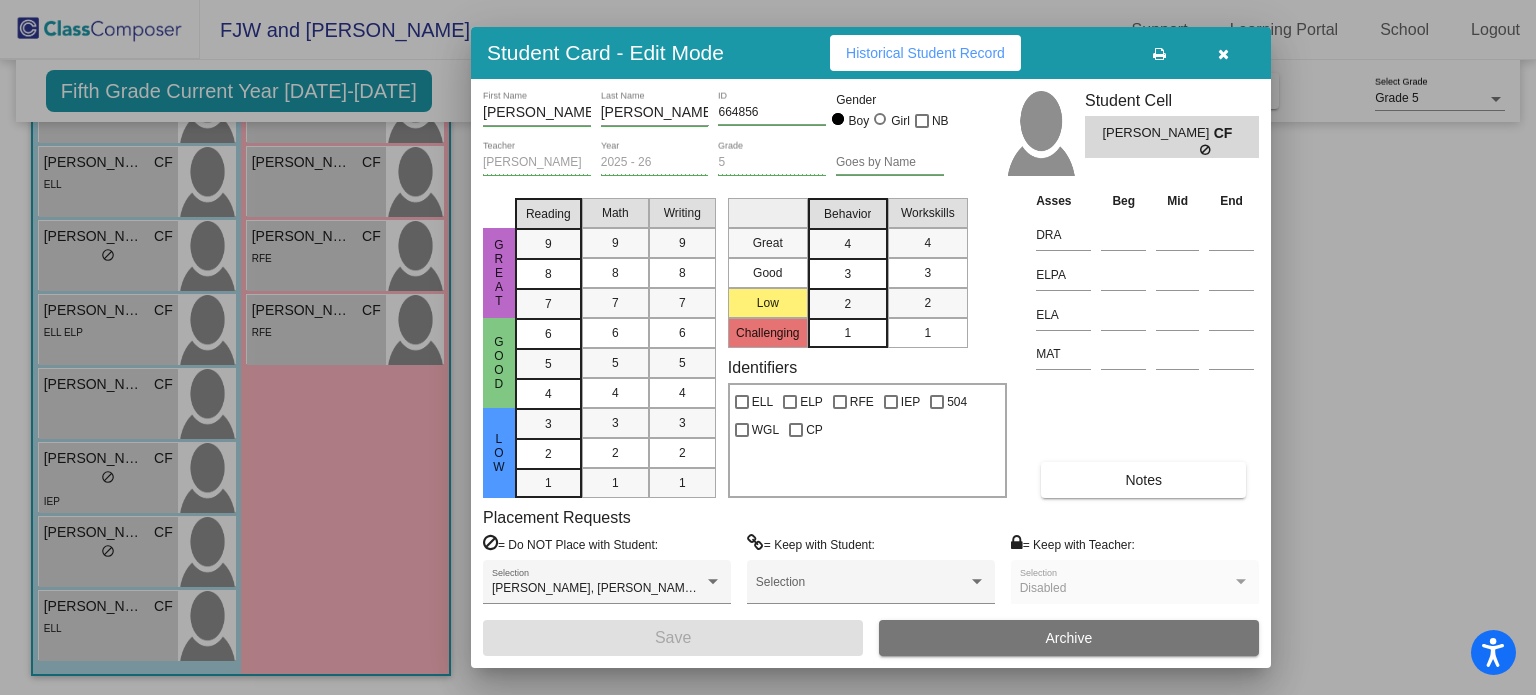 click at bounding box center [768, 347] 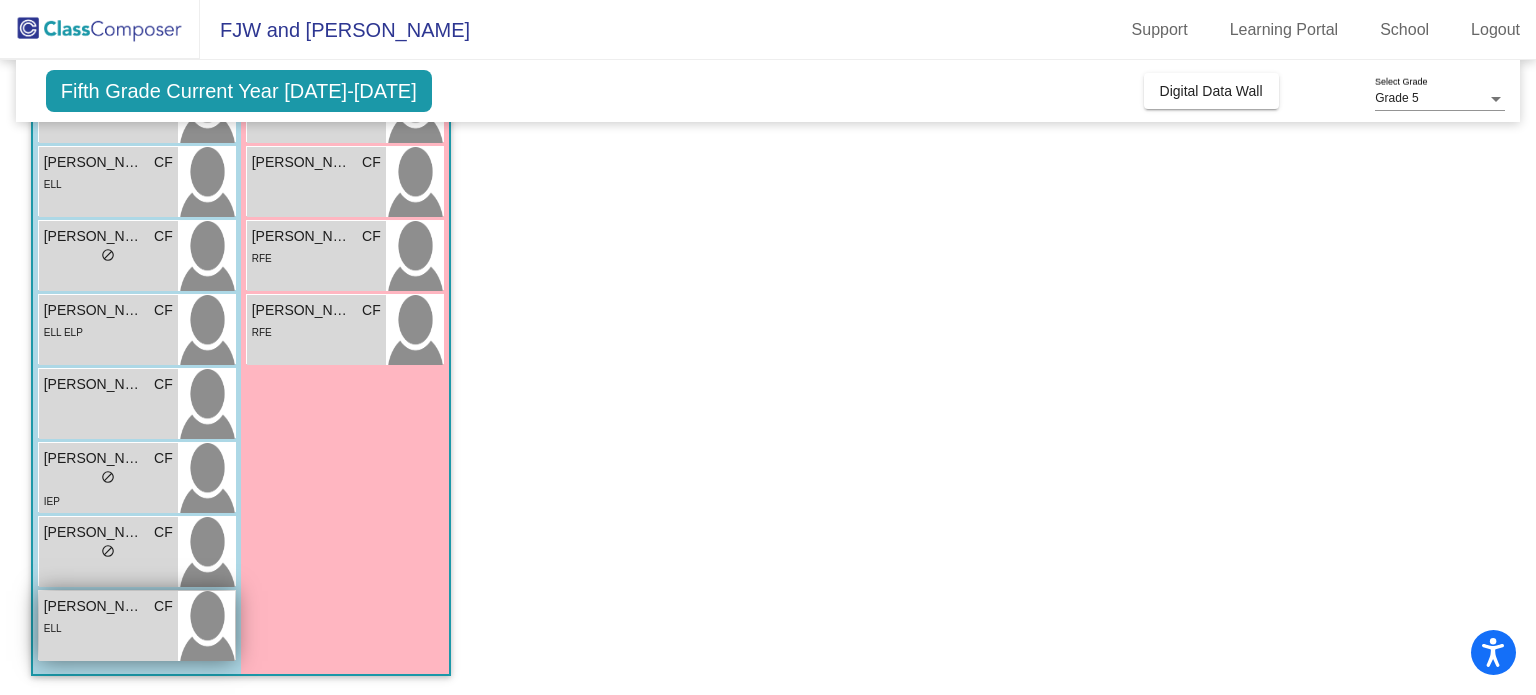 click on "ELL" at bounding box center (108, 627) 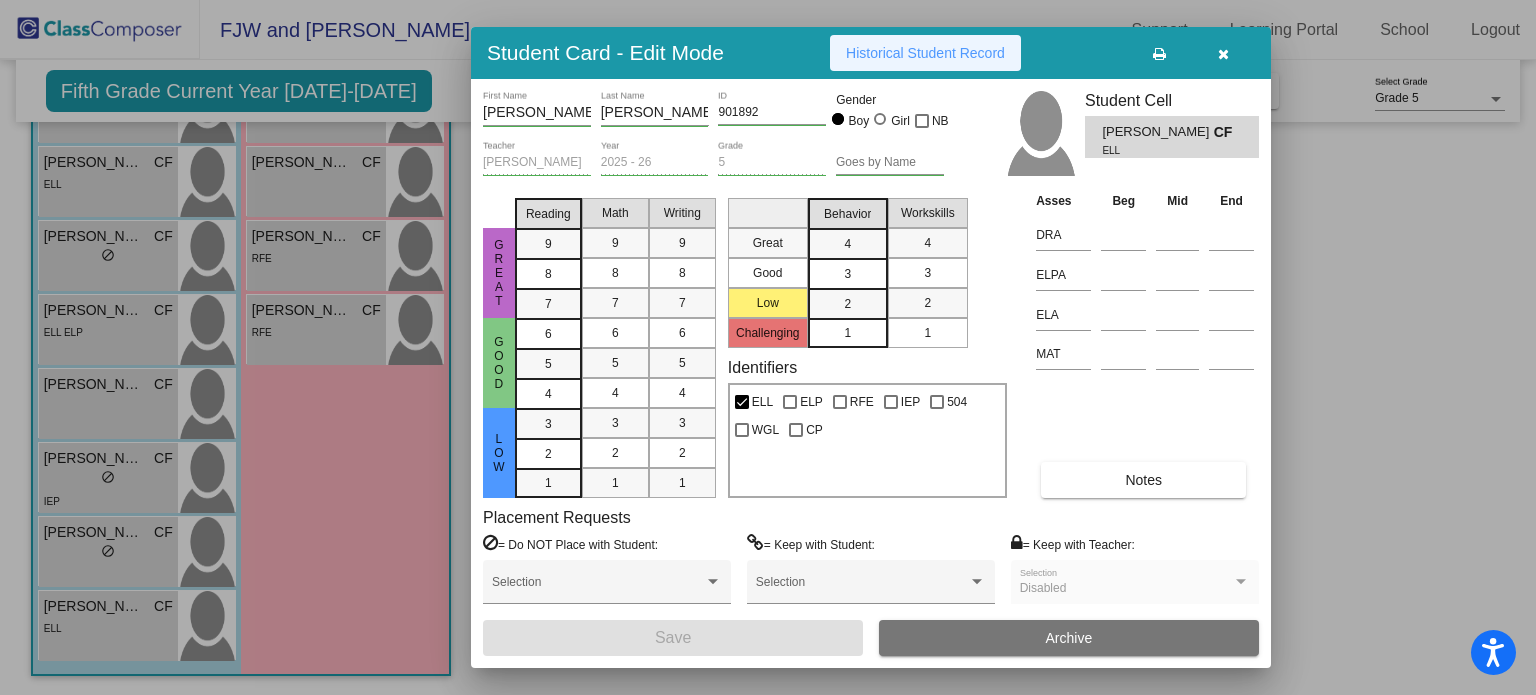 click on "Historical Student Record" at bounding box center [925, 53] 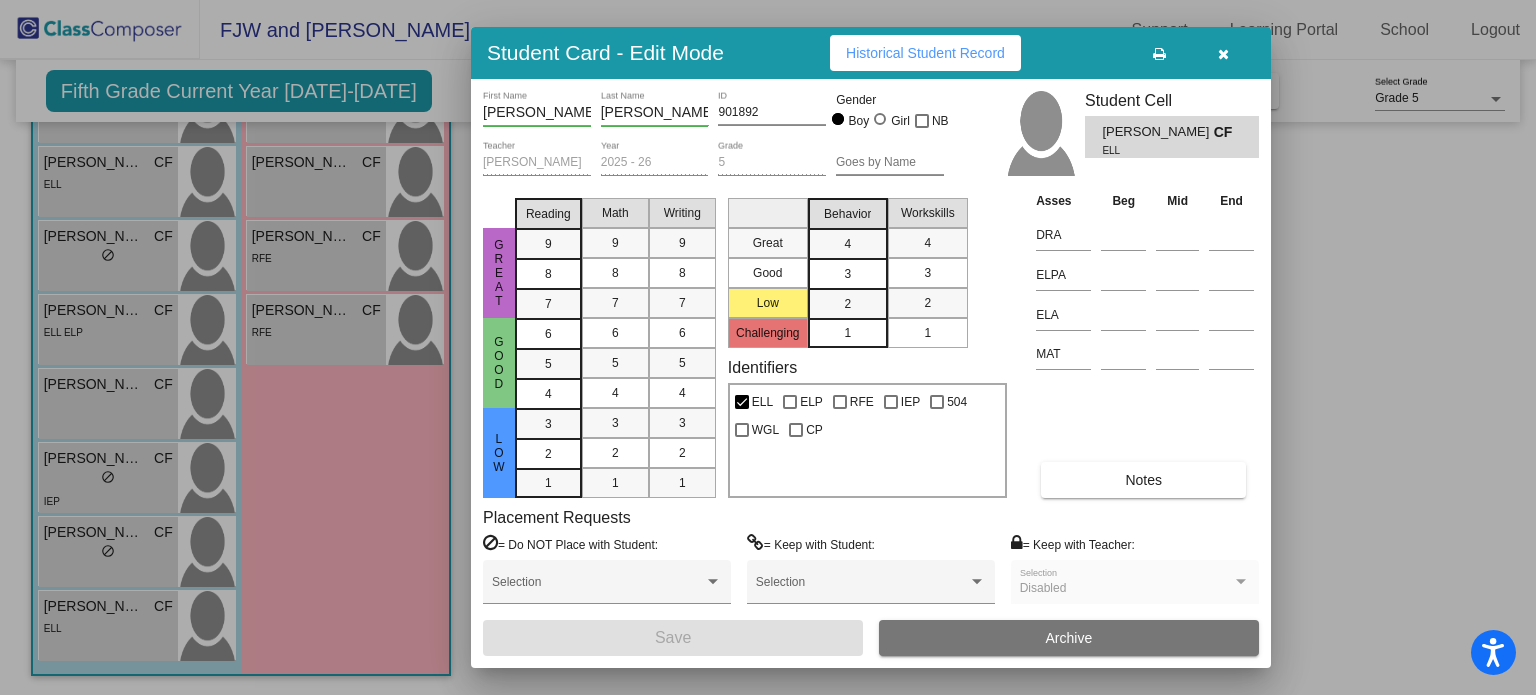 click at bounding box center (768, 347) 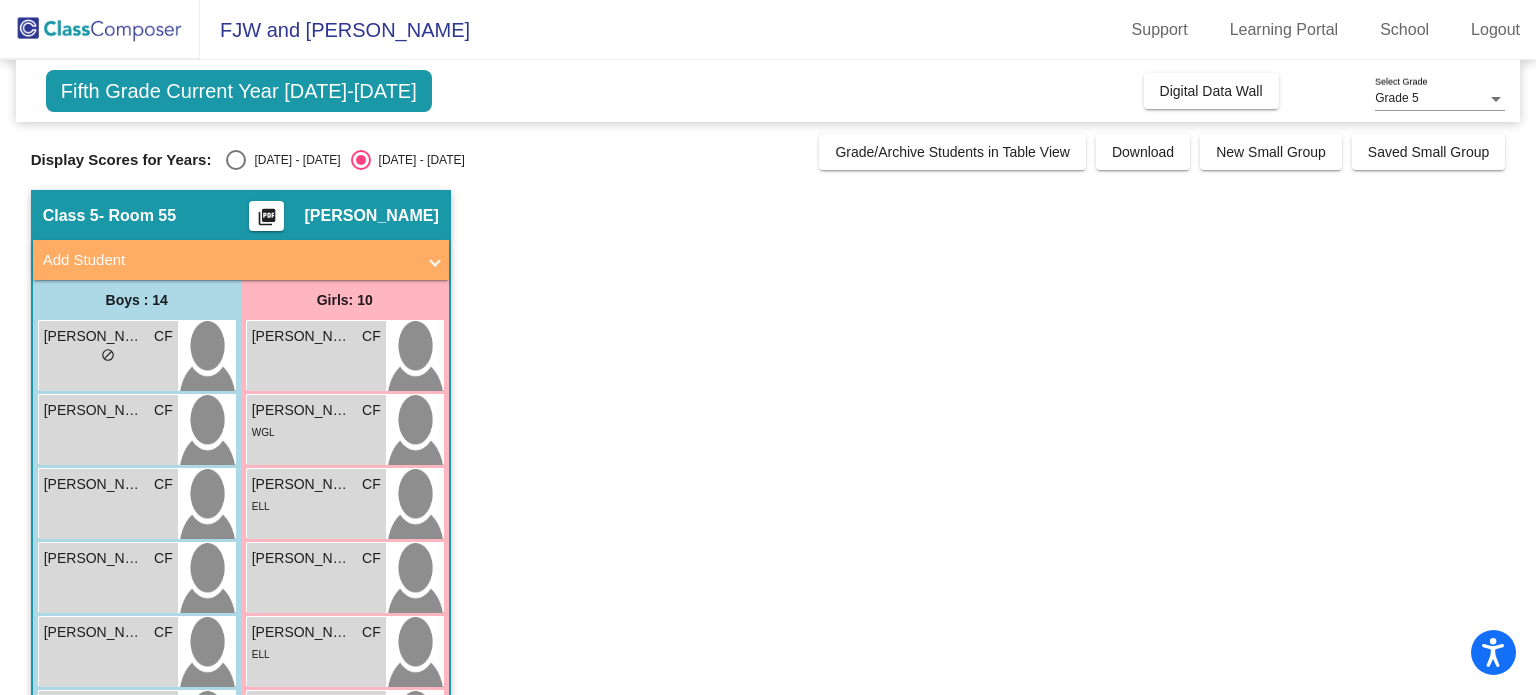 scroll, scrollTop: 0, scrollLeft: 0, axis: both 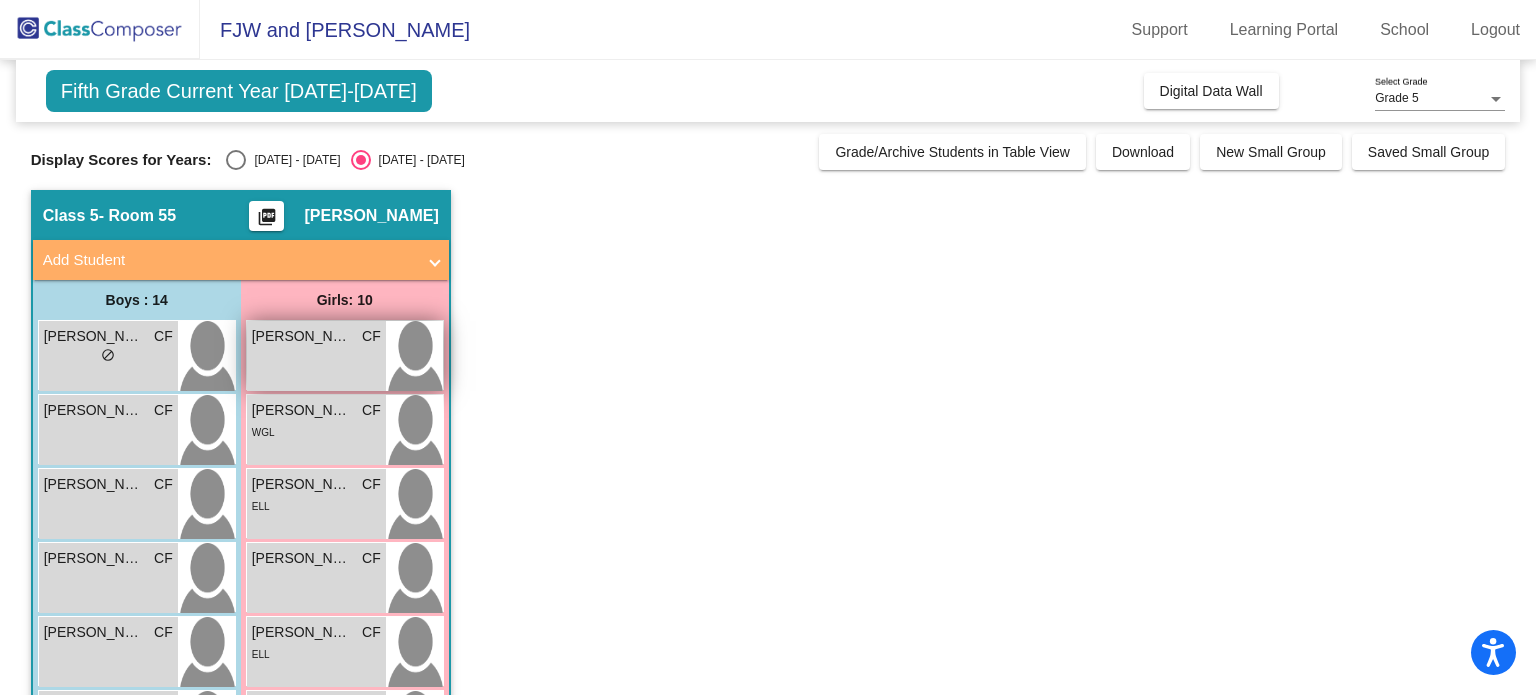 click on "[PERSON_NAME] CF lock do_not_disturb_alt" at bounding box center [316, 356] 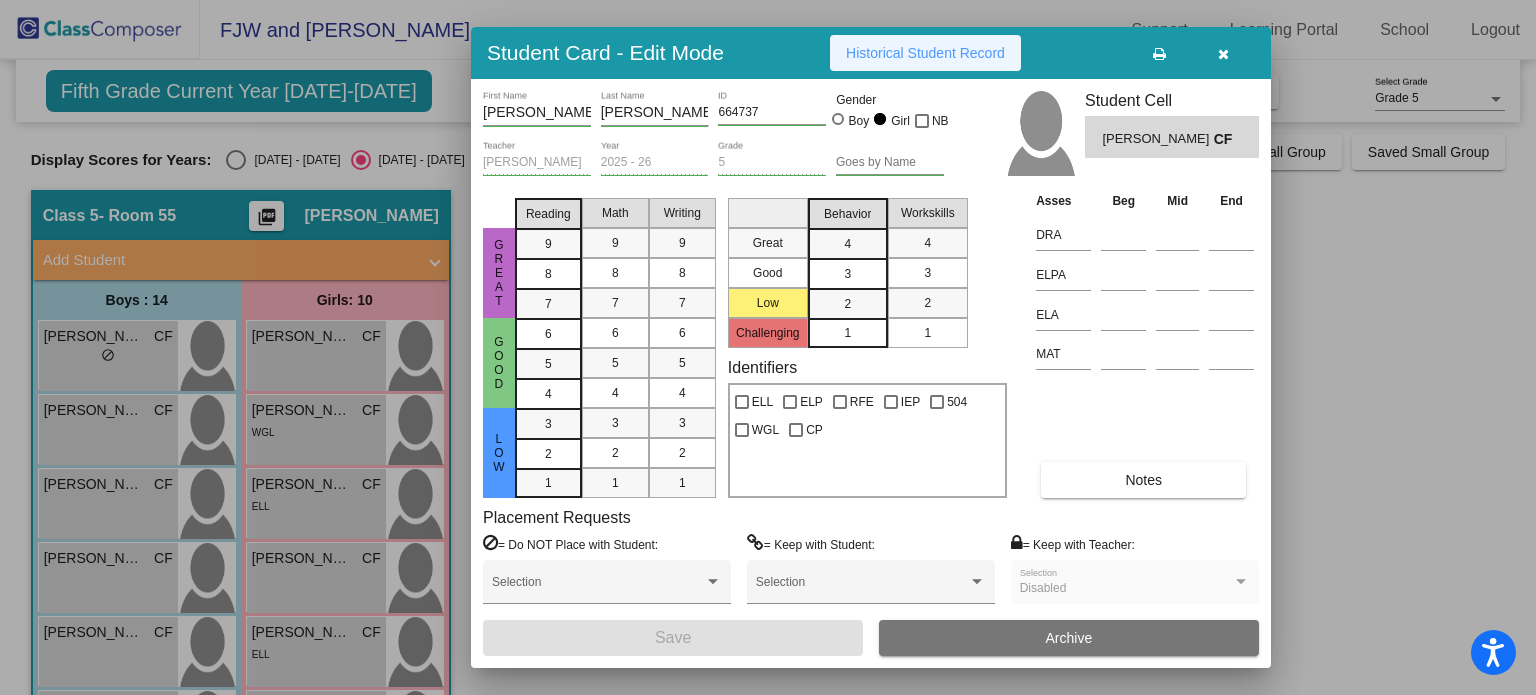 click on "Historical Student Record" at bounding box center (925, 53) 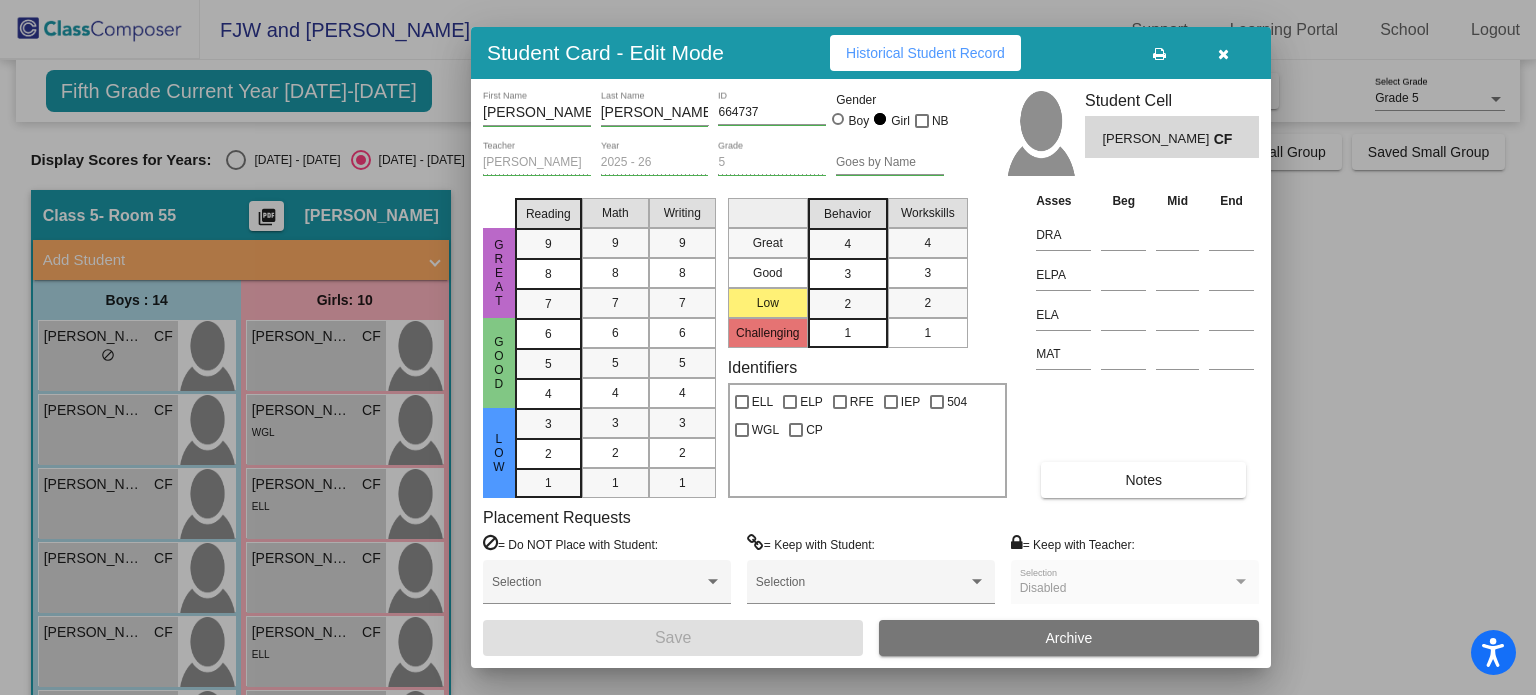 click at bounding box center (768, 347) 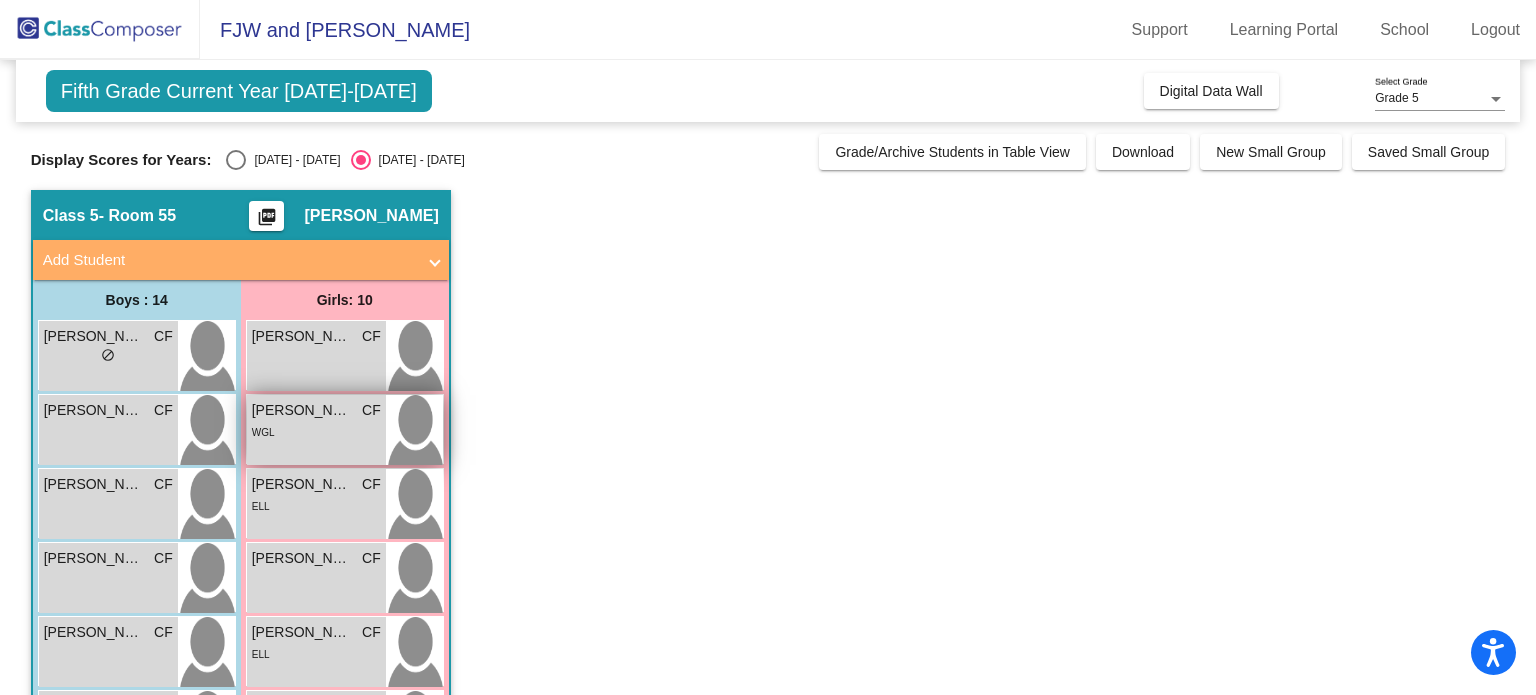 click on "WGL" at bounding box center [316, 431] 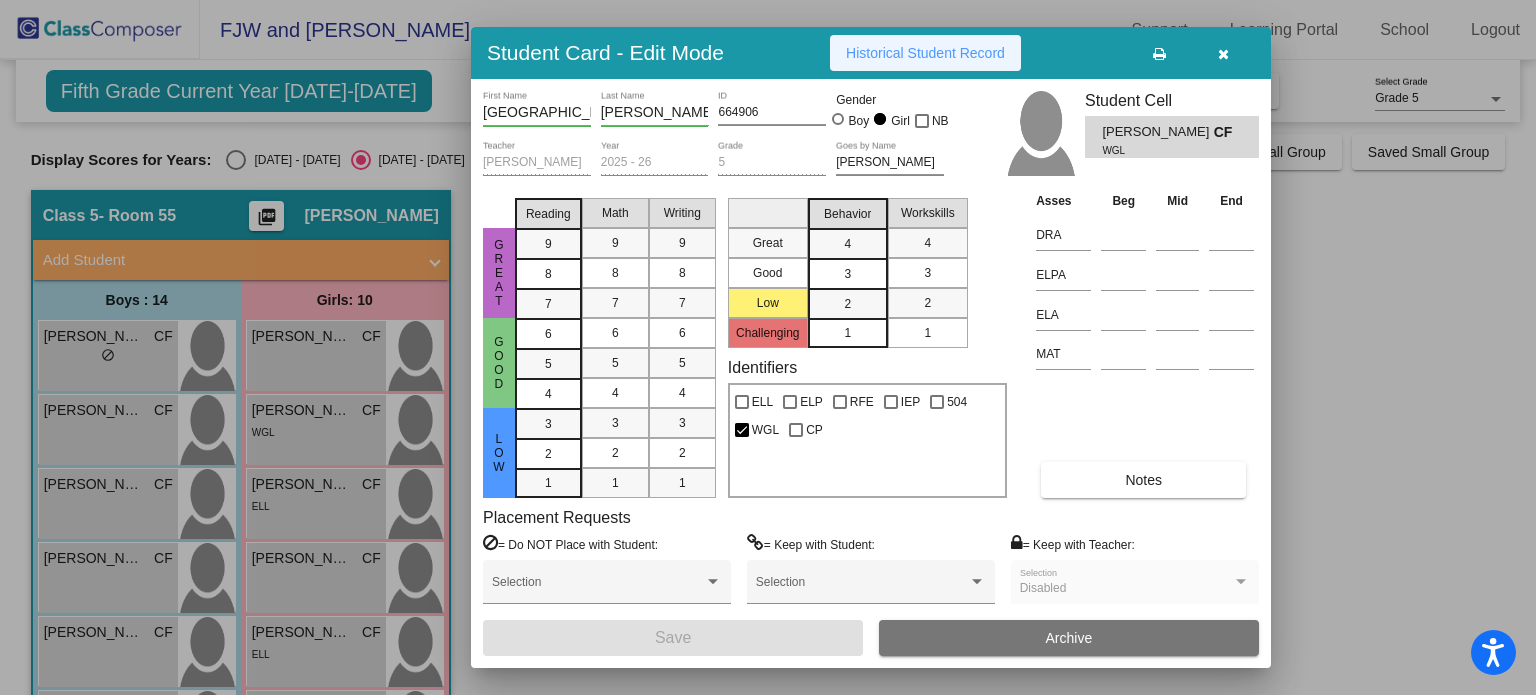 click on "Historical Student Record" at bounding box center (925, 53) 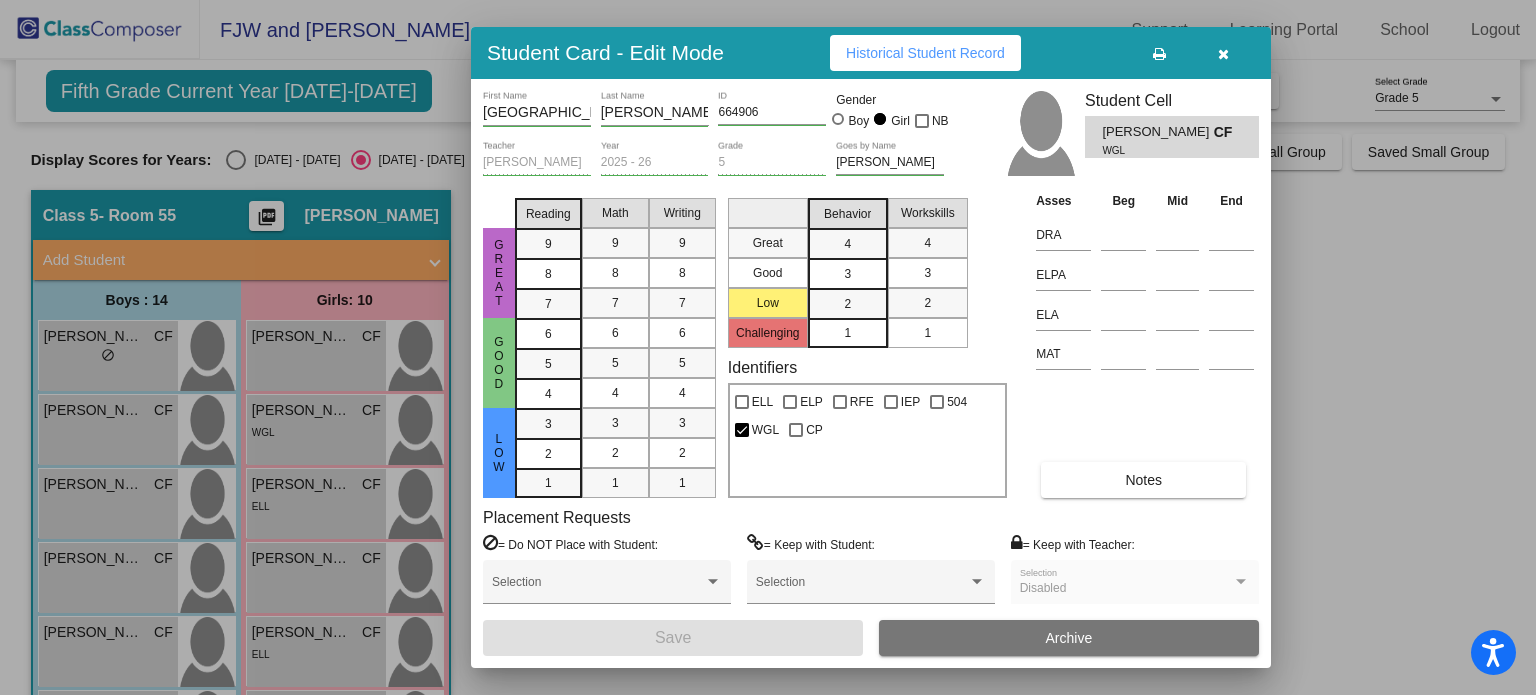 click at bounding box center [768, 347] 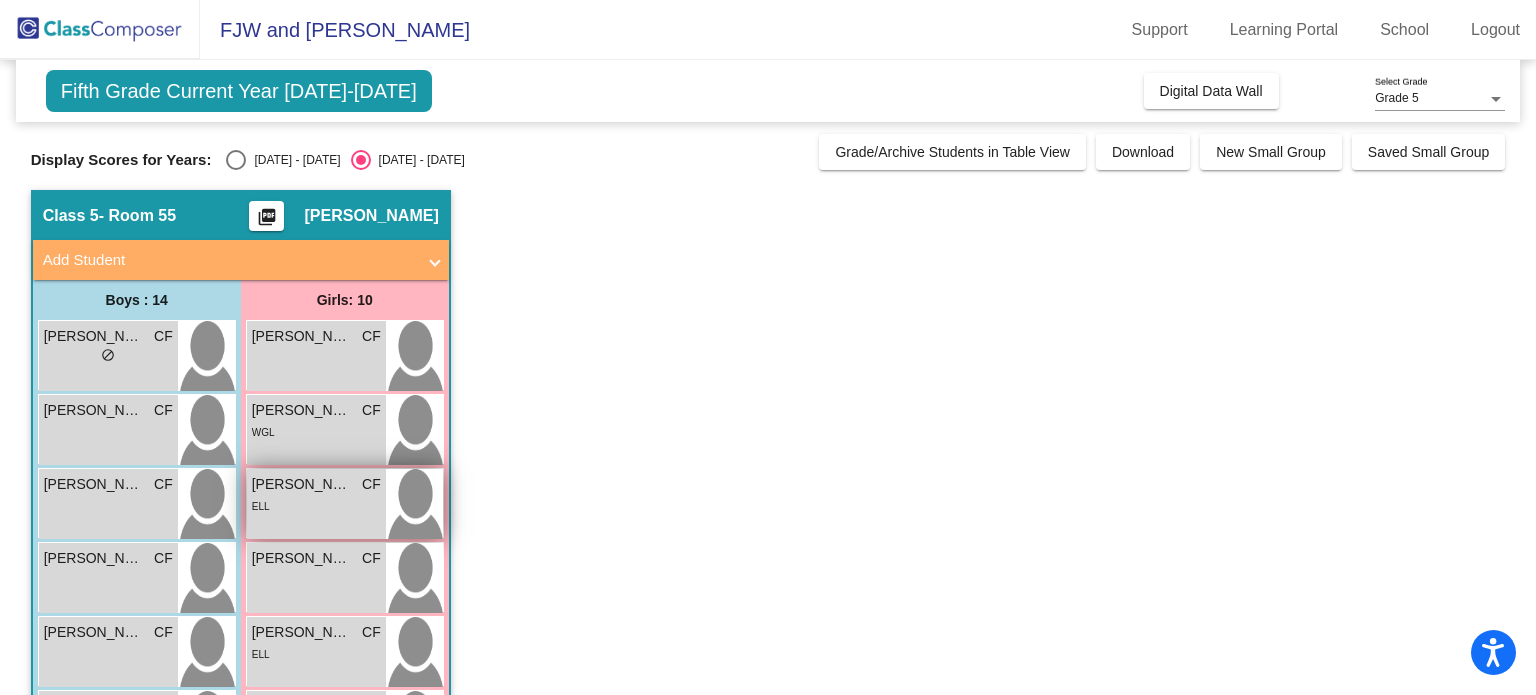 click on "[PERSON_NAME]" at bounding box center [302, 484] 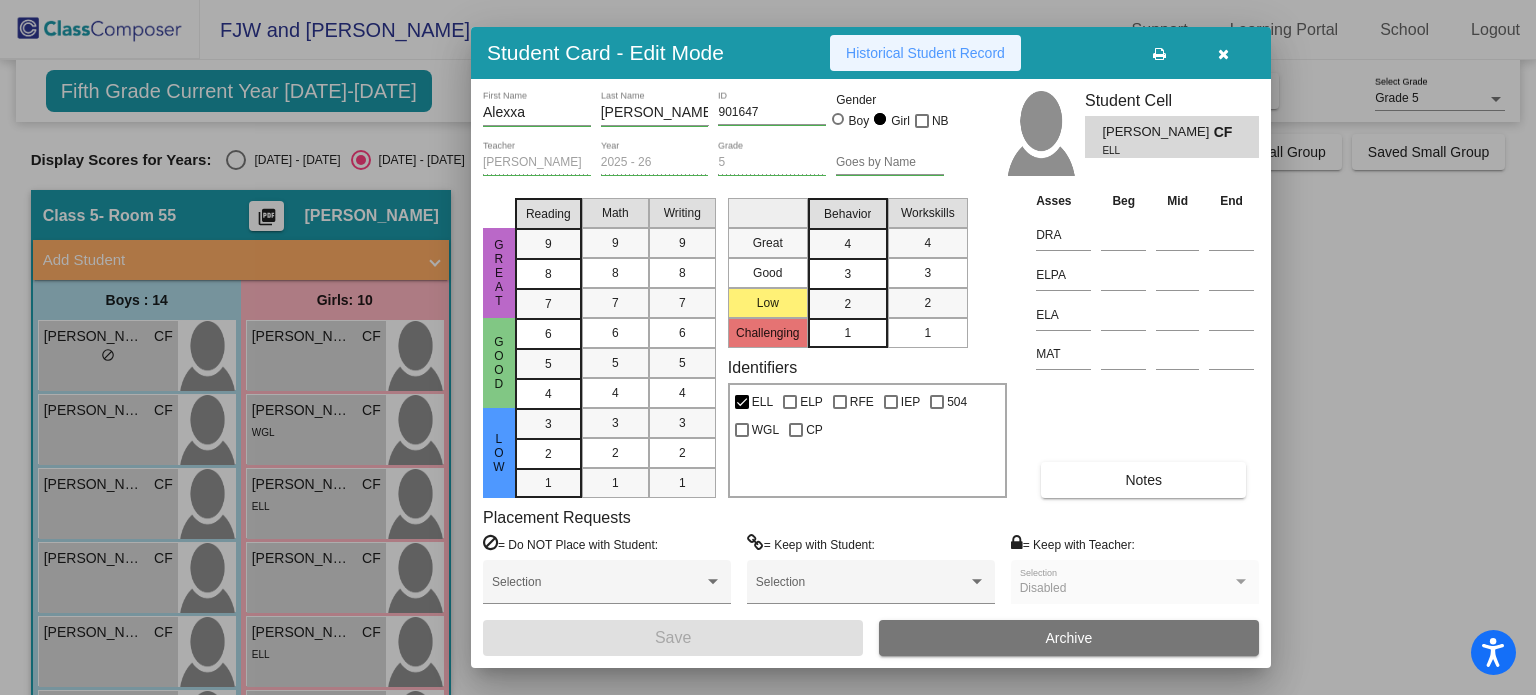 click on "Historical Student Record" at bounding box center [925, 53] 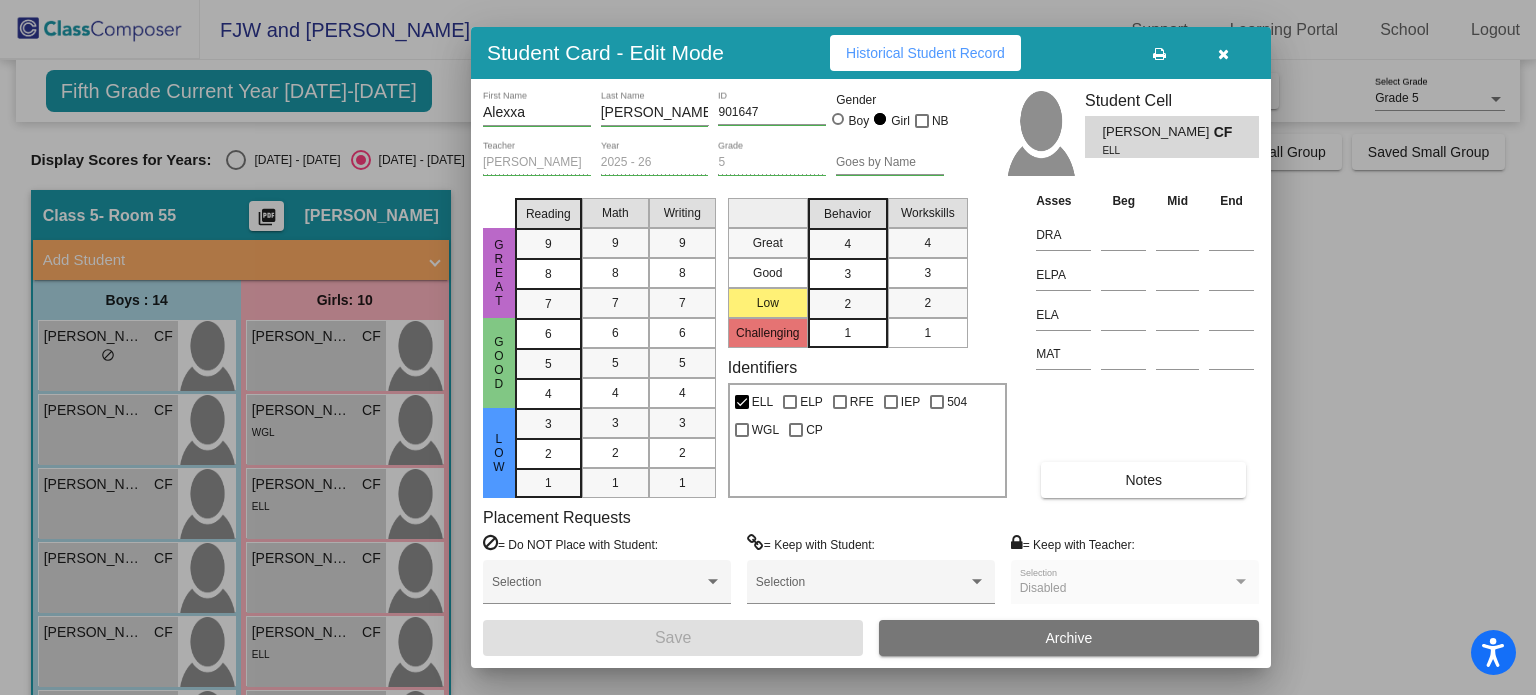 click at bounding box center (768, 347) 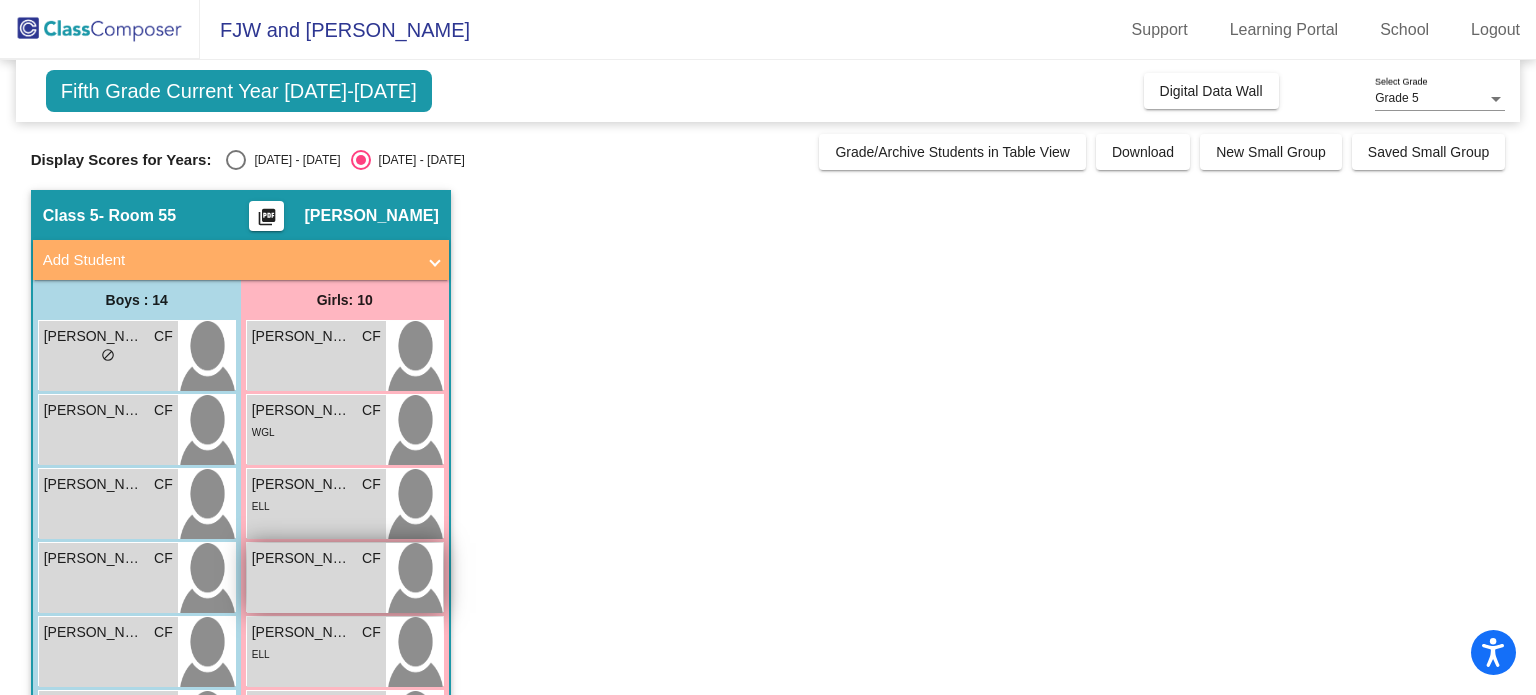 click on "[PERSON_NAME] [PERSON_NAME] lock do_not_disturb_alt" at bounding box center (316, 578) 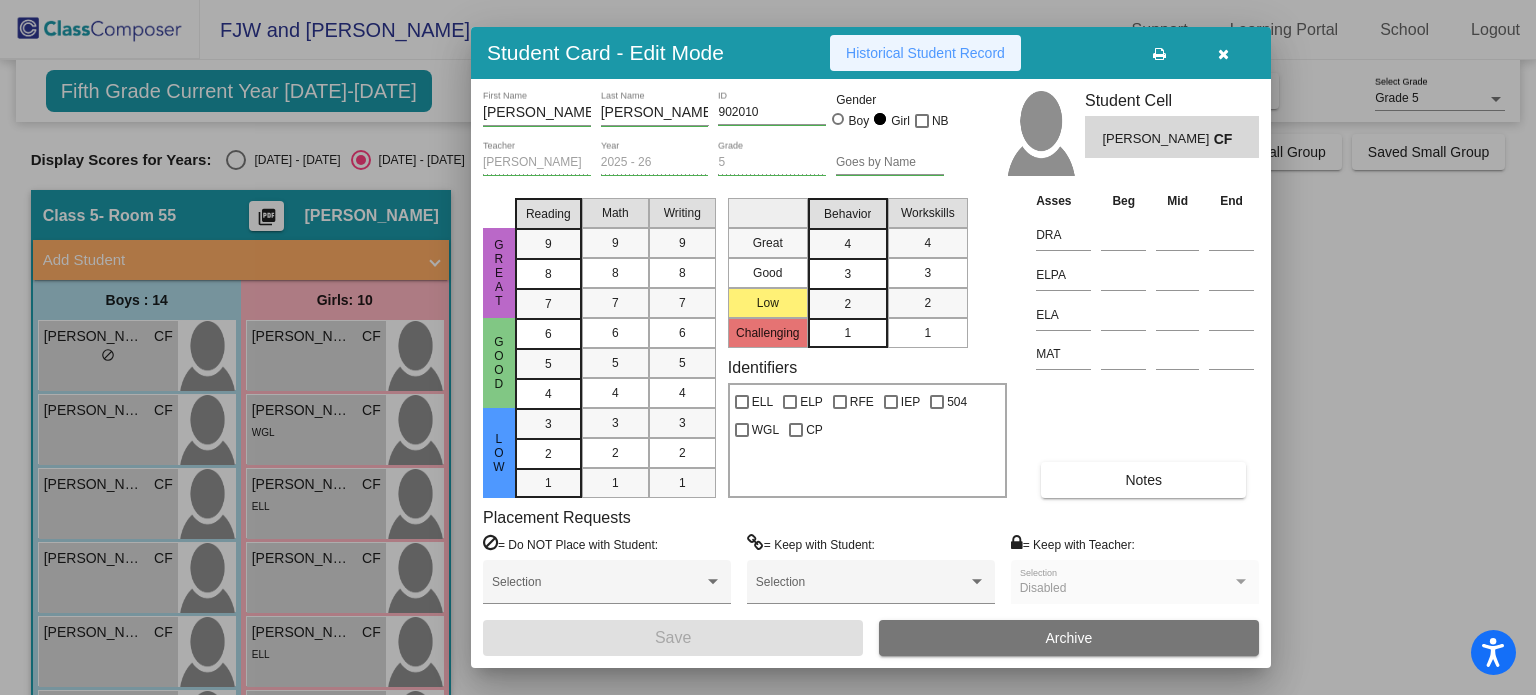 click on "Historical Student Record" at bounding box center (925, 53) 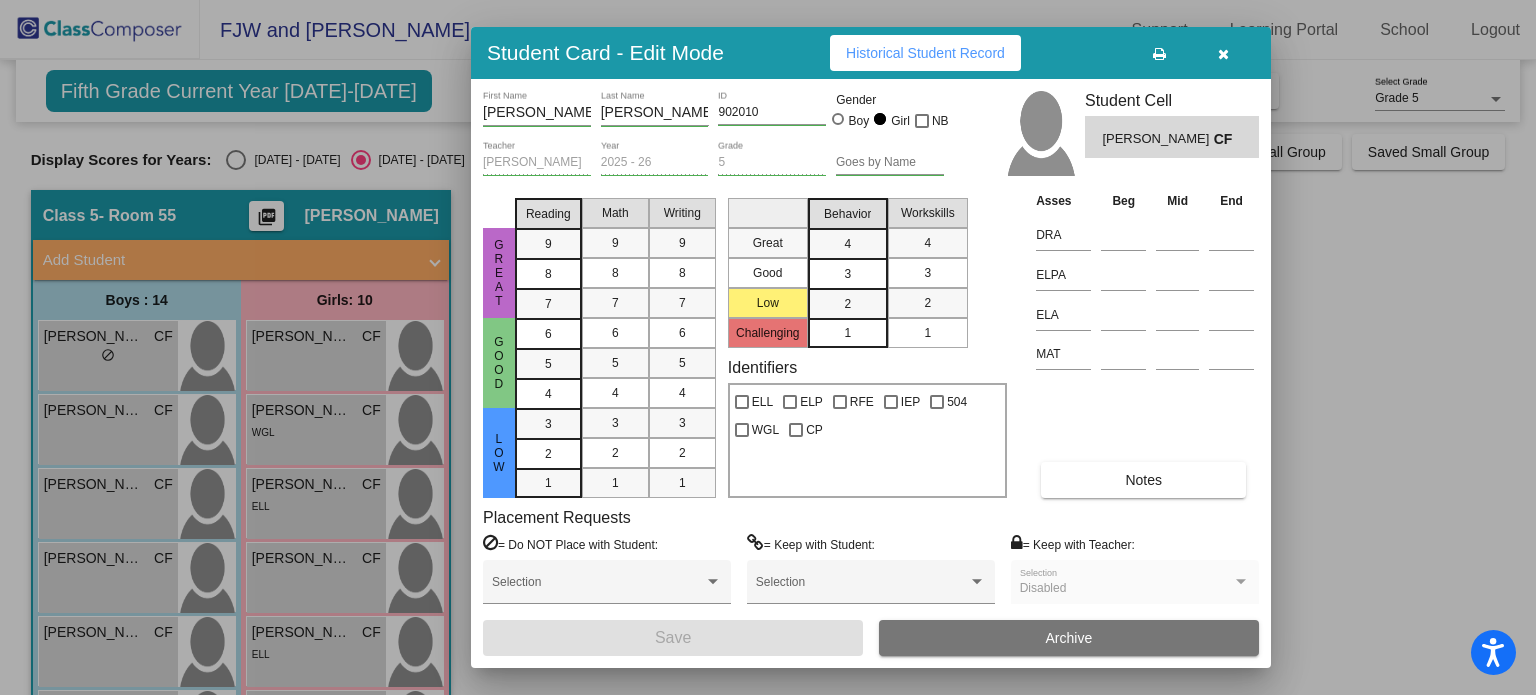 click at bounding box center [768, 347] 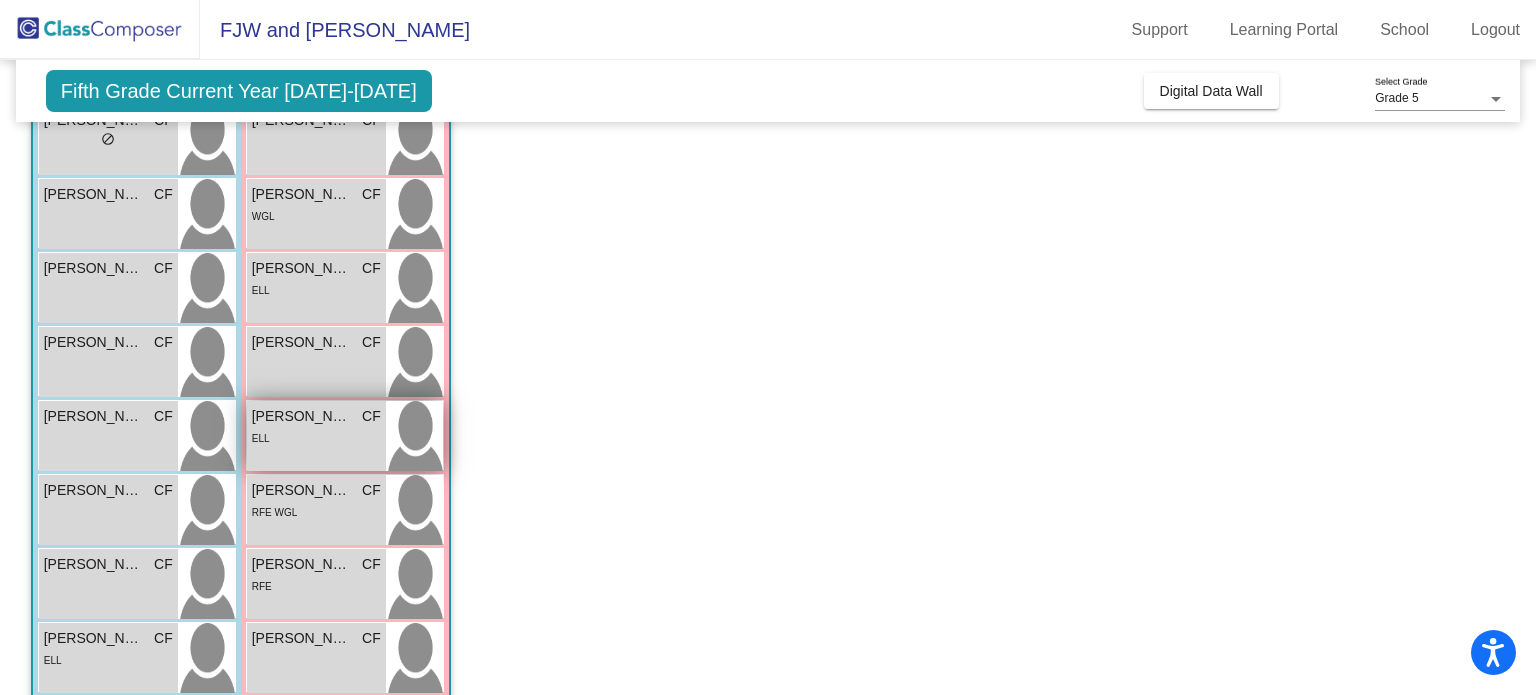 scroll, scrollTop: 220, scrollLeft: 0, axis: vertical 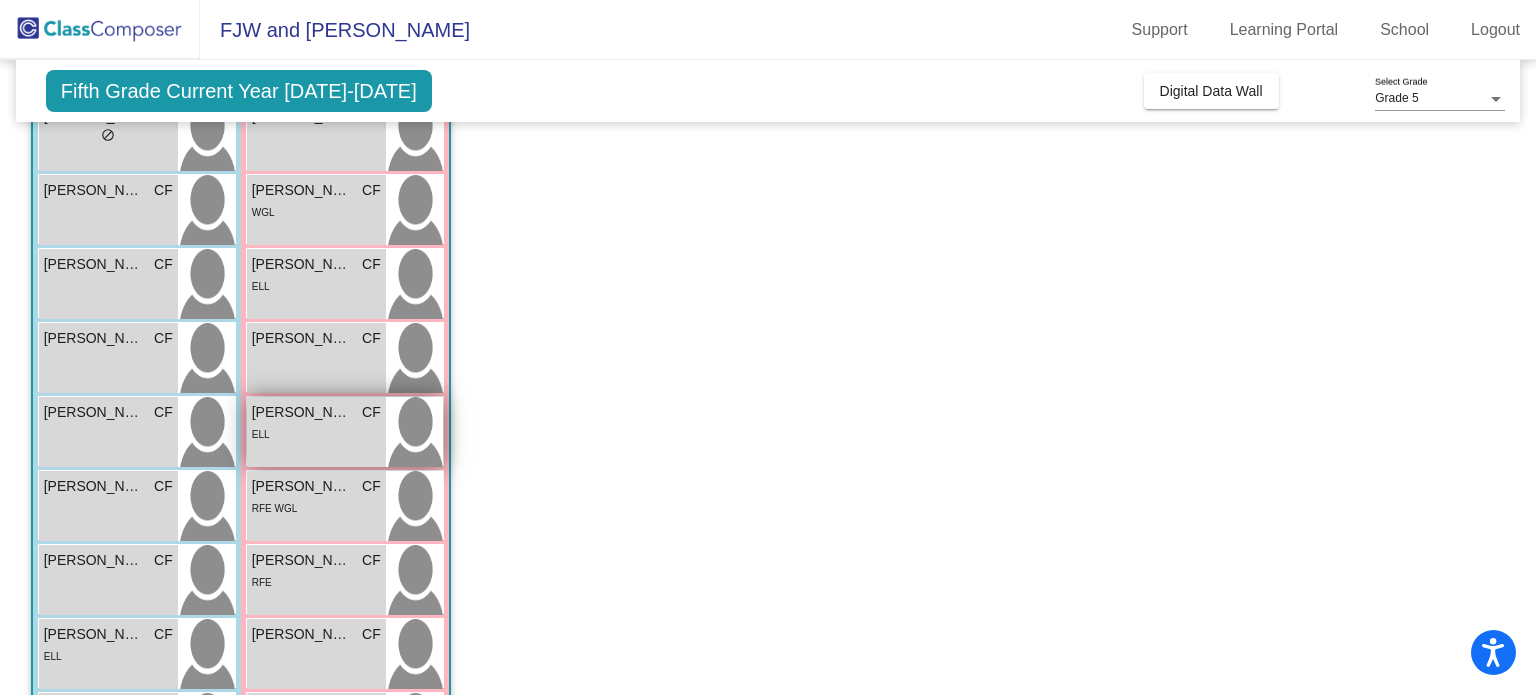 click on "ELL" at bounding box center [316, 433] 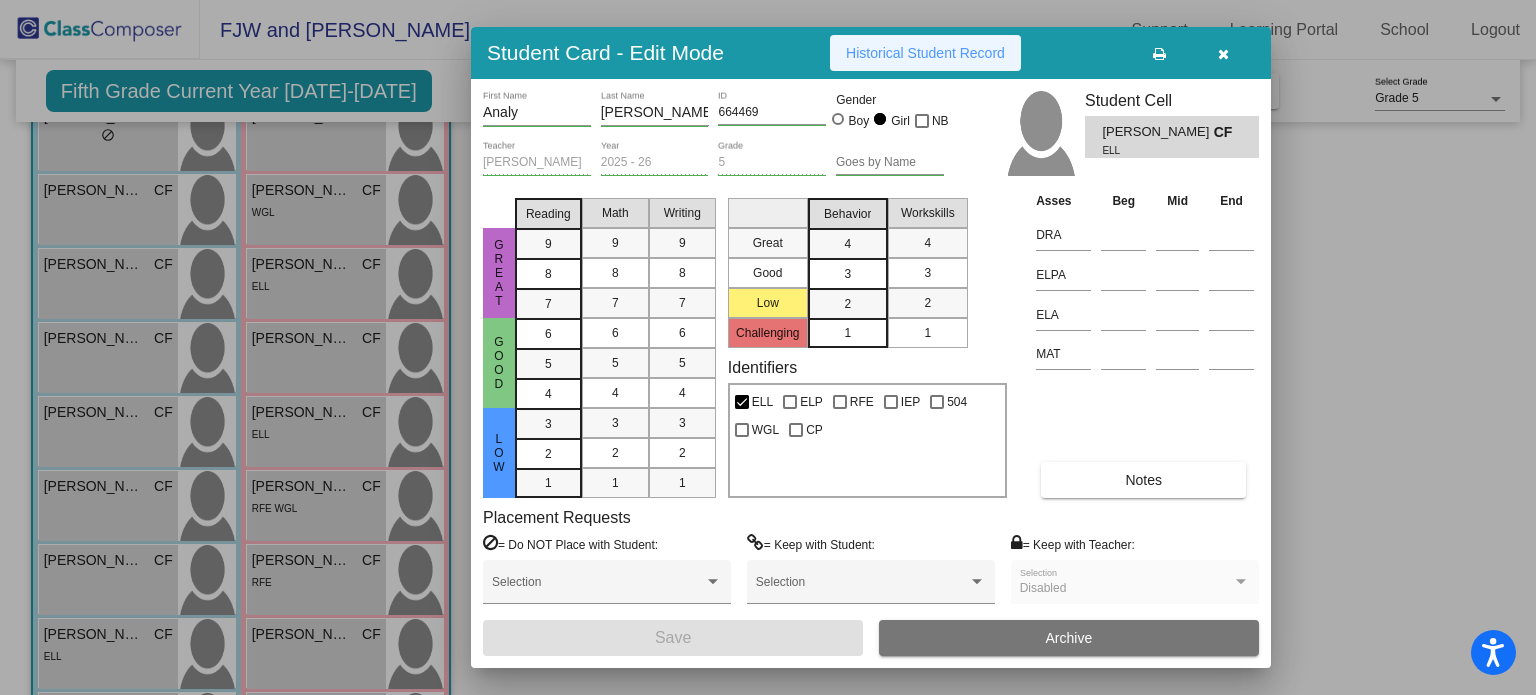 click on "Historical Student Record" at bounding box center (925, 53) 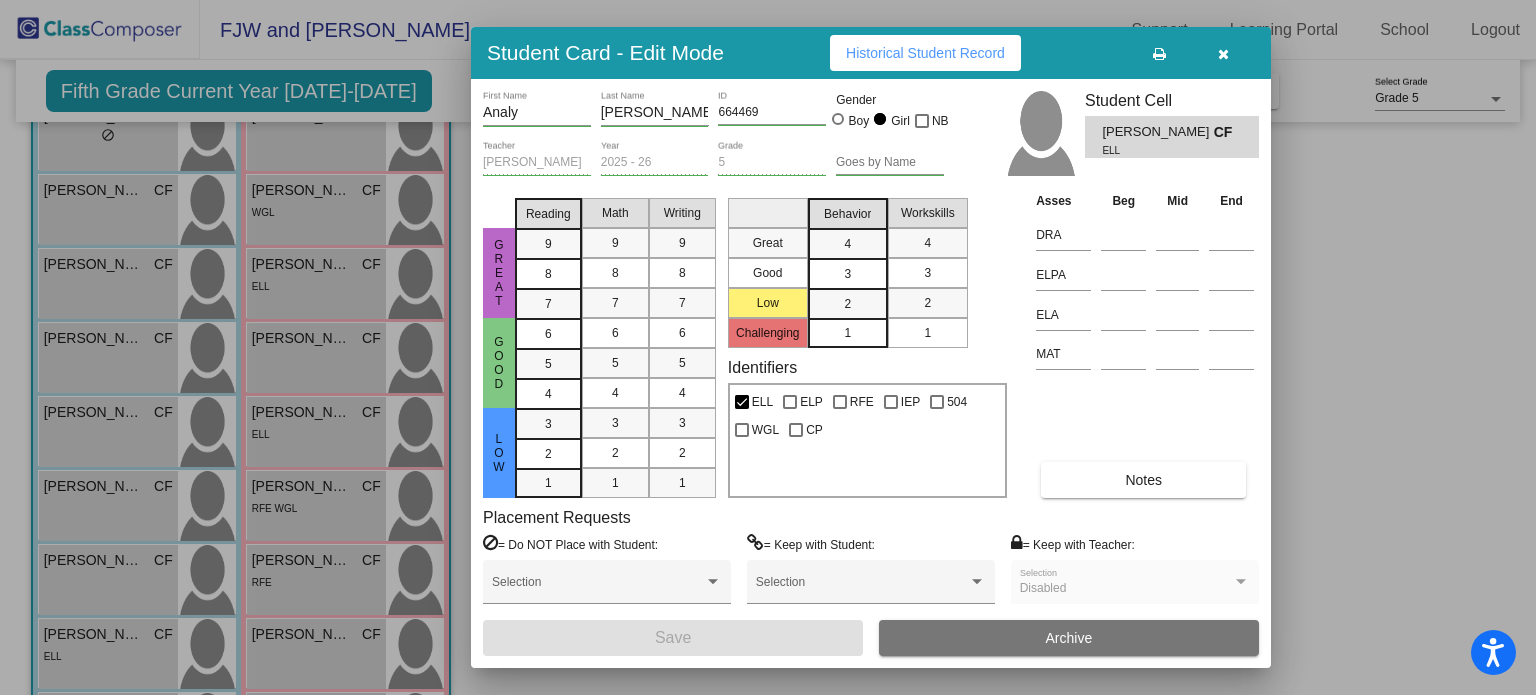 click at bounding box center (768, 347) 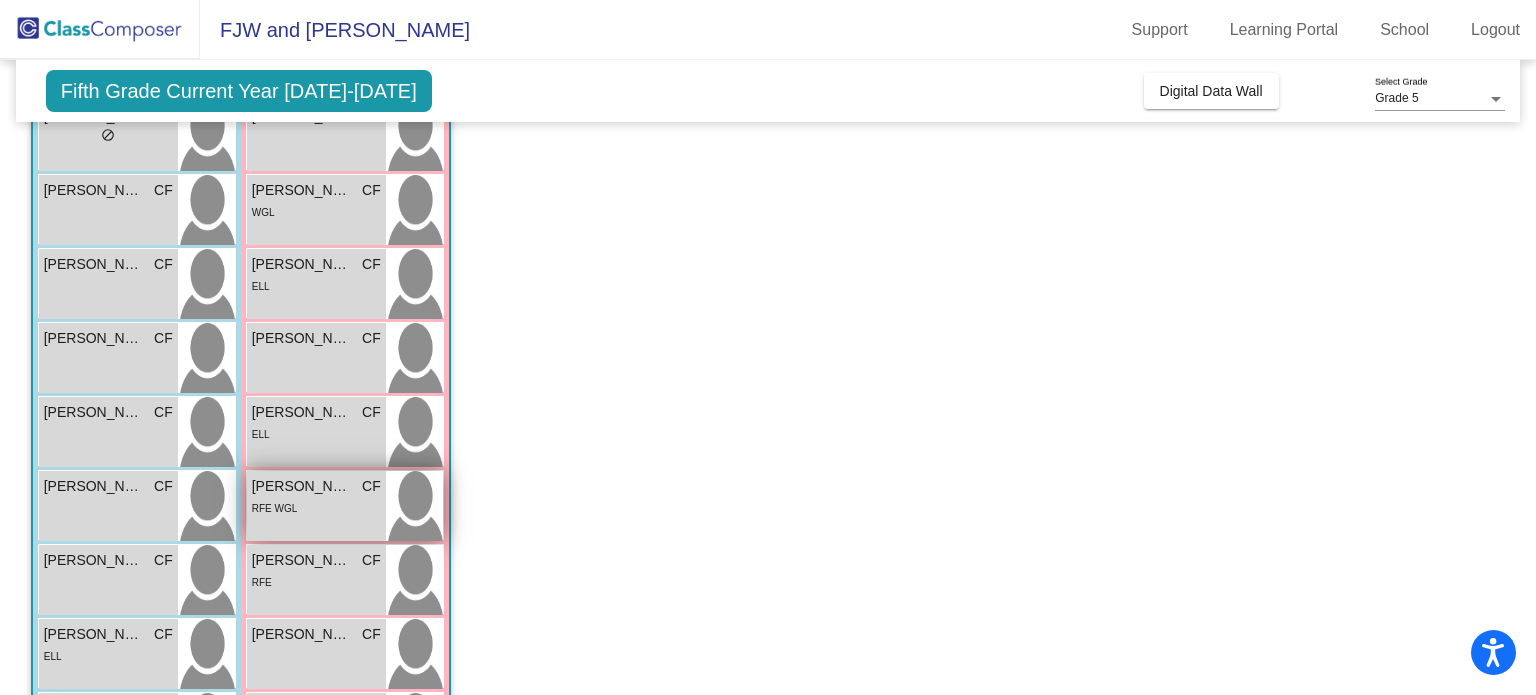 click on "RFE WGL" at bounding box center (316, 507) 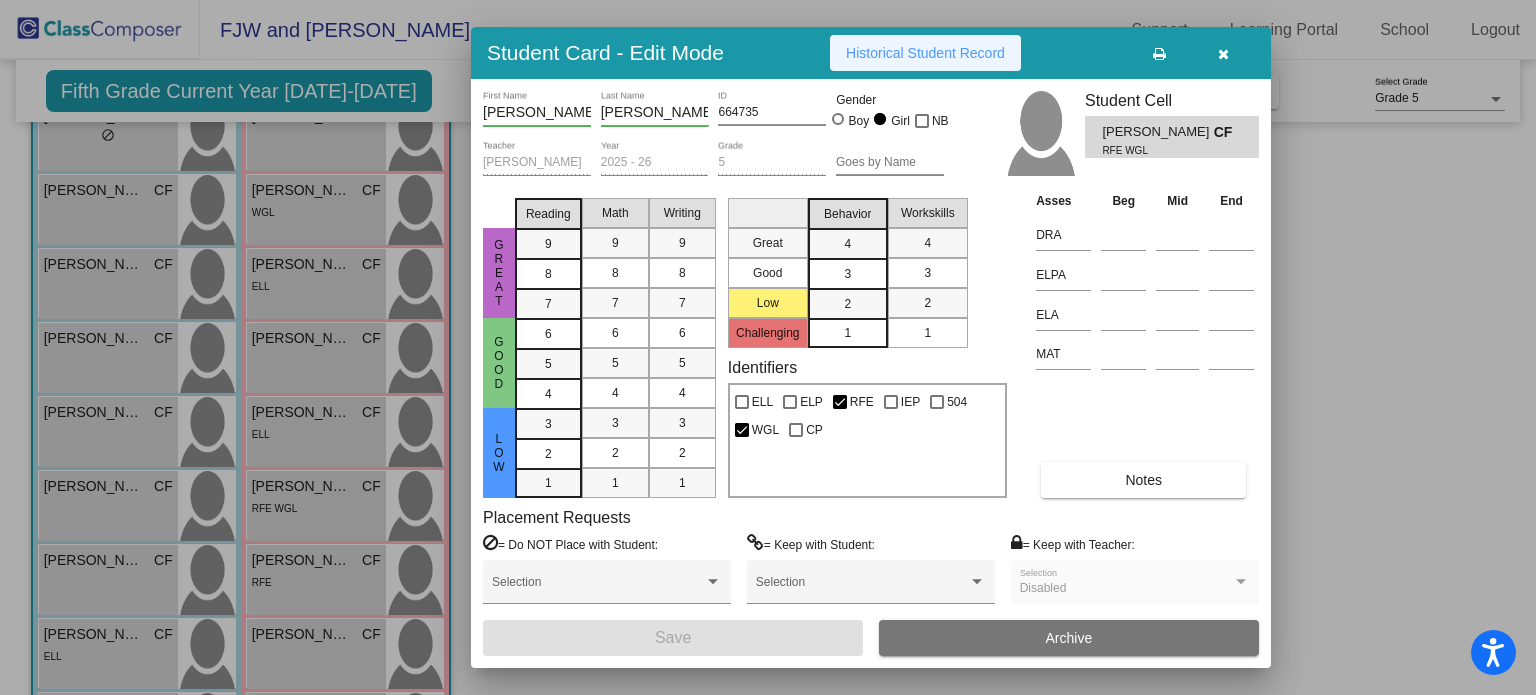 click on "Historical Student Record" at bounding box center [925, 53] 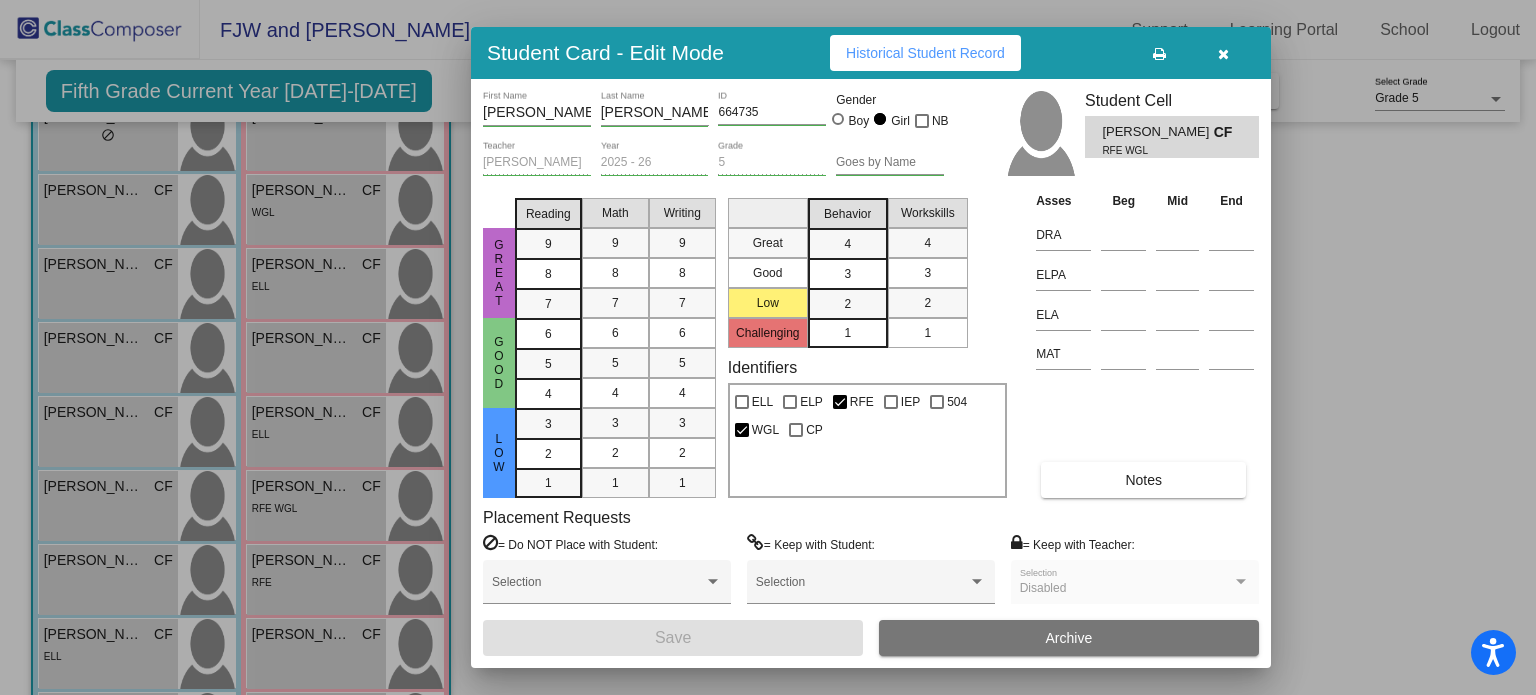 click at bounding box center (768, 347) 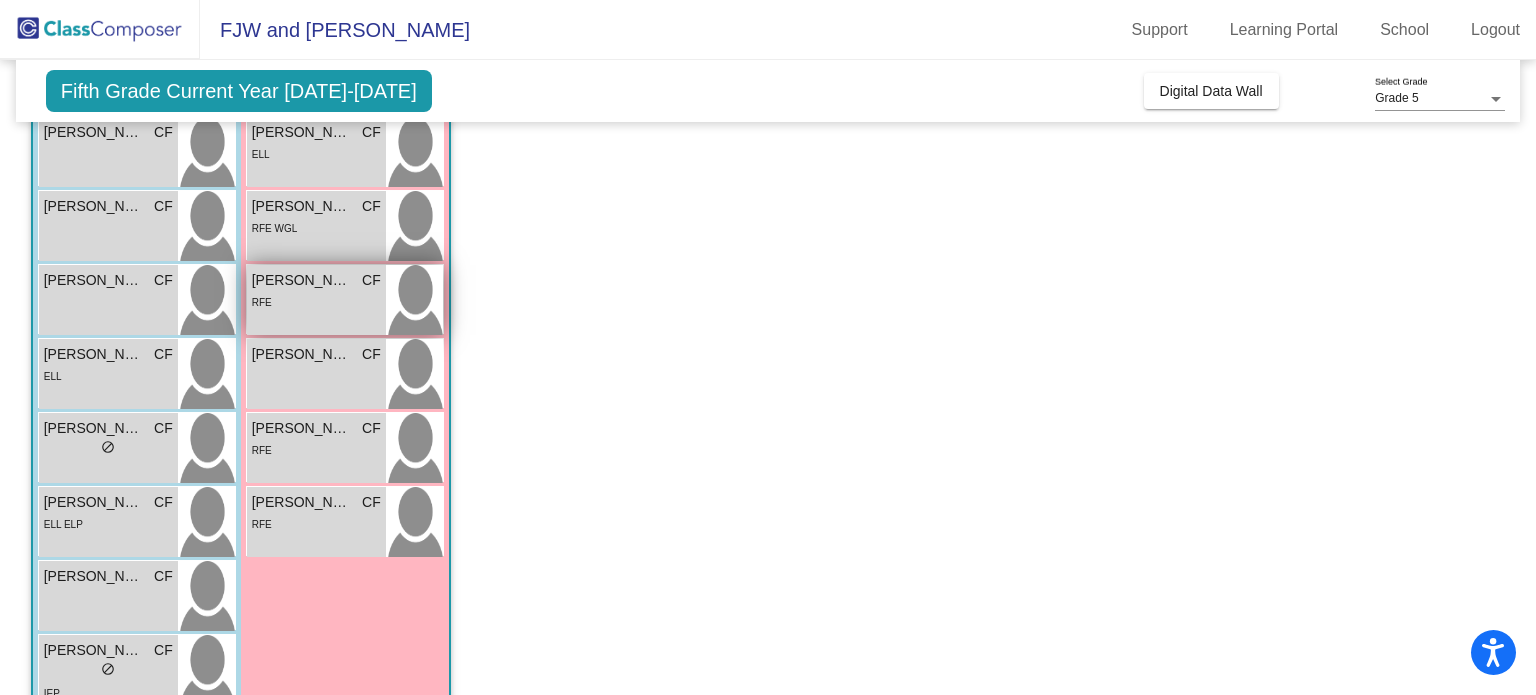 scroll, scrollTop: 502, scrollLeft: 0, axis: vertical 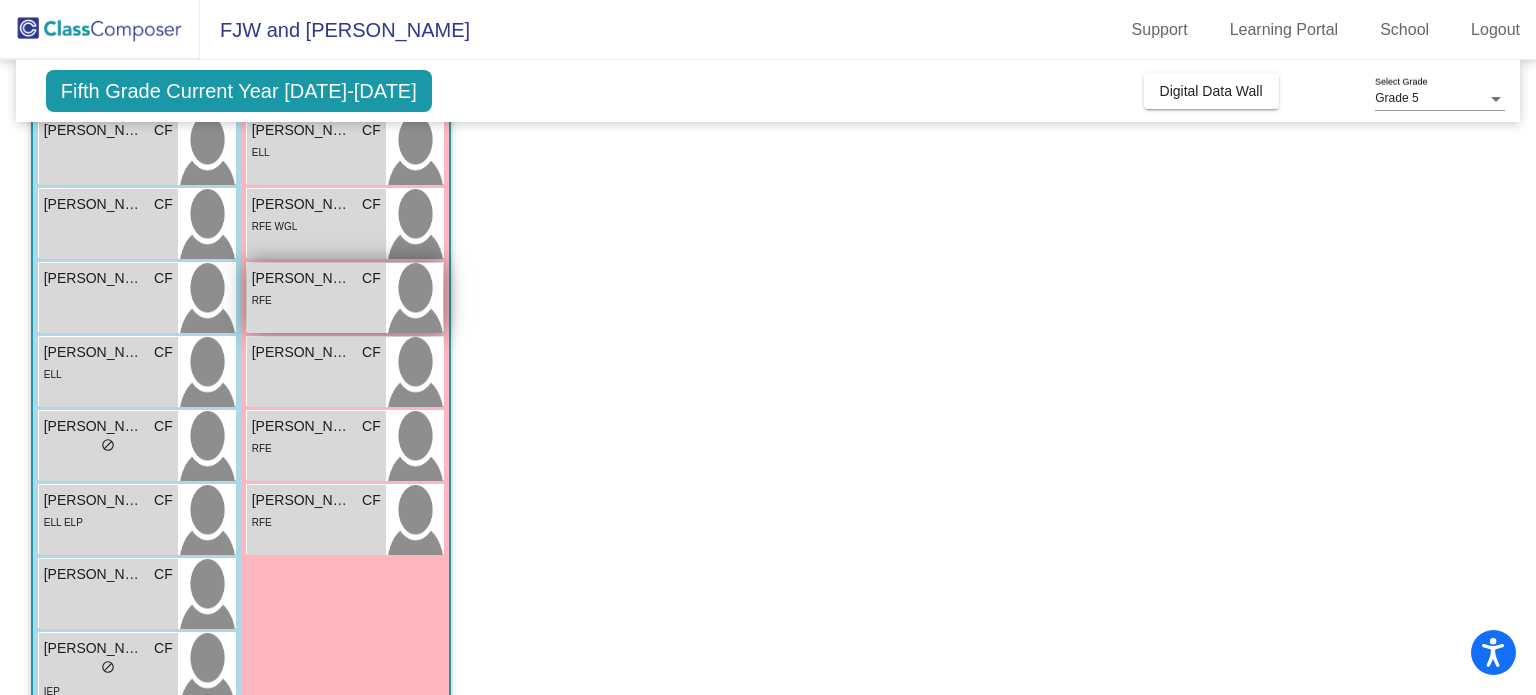 click on "[PERSON_NAME] CF lock do_not_disturb_alt RFE" at bounding box center [316, 298] 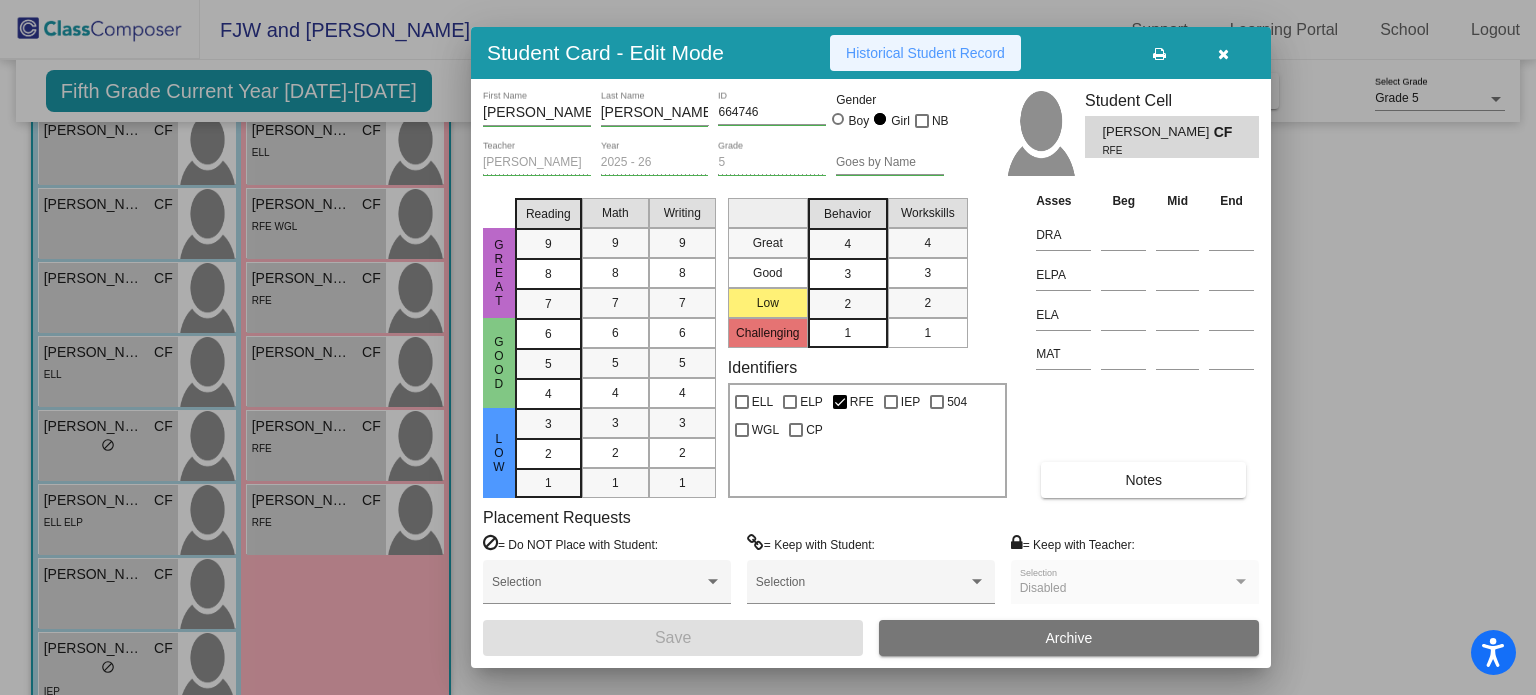 click on "Historical Student Record" at bounding box center [925, 53] 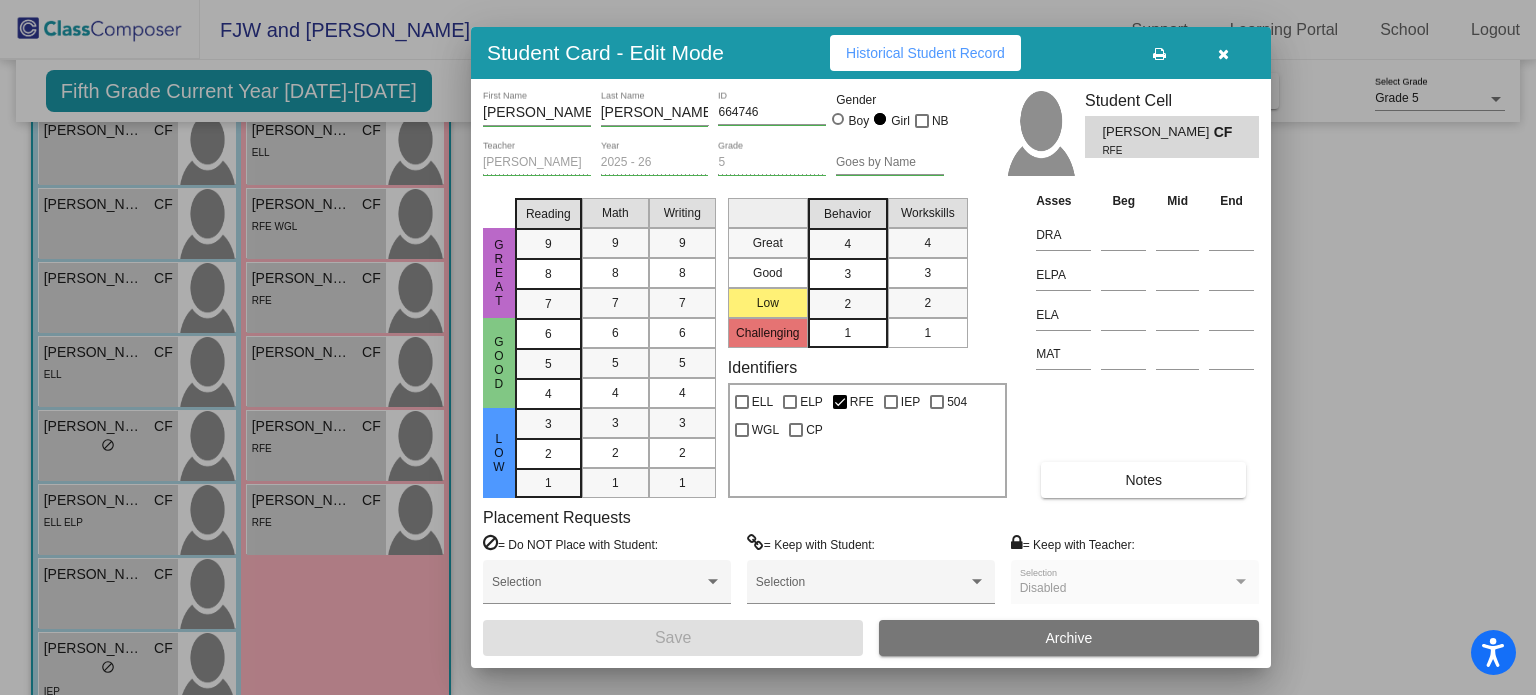 click at bounding box center [768, 347] 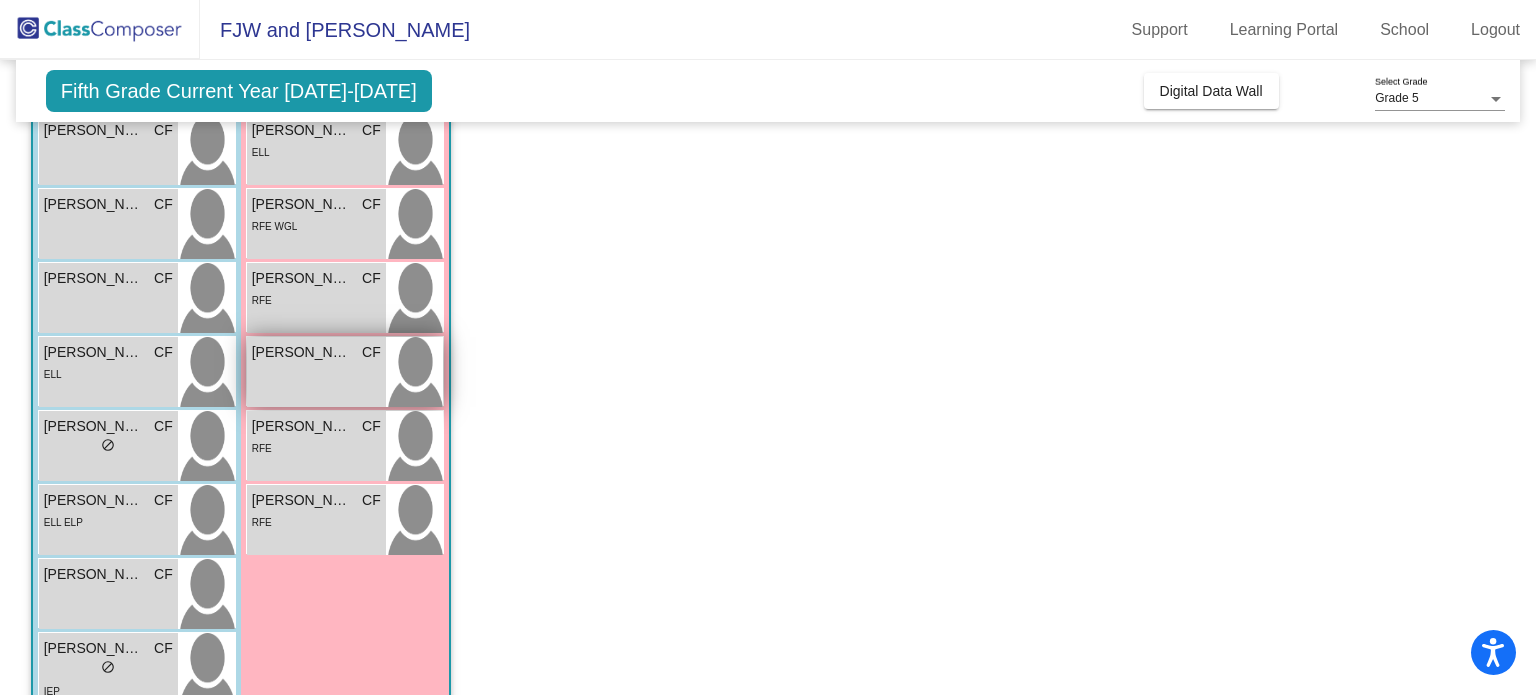 click on "[PERSON_NAME]" at bounding box center (302, 352) 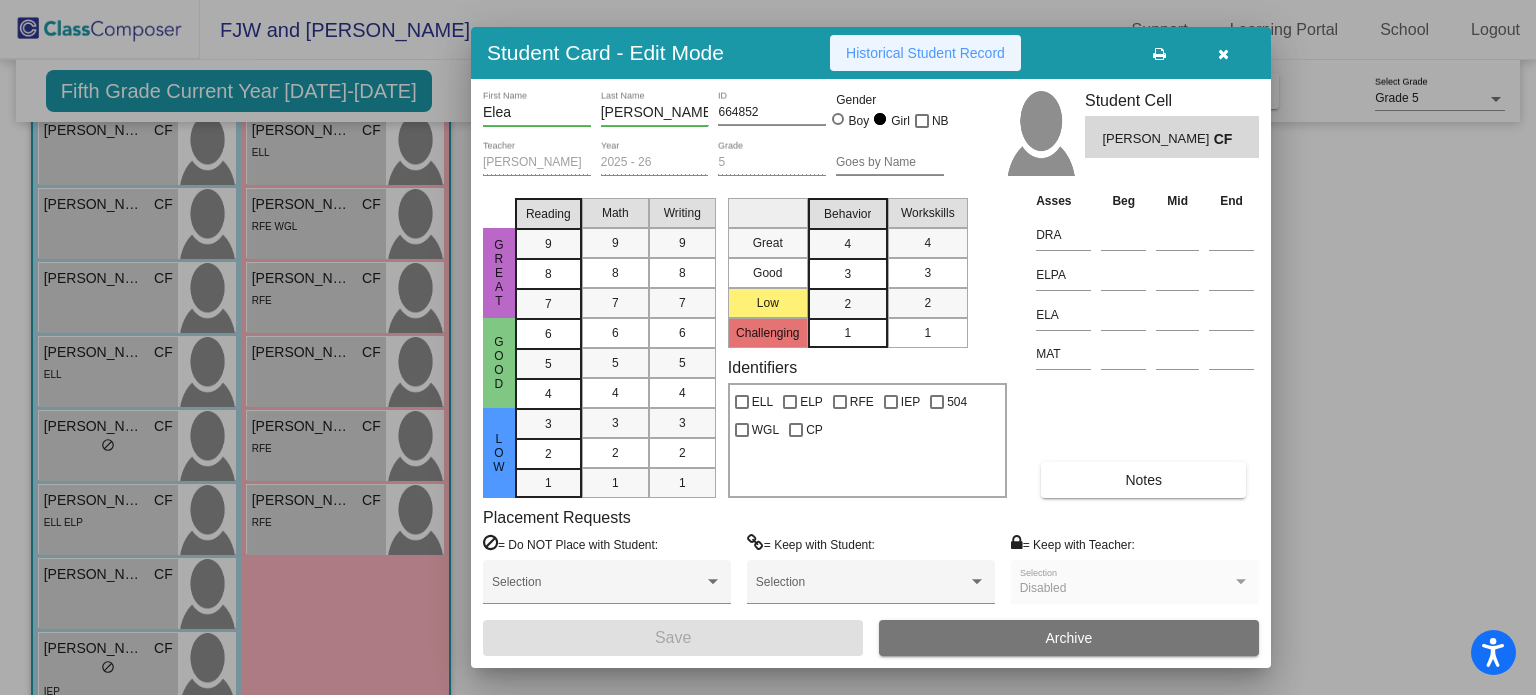 click on "Historical Student Record" at bounding box center (925, 53) 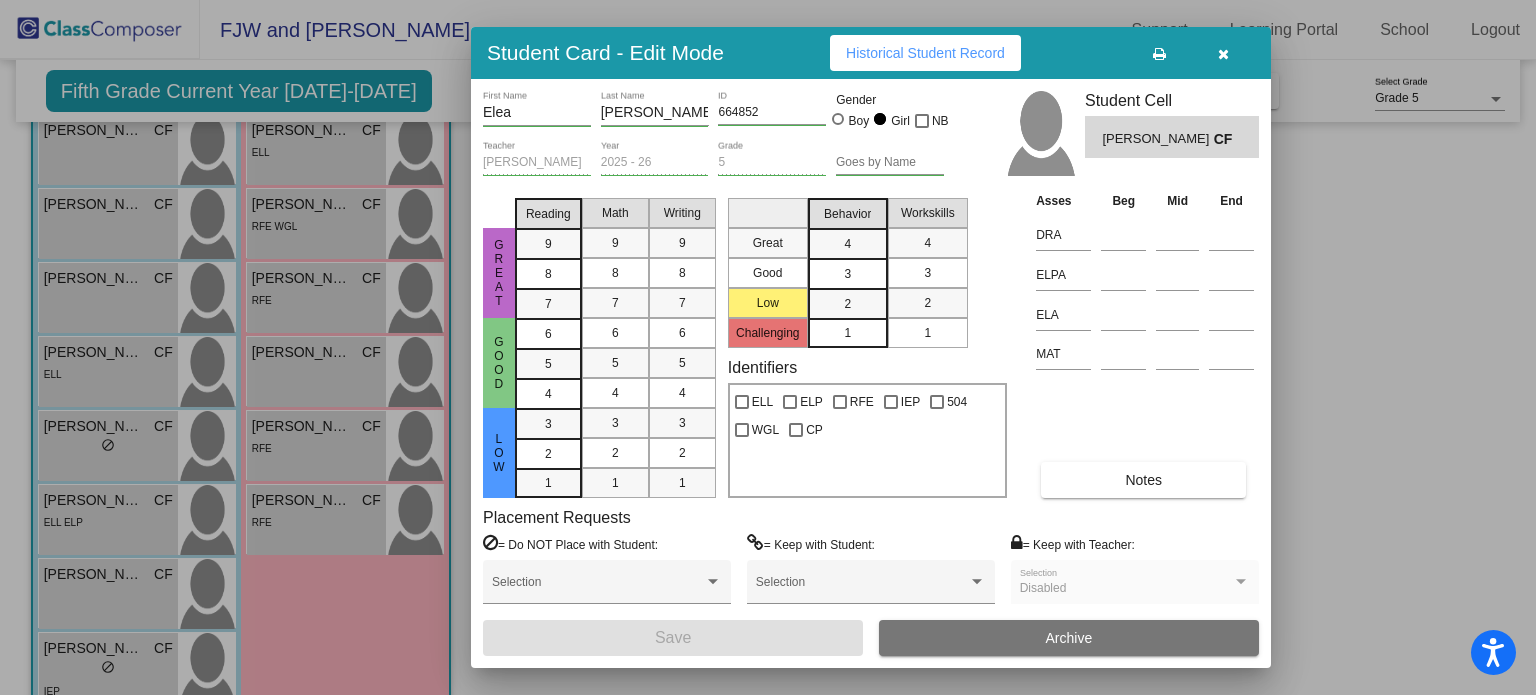 click at bounding box center [768, 347] 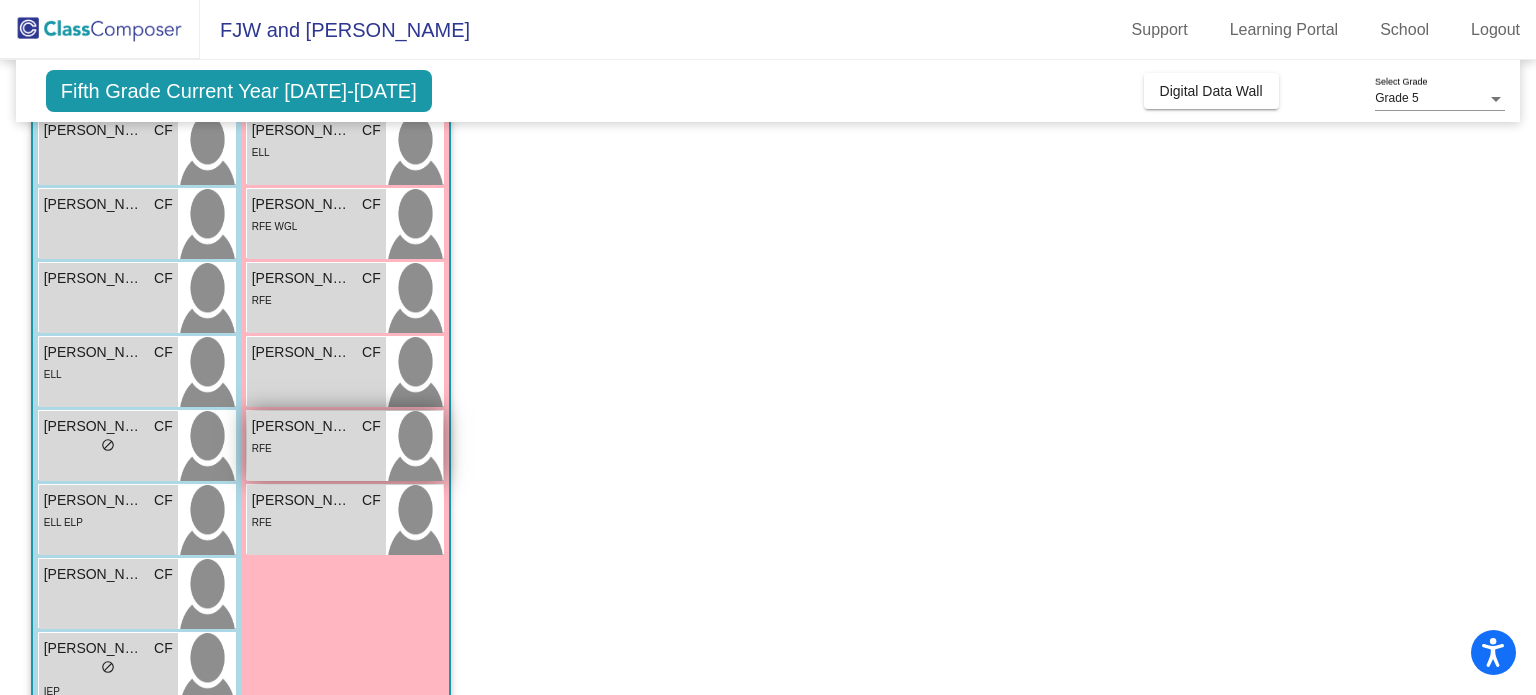 click on "[PERSON_NAME]" at bounding box center (302, 426) 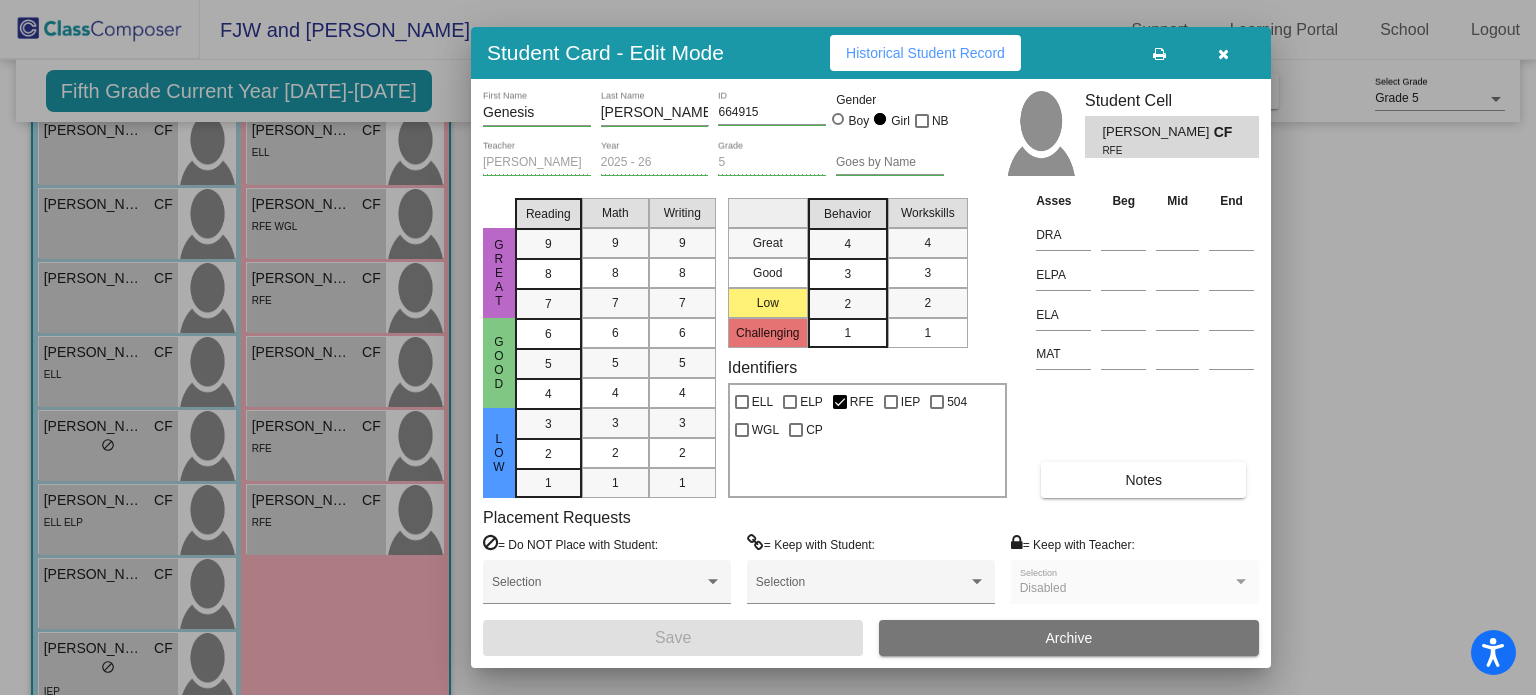 click on "Historical Student Record" at bounding box center [925, 53] 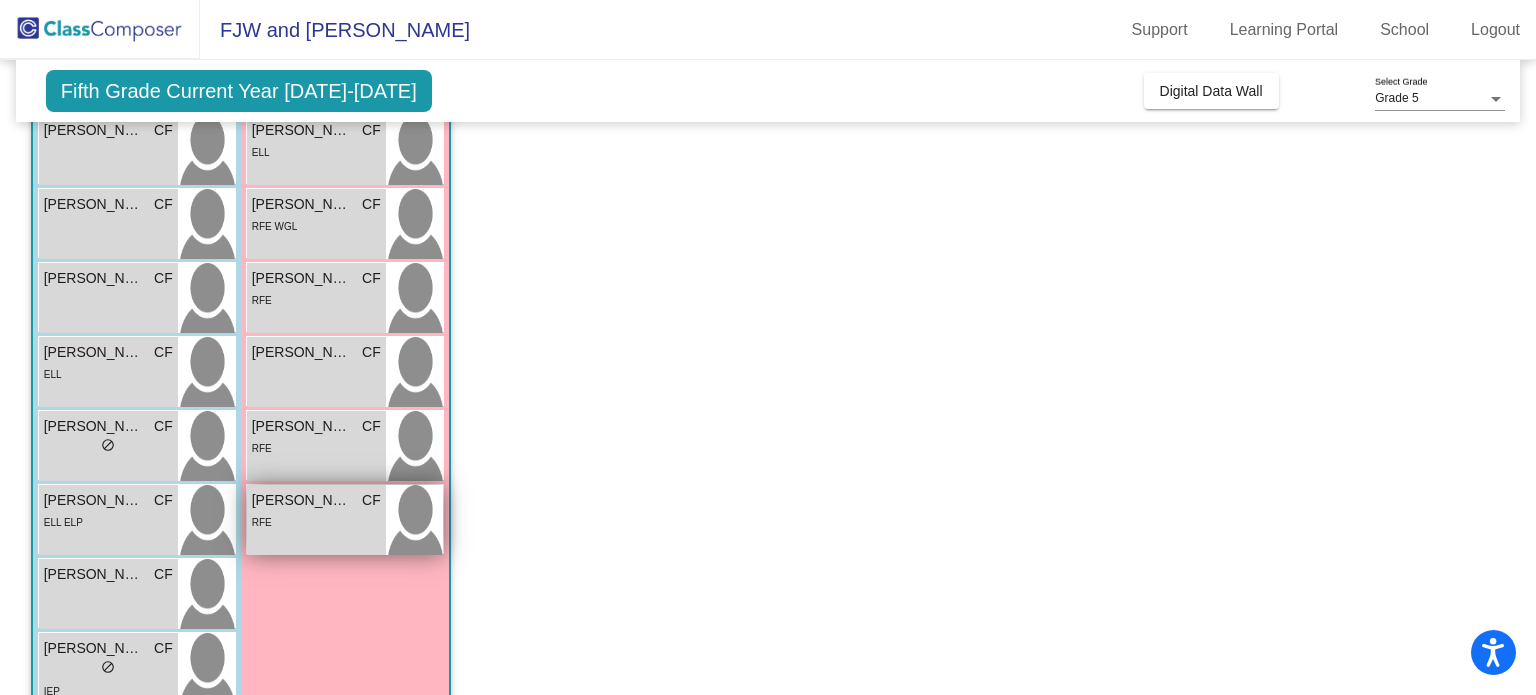 click on "[PERSON_NAME] CF lock do_not_disturb_alt RFE" at bounding box center (316, 520) 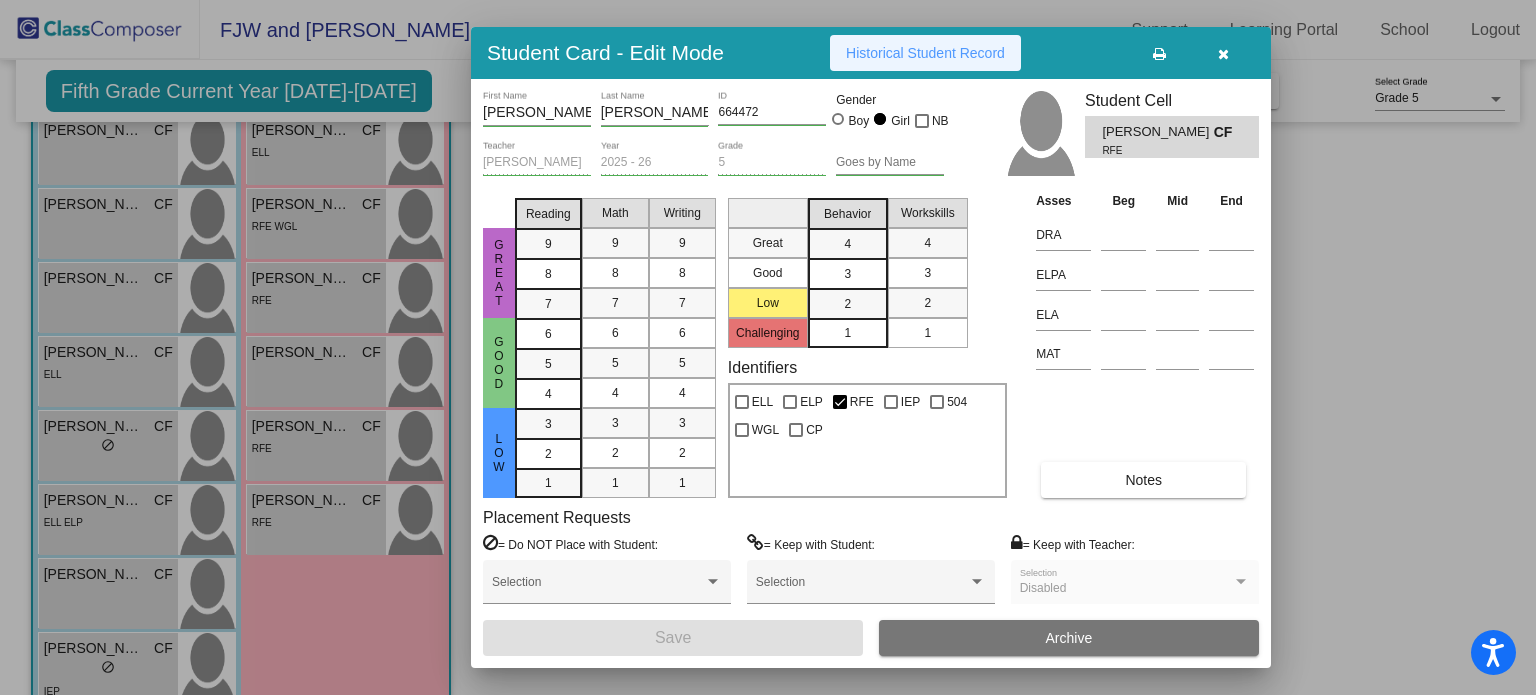 click on "Historical Student Record" at bounding box center (925, 53) 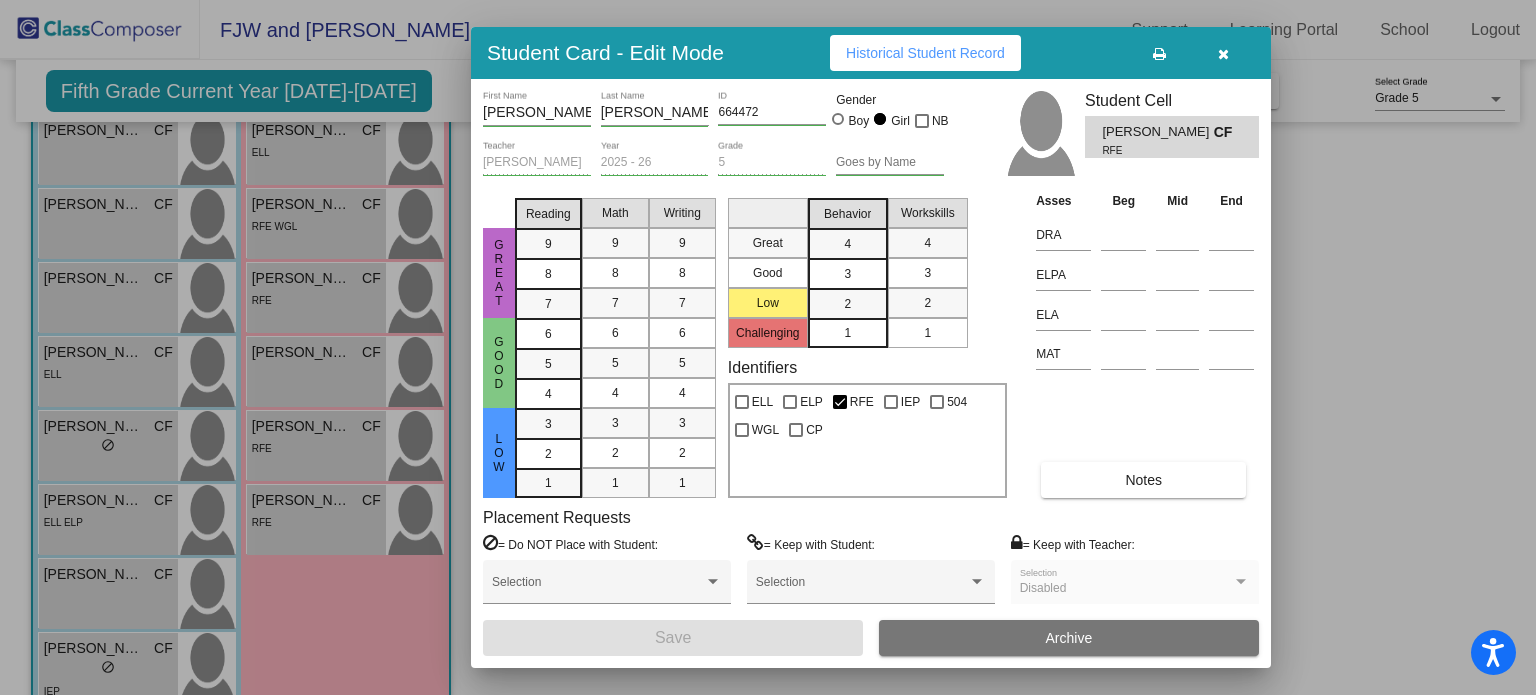 click at bounding box center (768, 347) 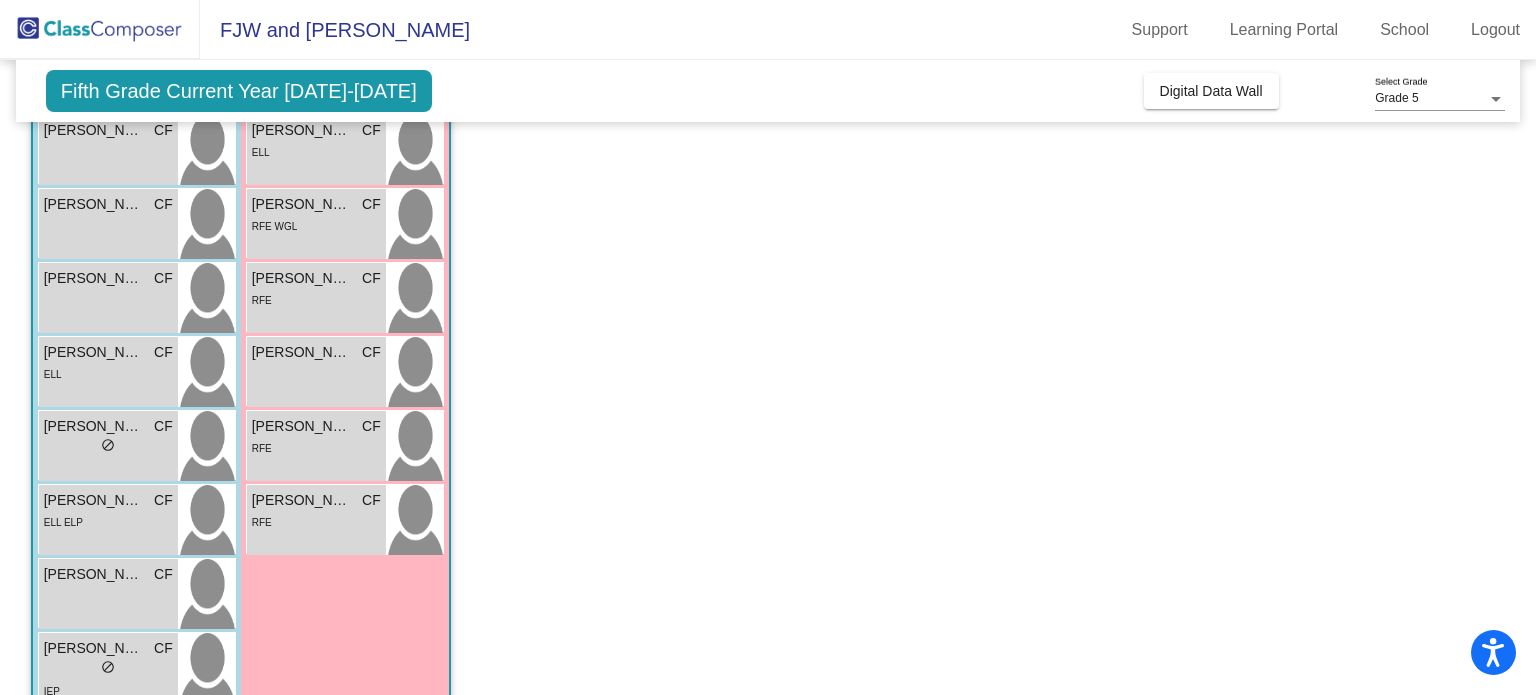 scroll, scrollTop: 0, scrollLeft: 0, axis: both 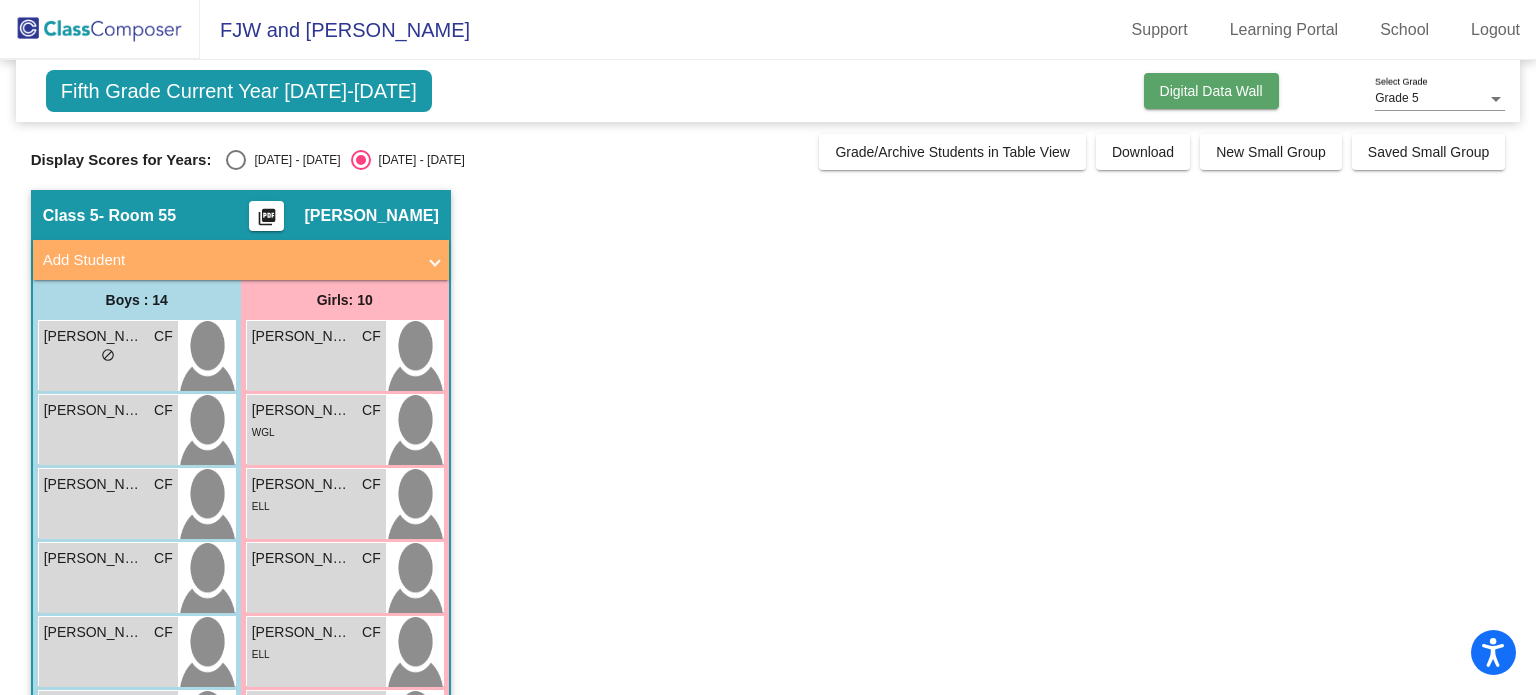 click on "Digital Data Wall" 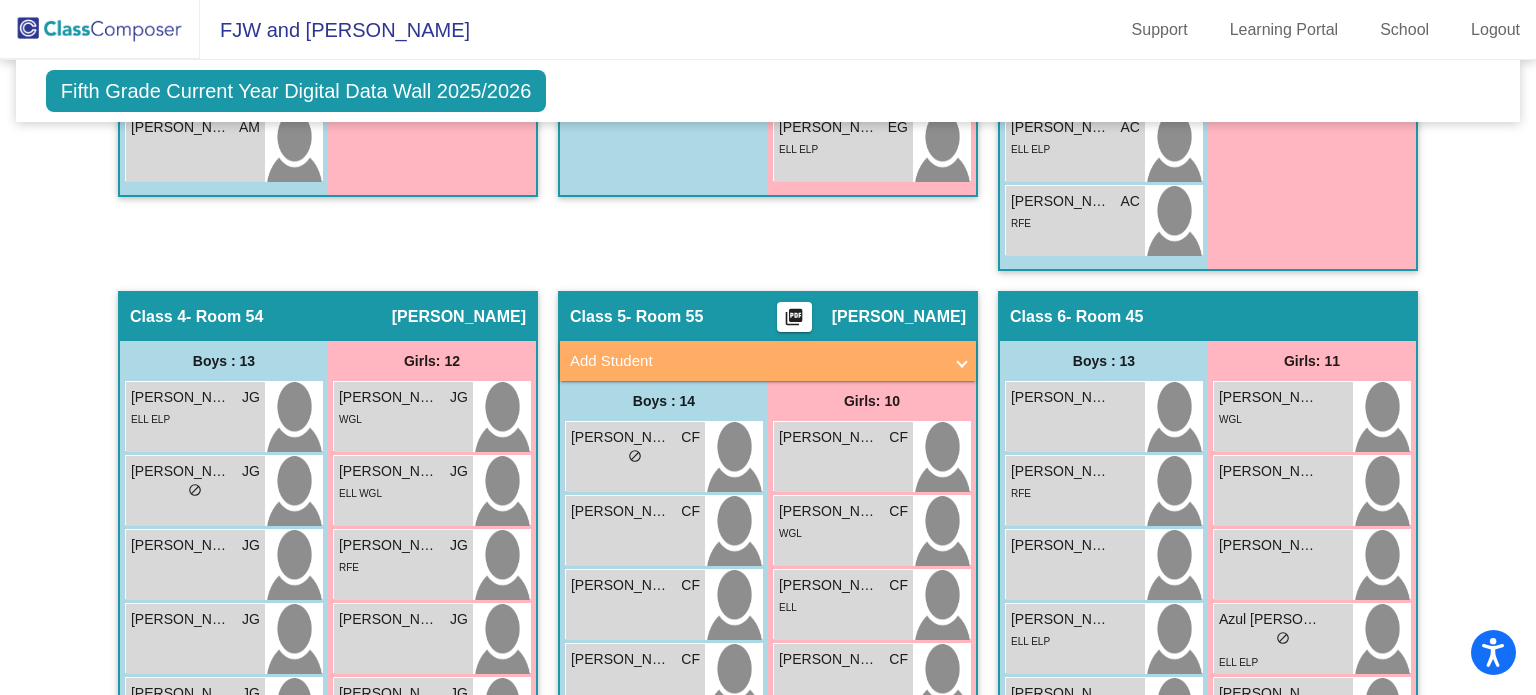 scroll, scrollTop: 1437, scrollLeft: 0, axis: vertical 